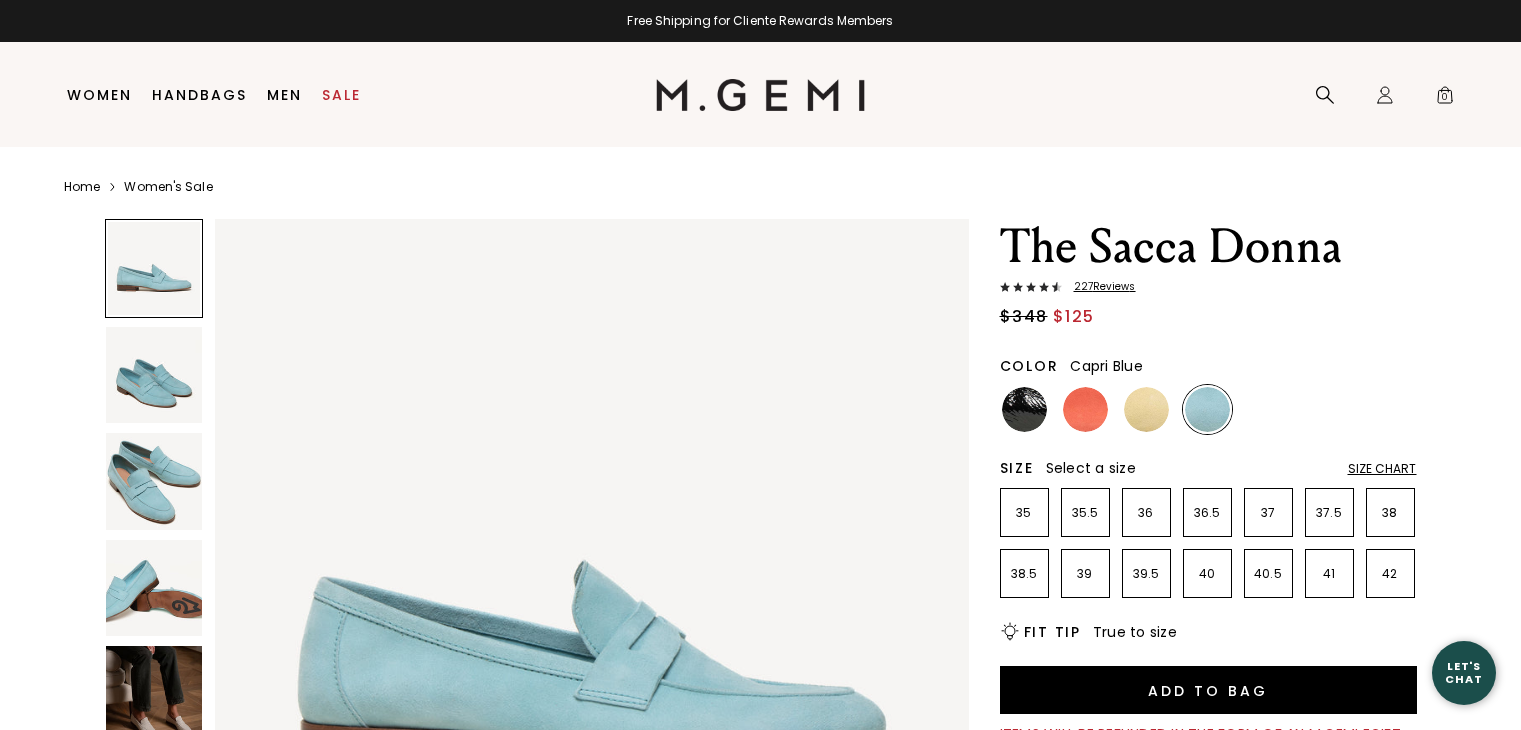 scroll, scrollTop: 0, scrollLeft: 0, axis: both 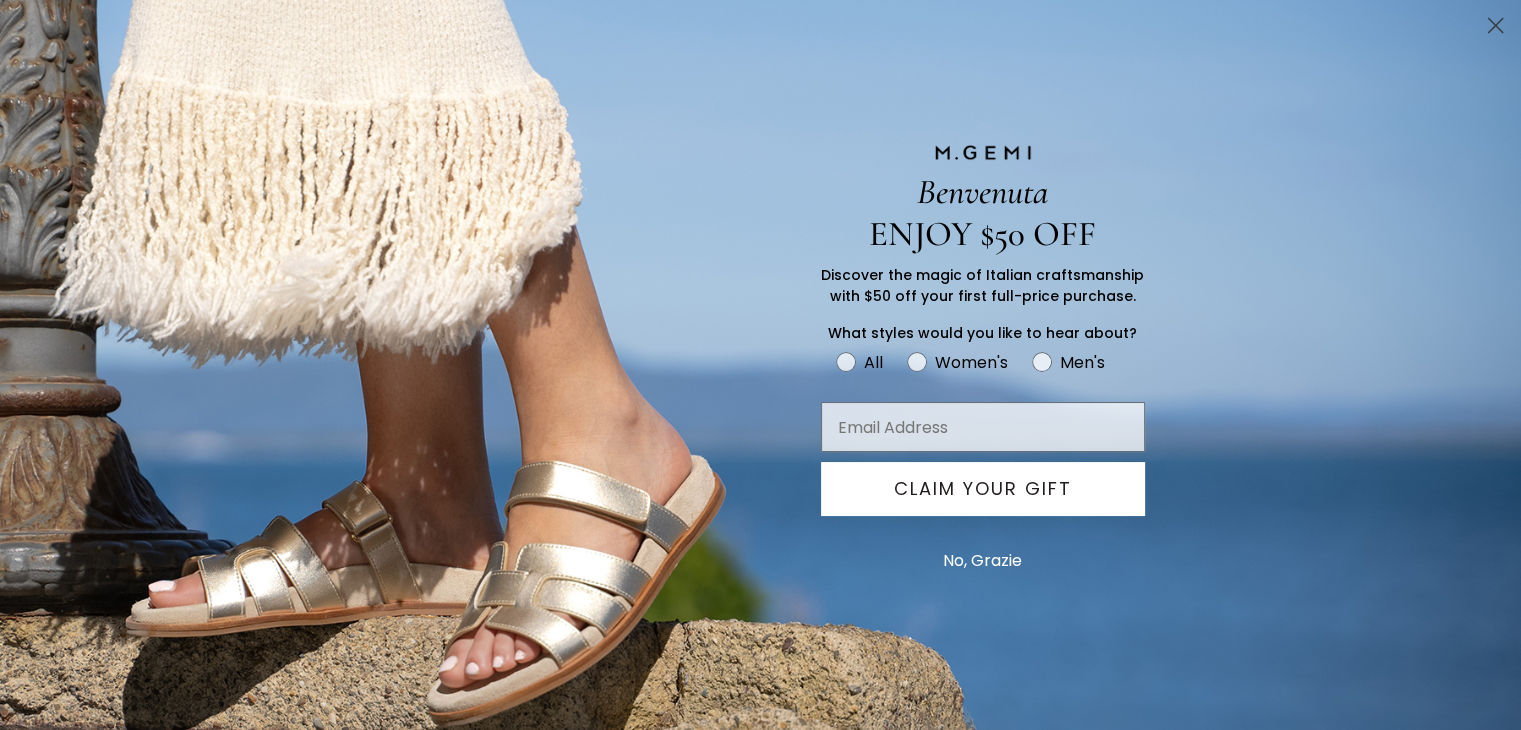 click on "Benvenuta ENJOY $50 OFF Discover the magic of Italian craftsmanship with $50 off your first full-price purchase.
What styles would you like to hear about? Gender Pref All Women's Men's CLAIM YOUR GIFT No, Grazie Submit" at bounding box center [760, 365] 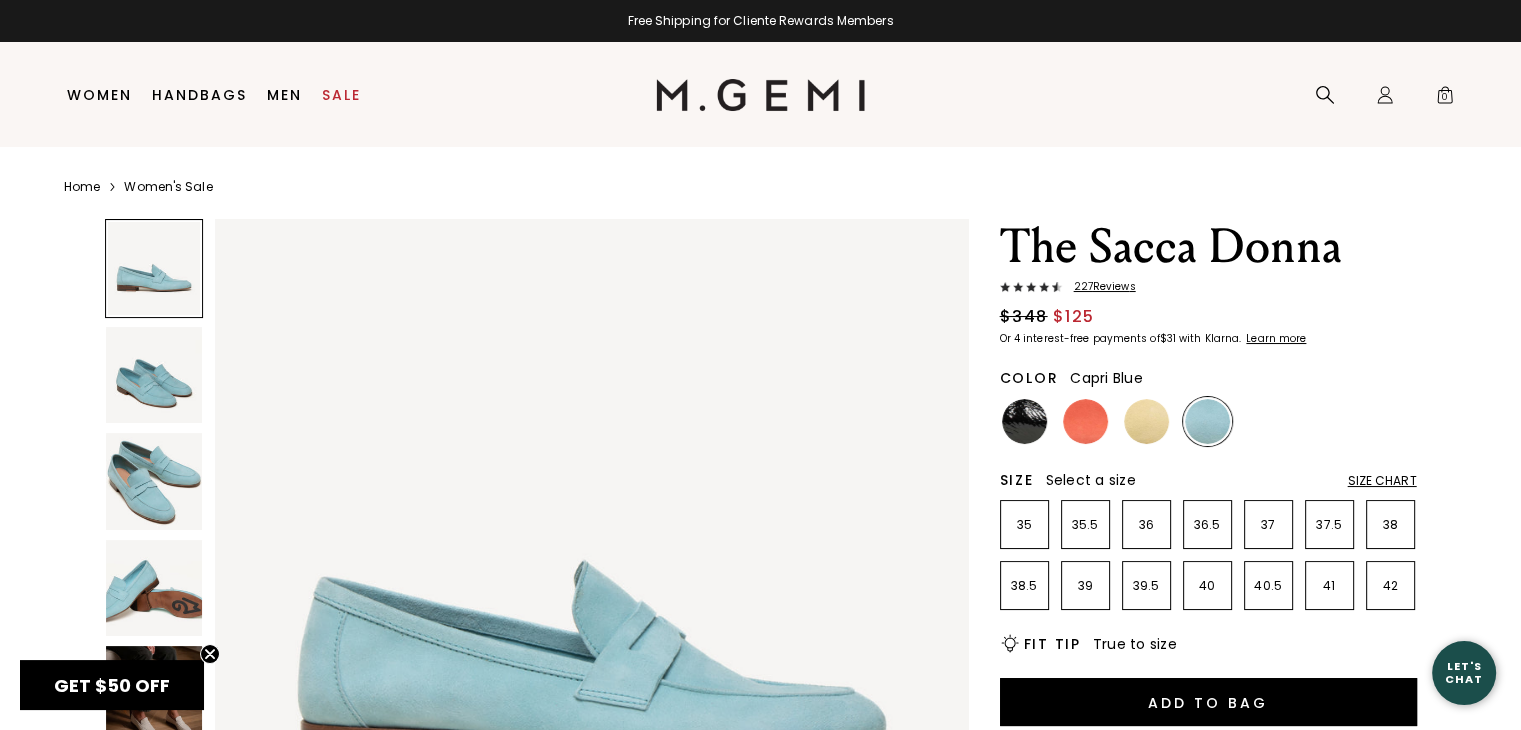 click on "41" at bounding box center (1329, 585) 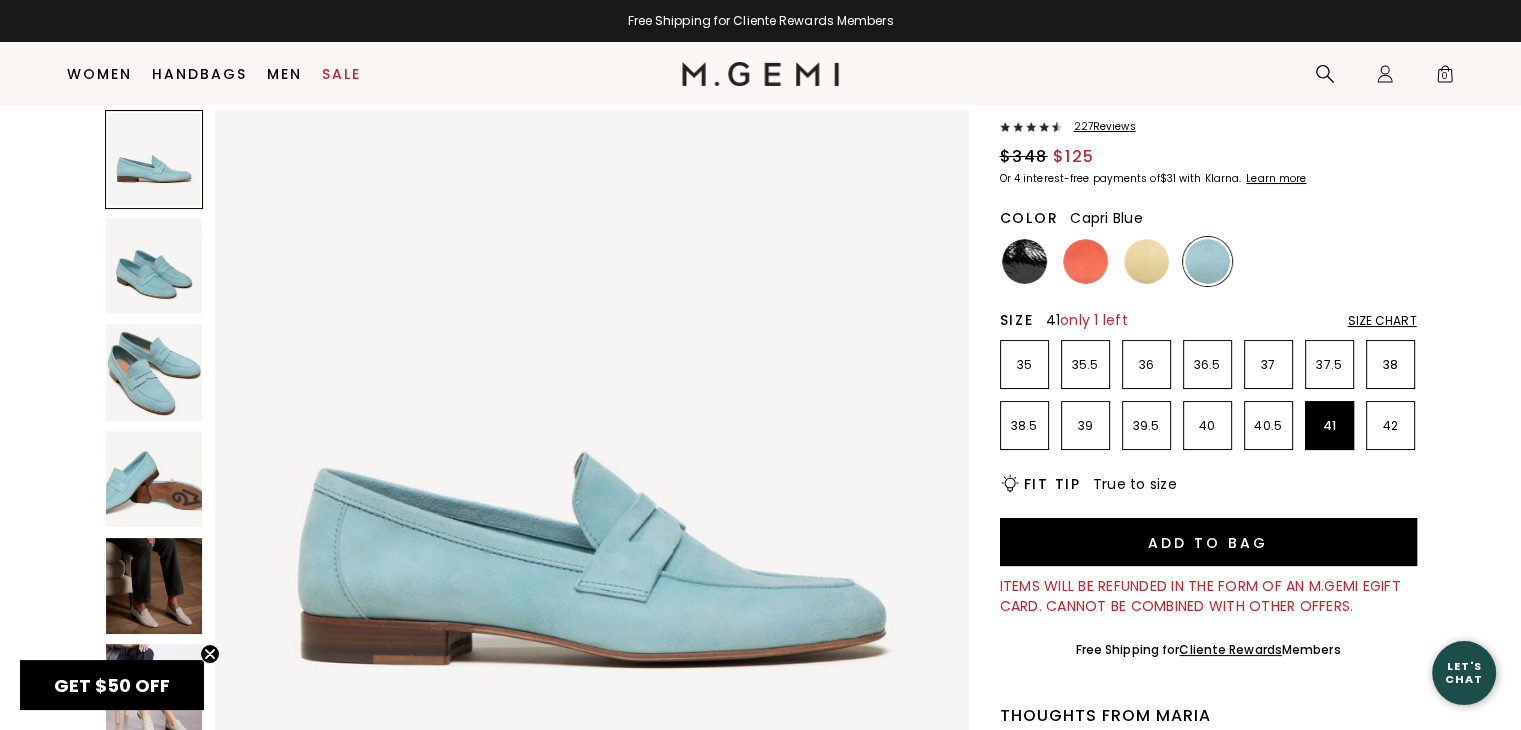 scroll, scrollTop: 119, scrollLeft: 0, axis: vertical 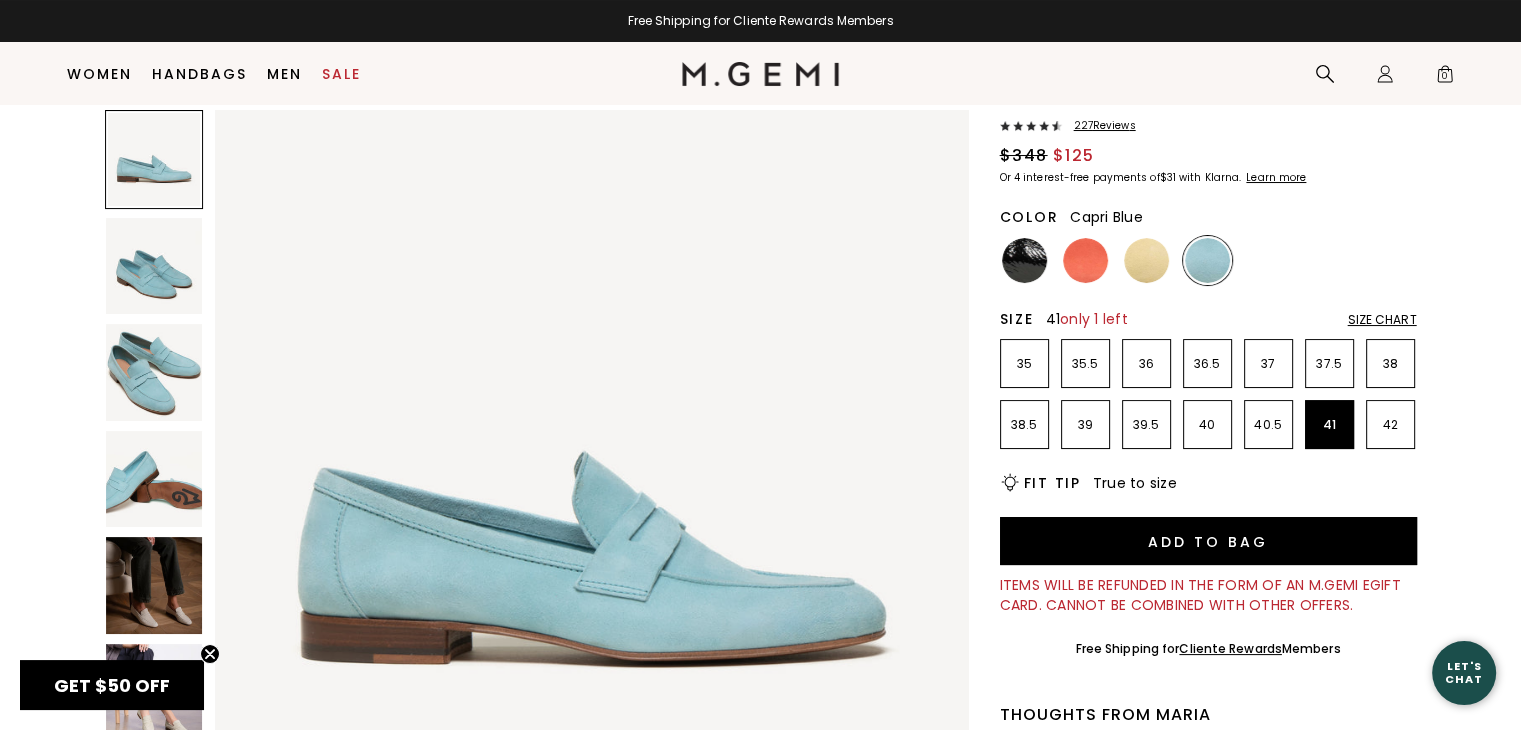 click at bounding box center [1146, 260] 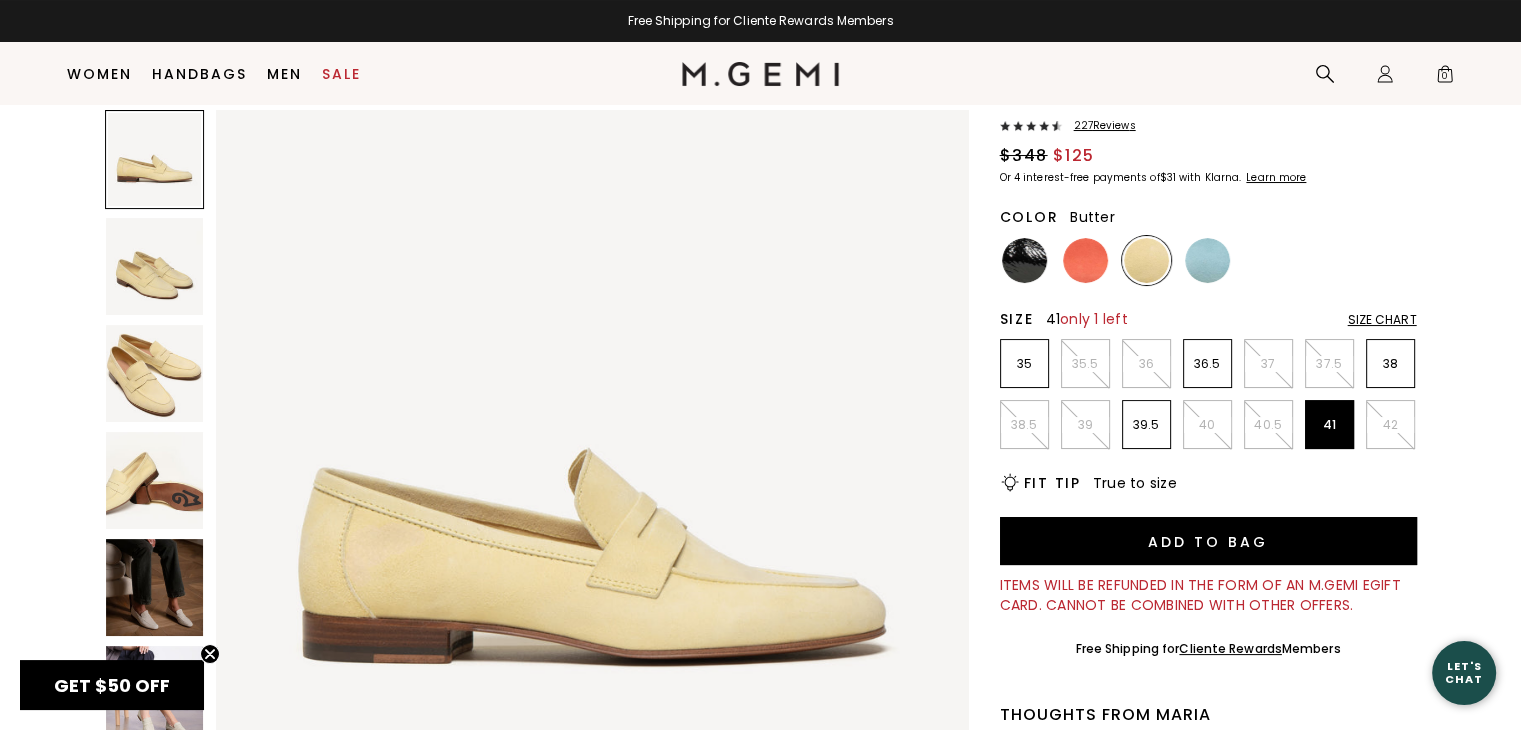 scroll, scrollTop: 0, scrollLeft: 0, axis: both 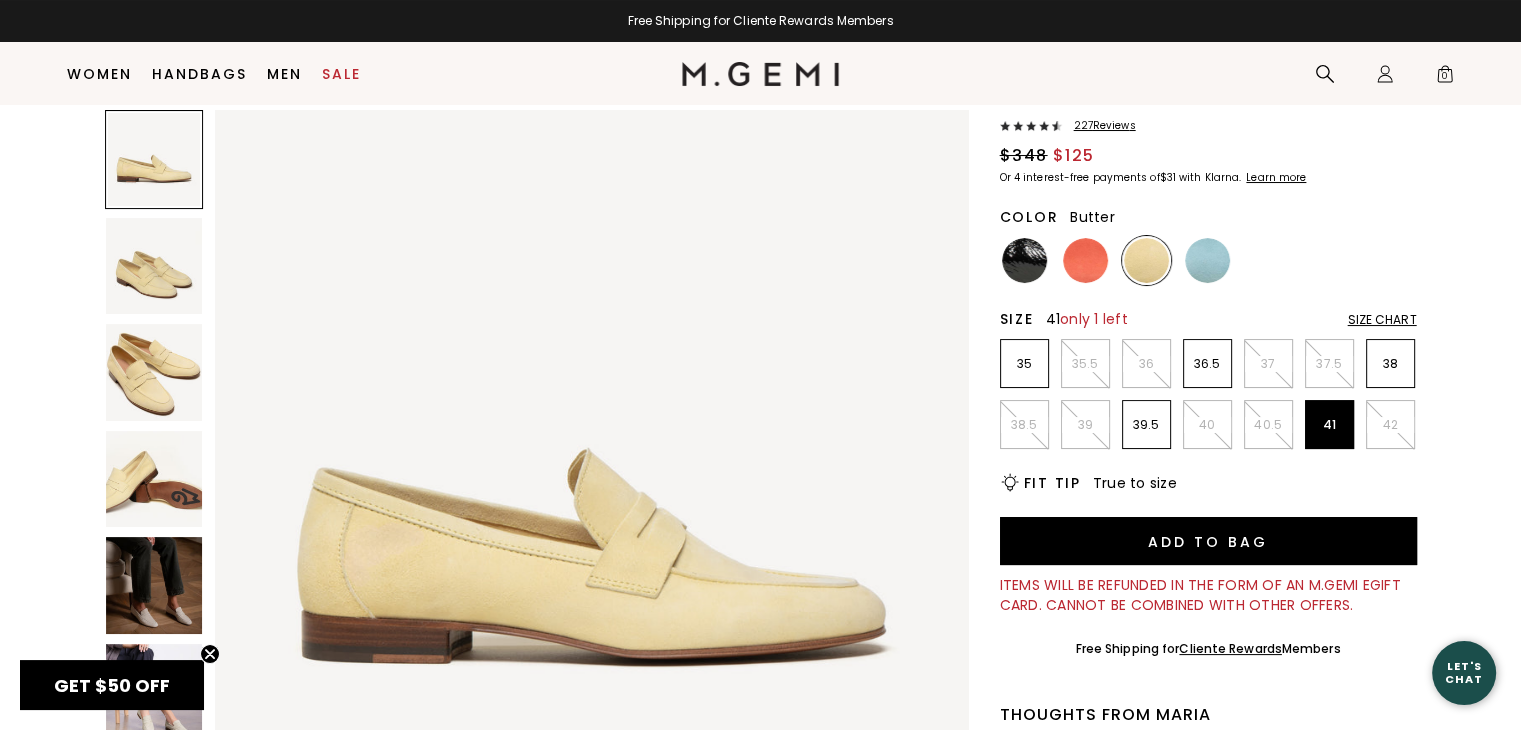 click at bounding box center (1085, 260) 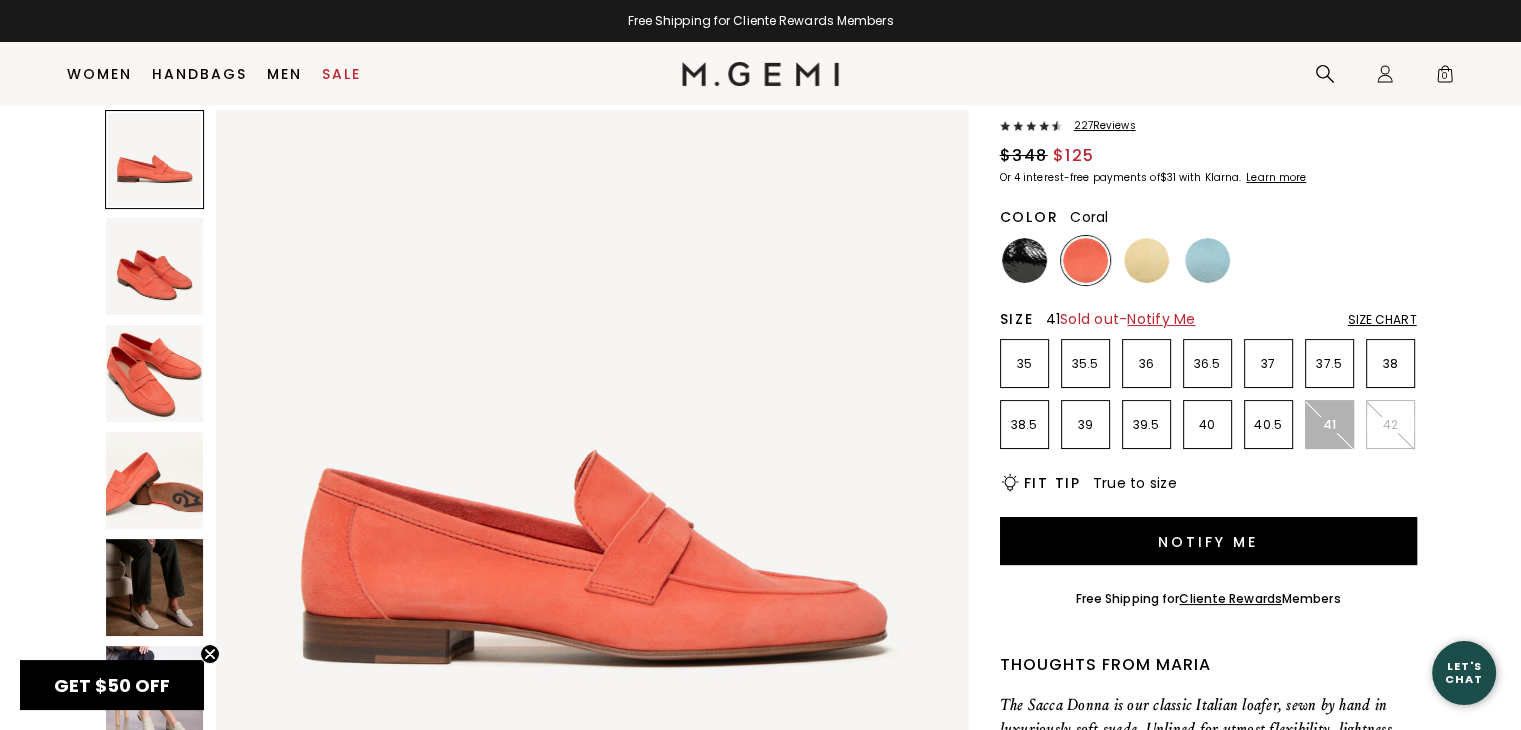 scroll, scrollTop: 0, scrollLeft: 0, axis: both 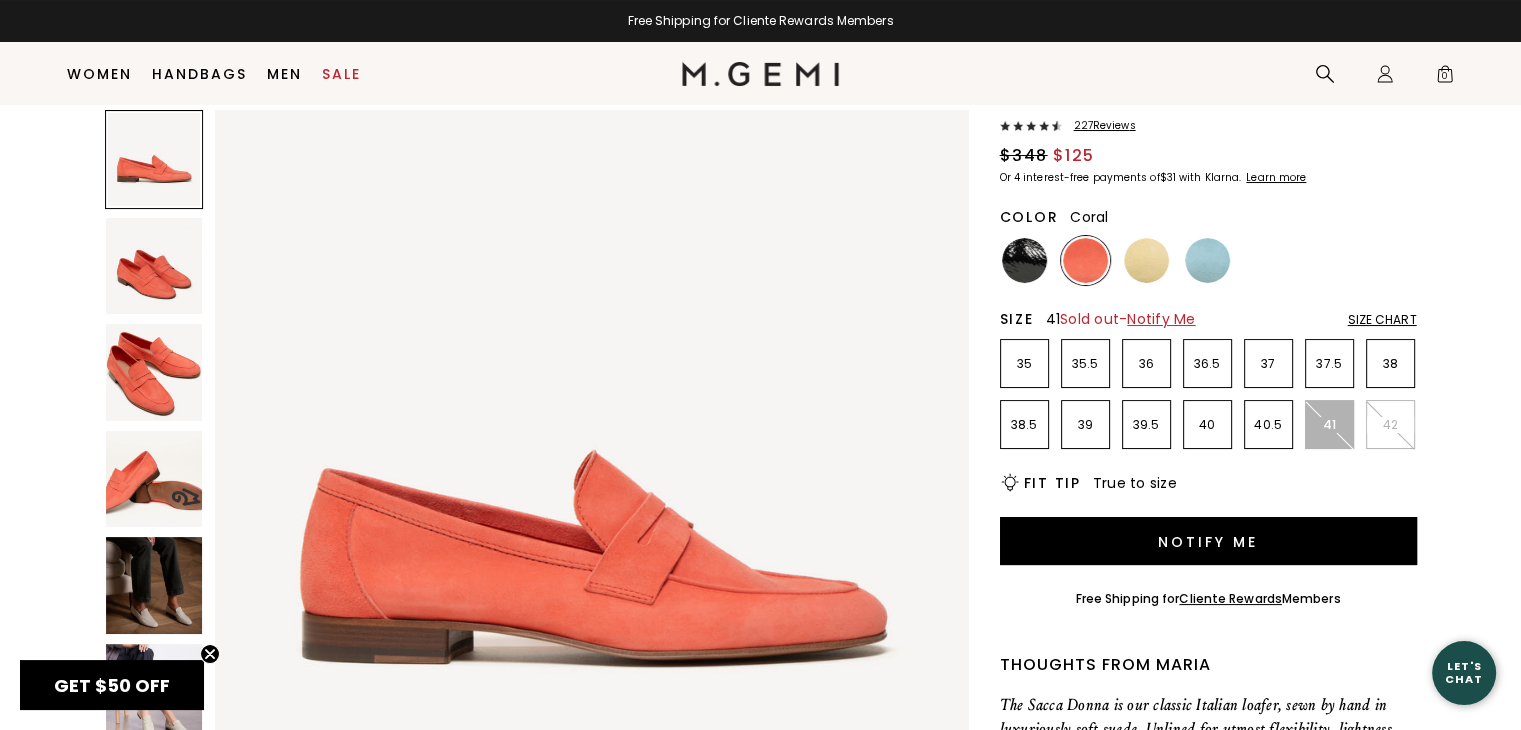 click at bounding box center [1024, 260] 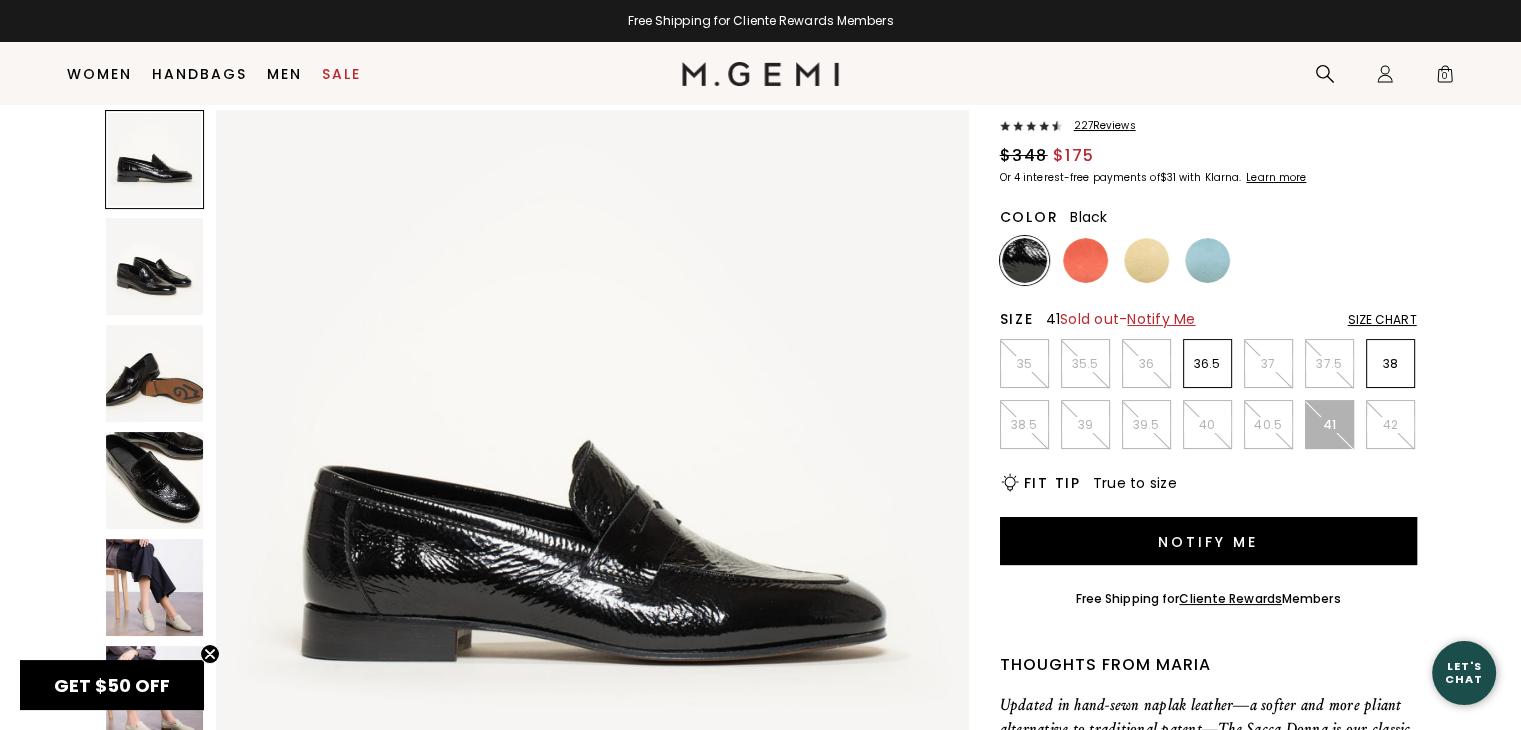 scroll, scrollTop: 0, scrollLeft: 0, axis: both 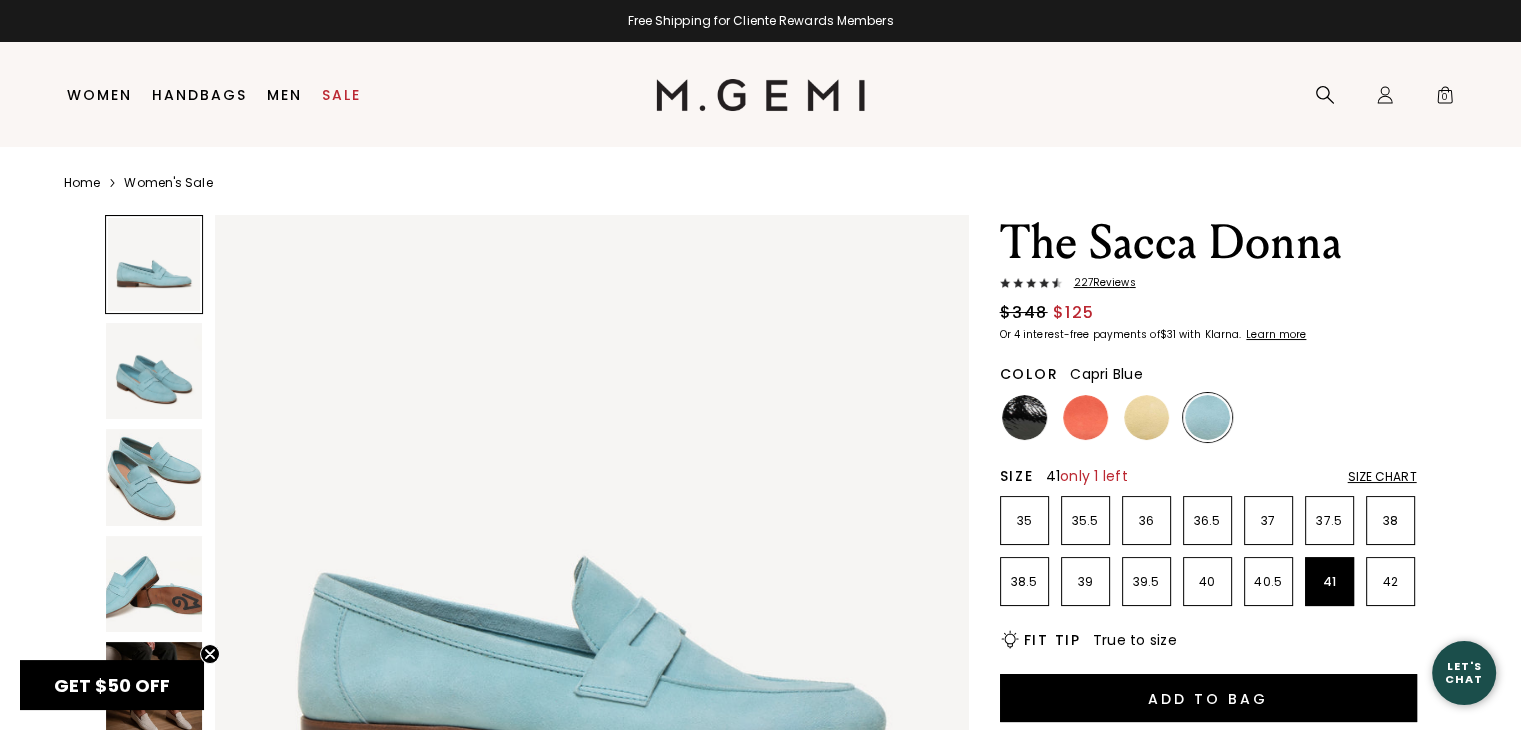 click on "Sale" at bounding box center [341, 95] 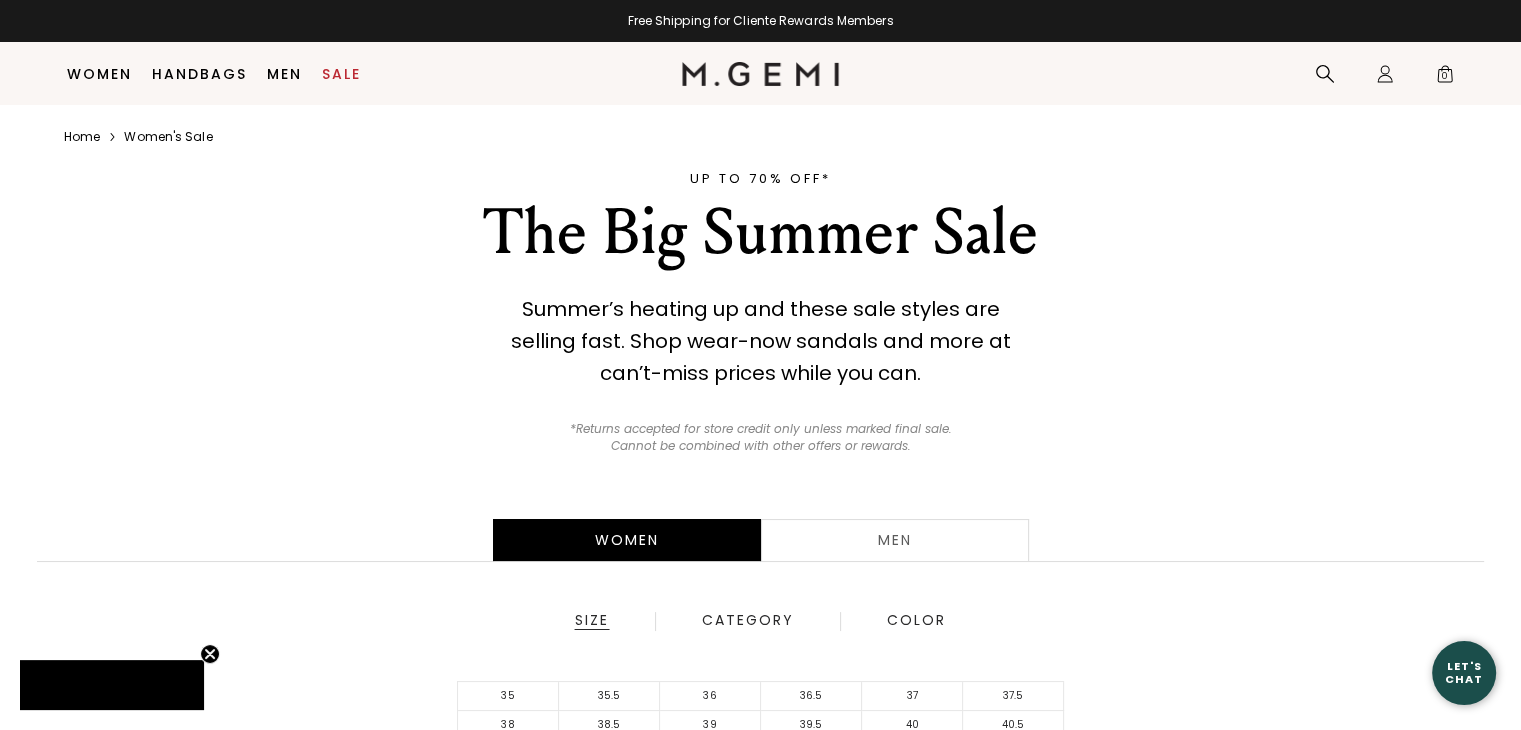 scroll, scrollTop: 303, scrollLeft: 0, axis: vertical 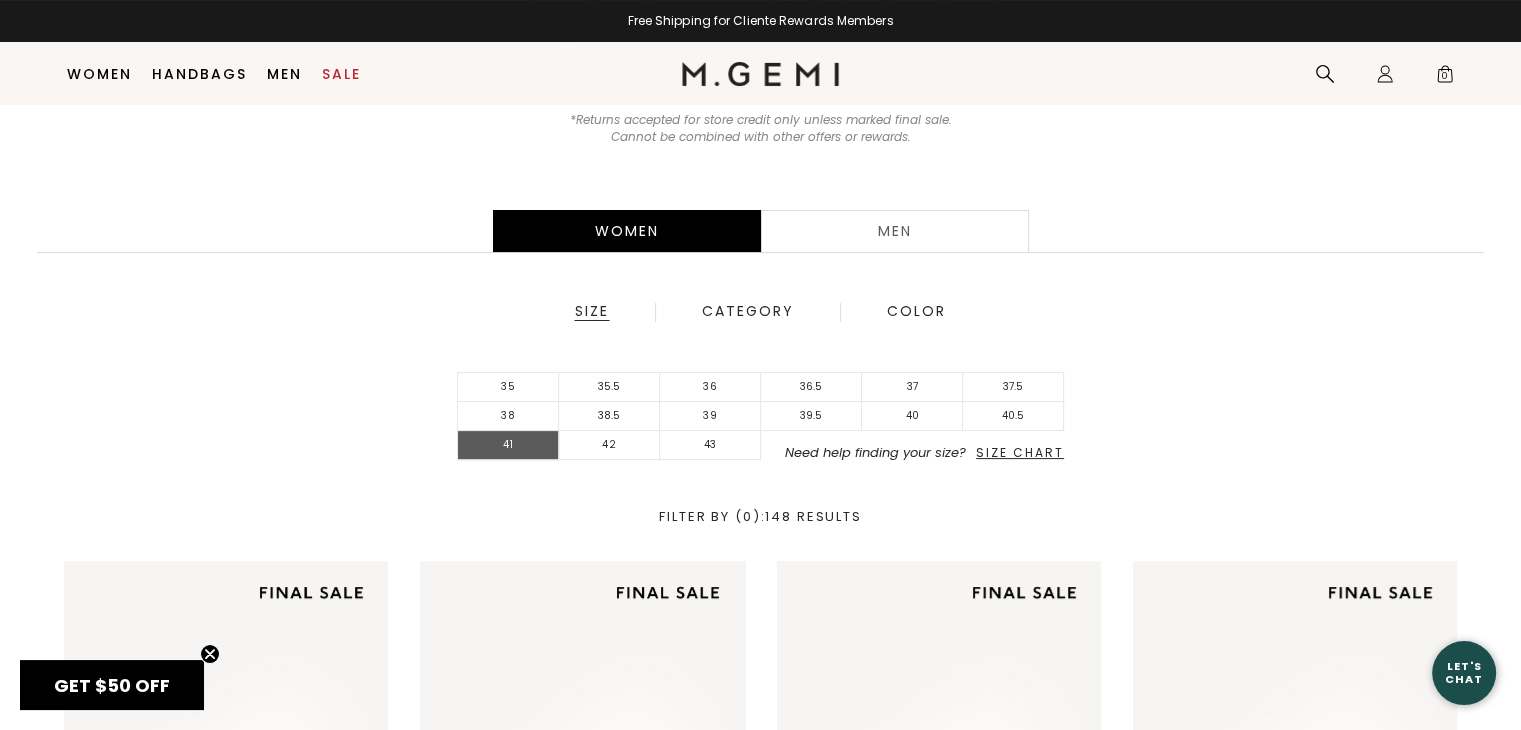 click on "41" at bounding box center (508, 445) 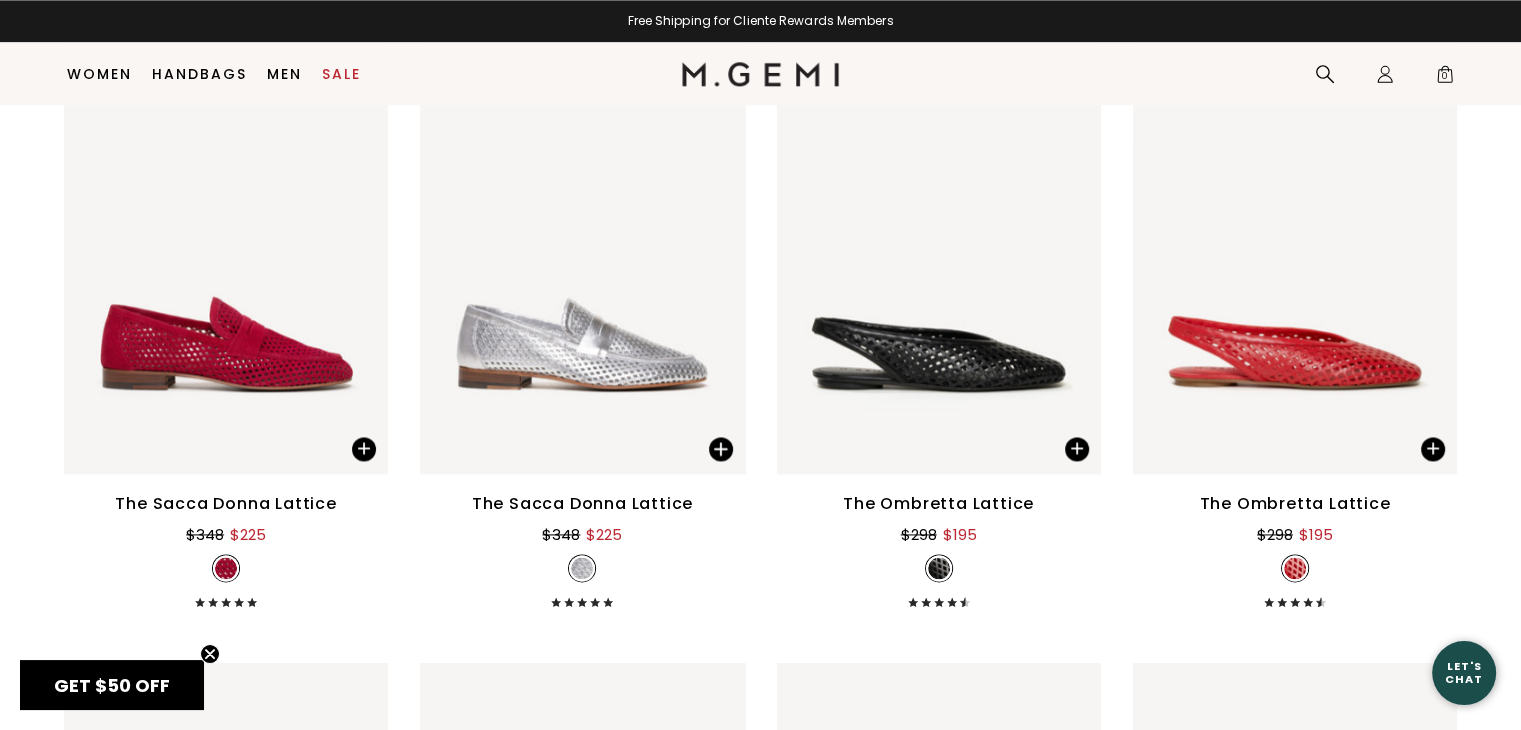 scroll, scrollTop: 2738, scrollLeft: 0, axis: vertical 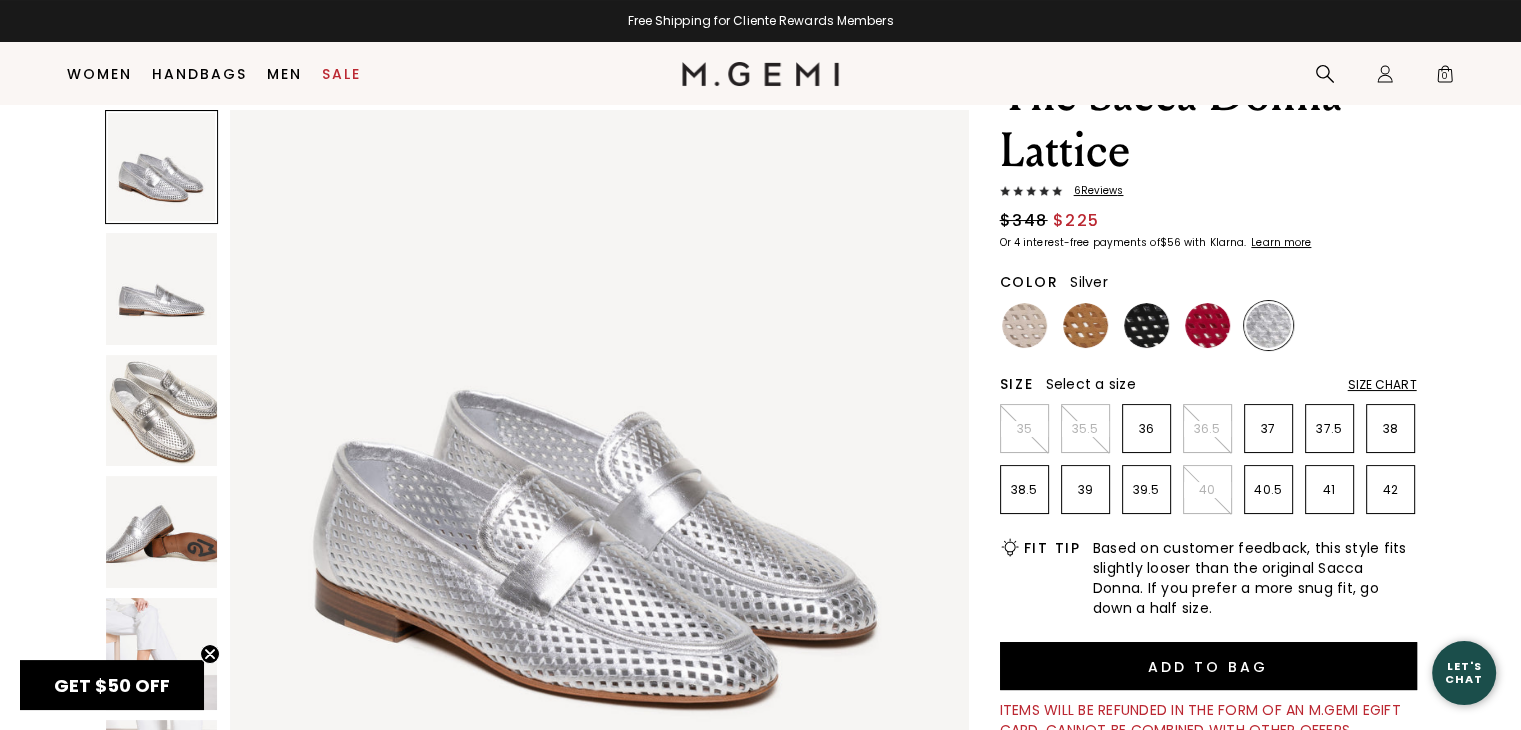 click at bounding box center [162, 289] 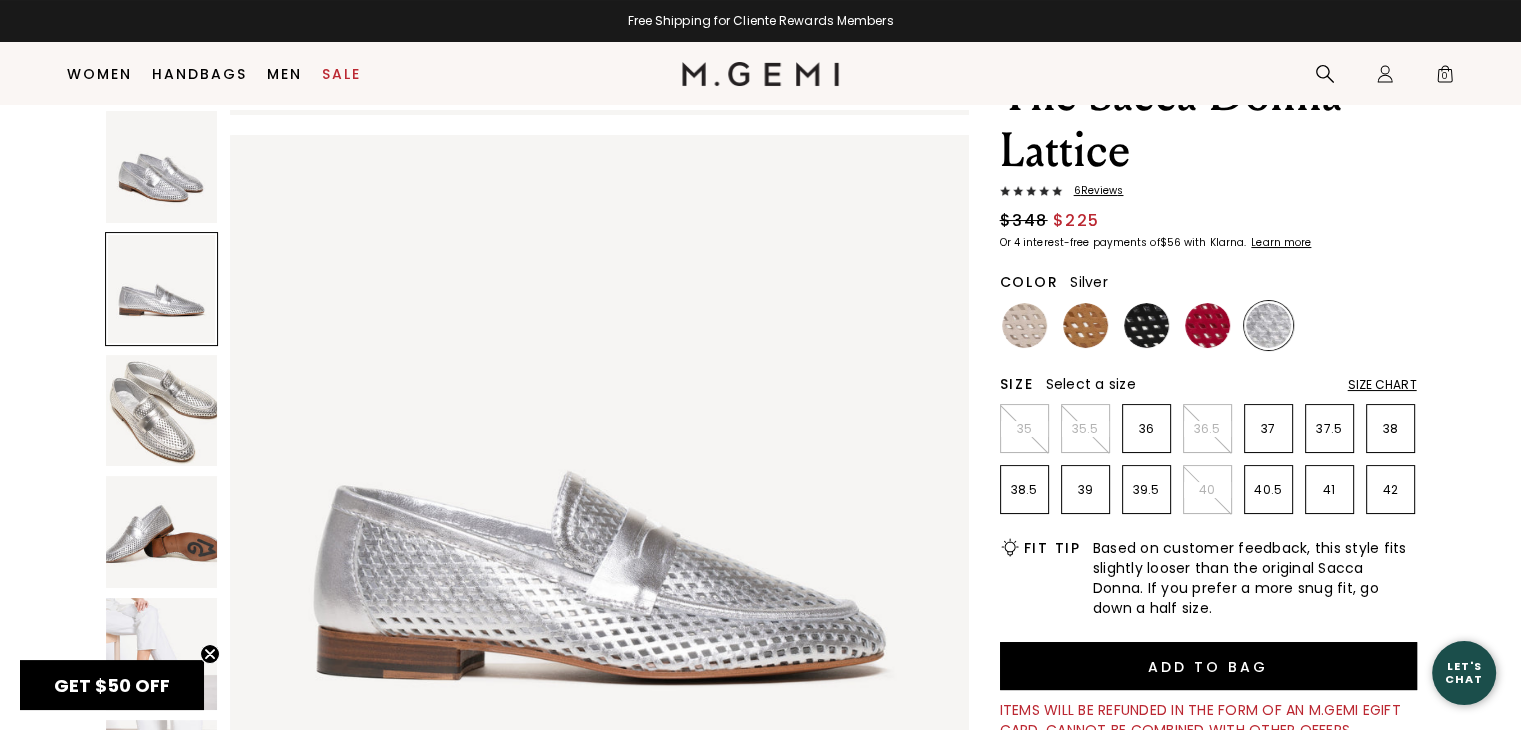 scroll, scrollTop: 743, scrollLeft: 0, axis: vertical 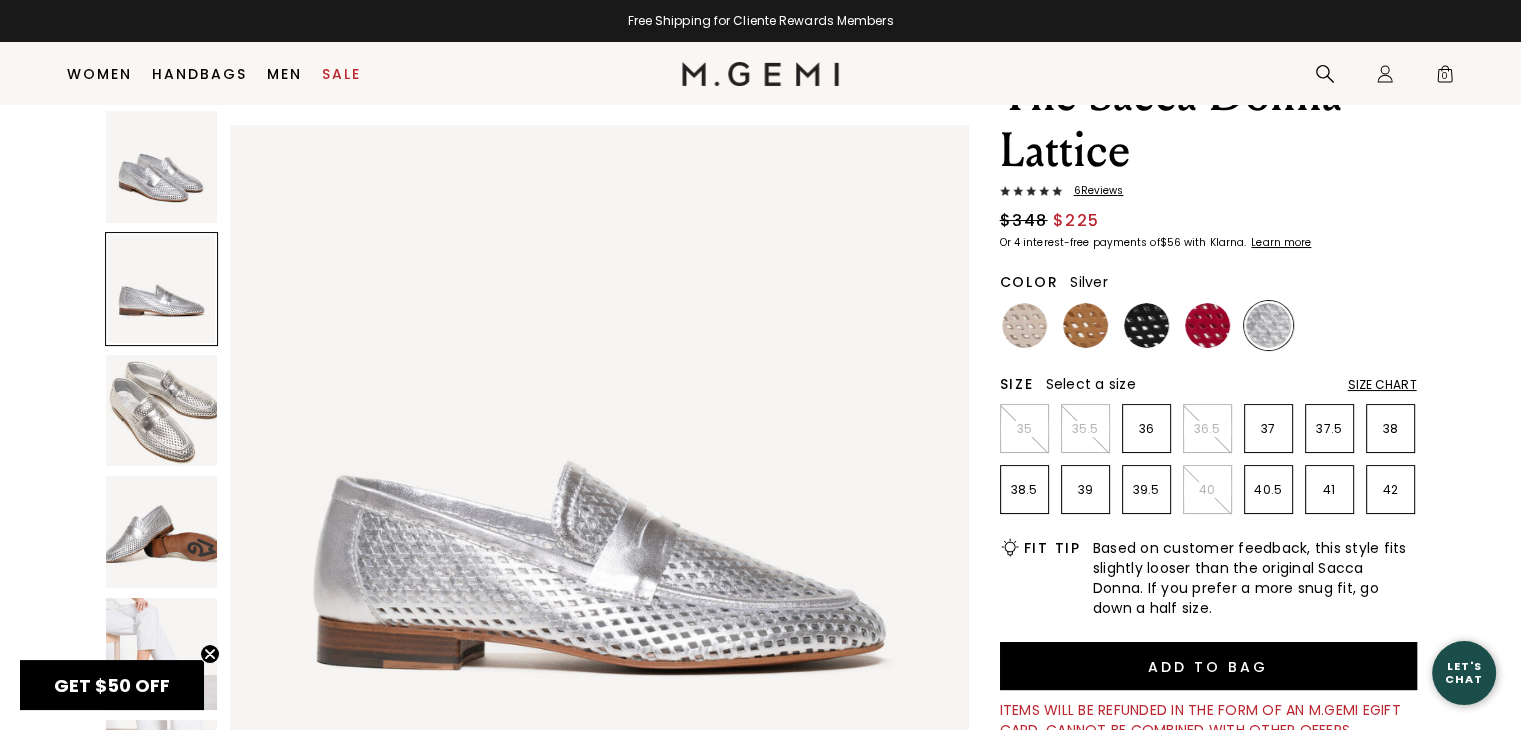 click at bounding box center (162, 411) 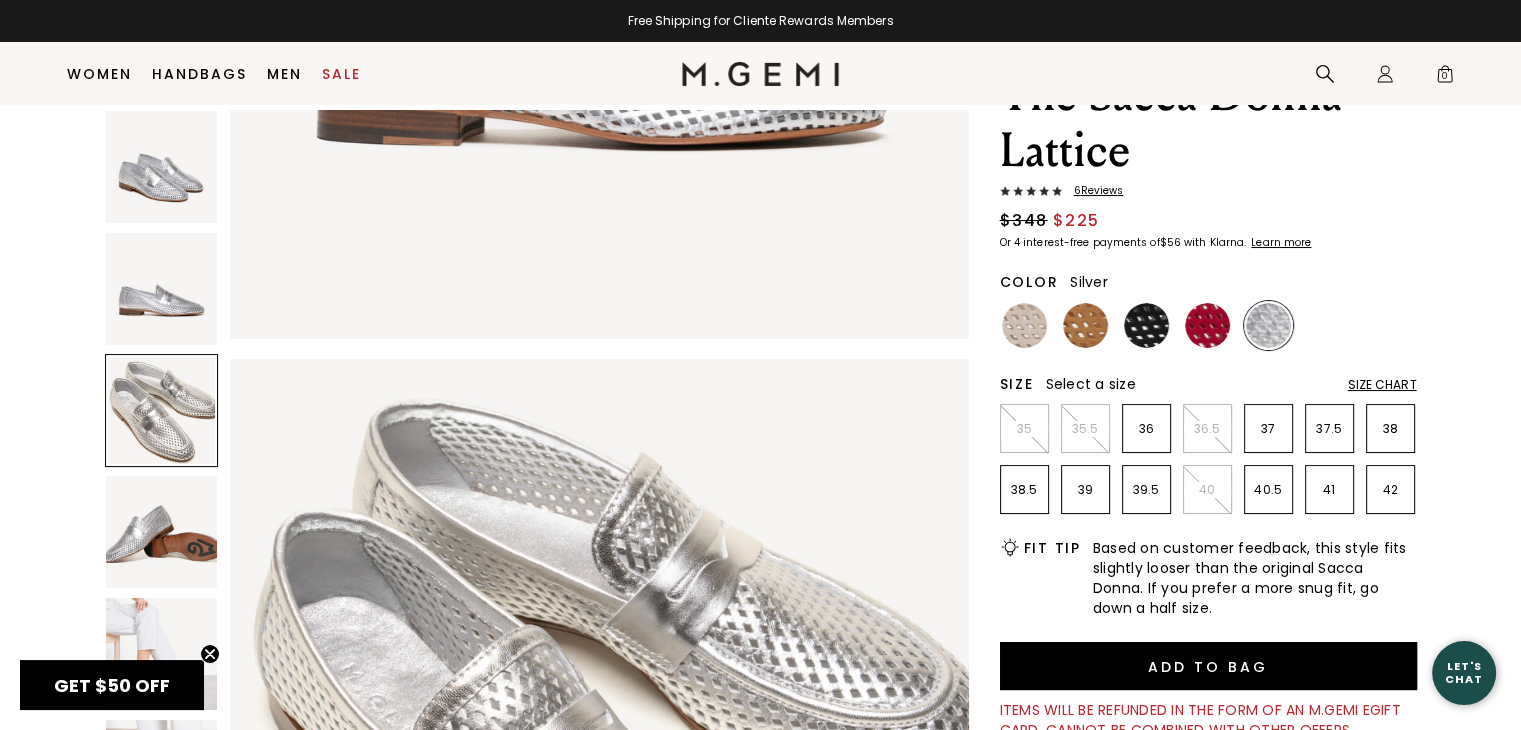 scroll, scrollTop: 1486, scrollLeft: 0, axis: vertical 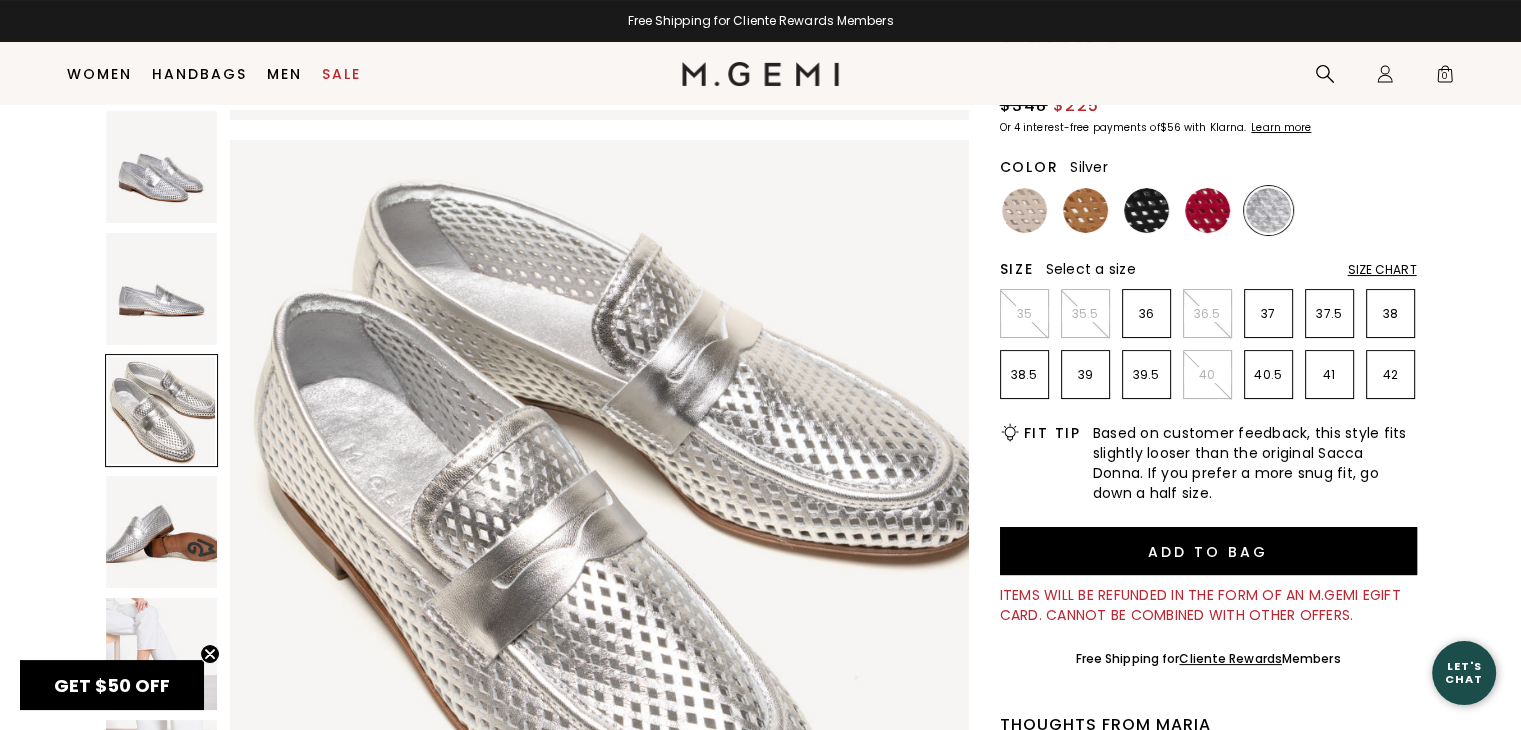 click at bounding box center (162, 532) 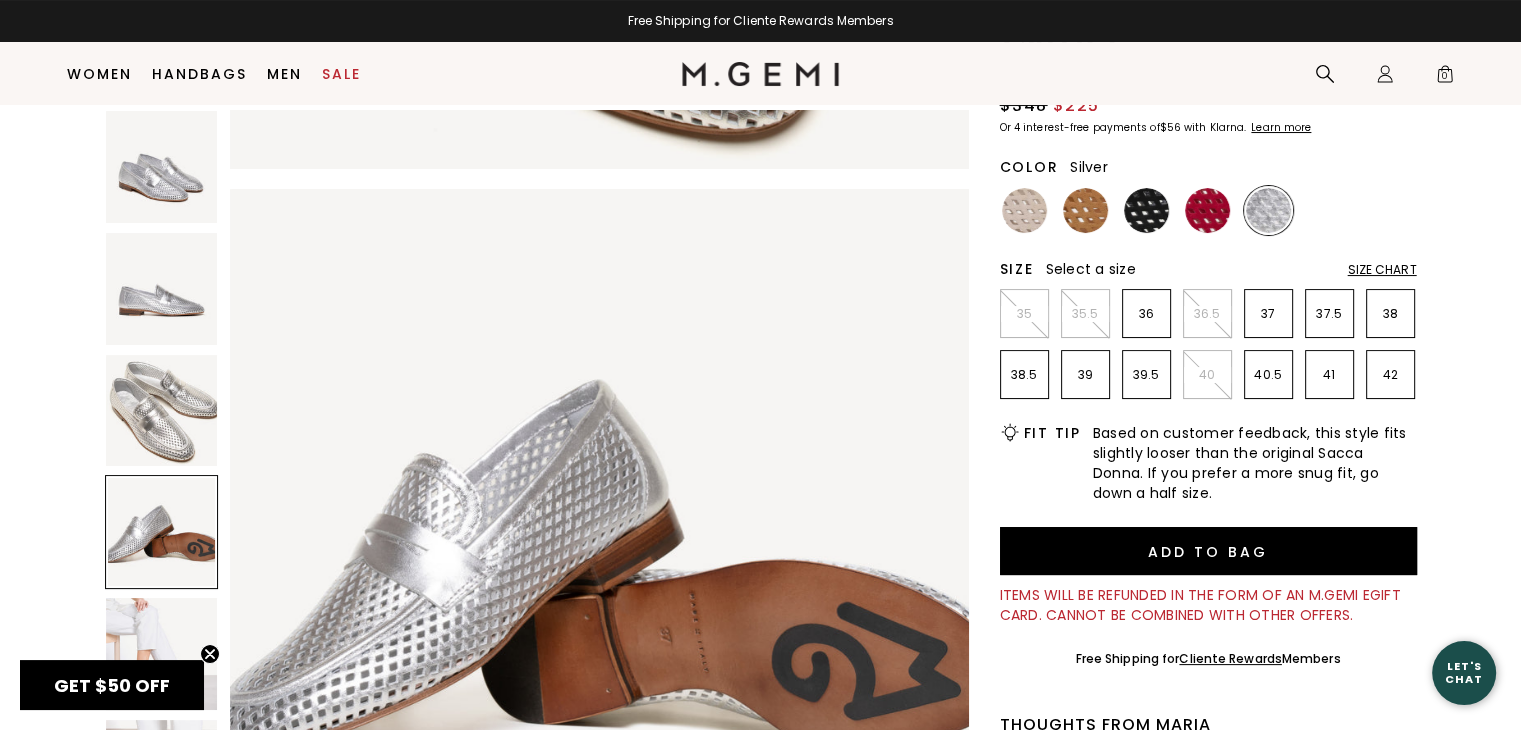 scroll, scrollTop: 2228, scrollLeft: 0, axis: vertical 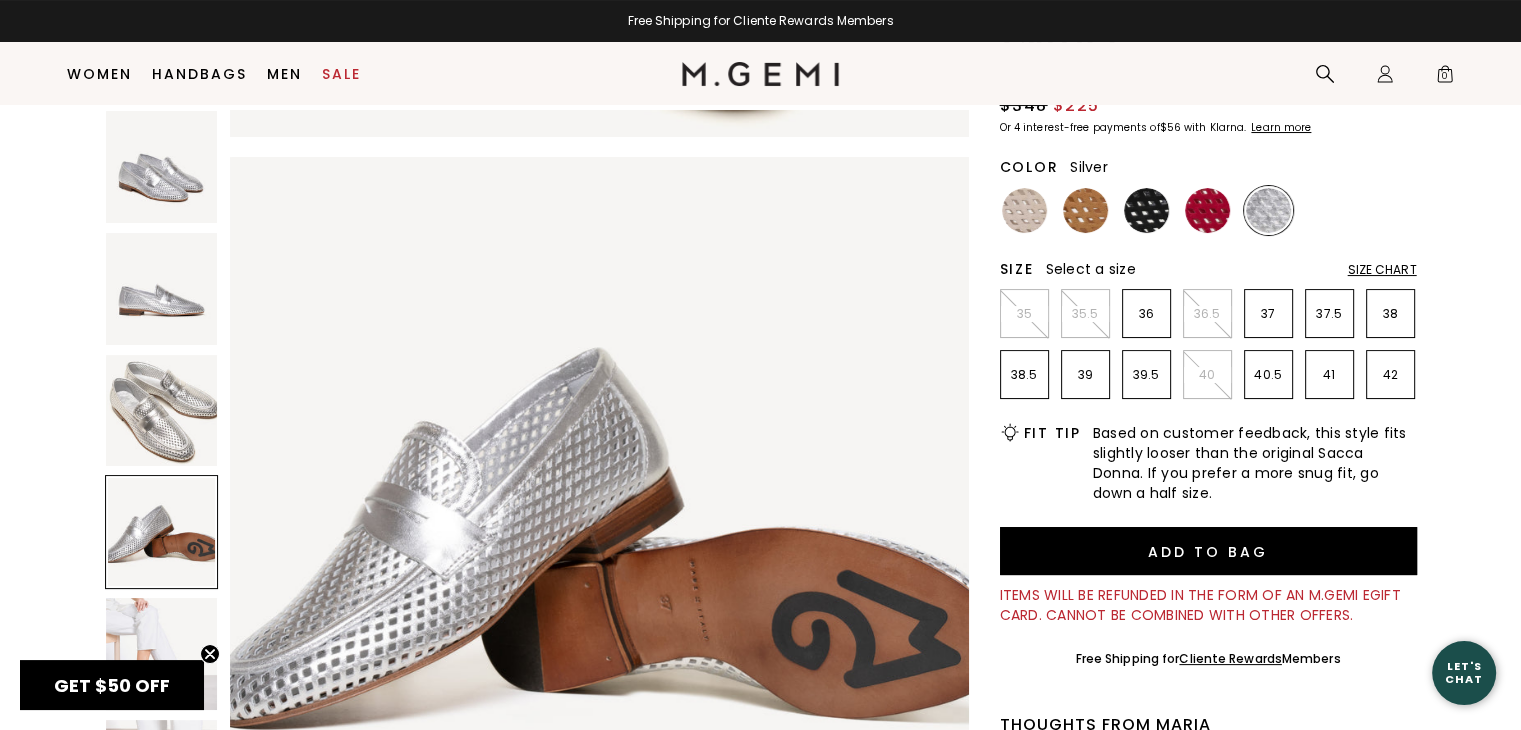 click on "41" at bounding box center [1329, 374] 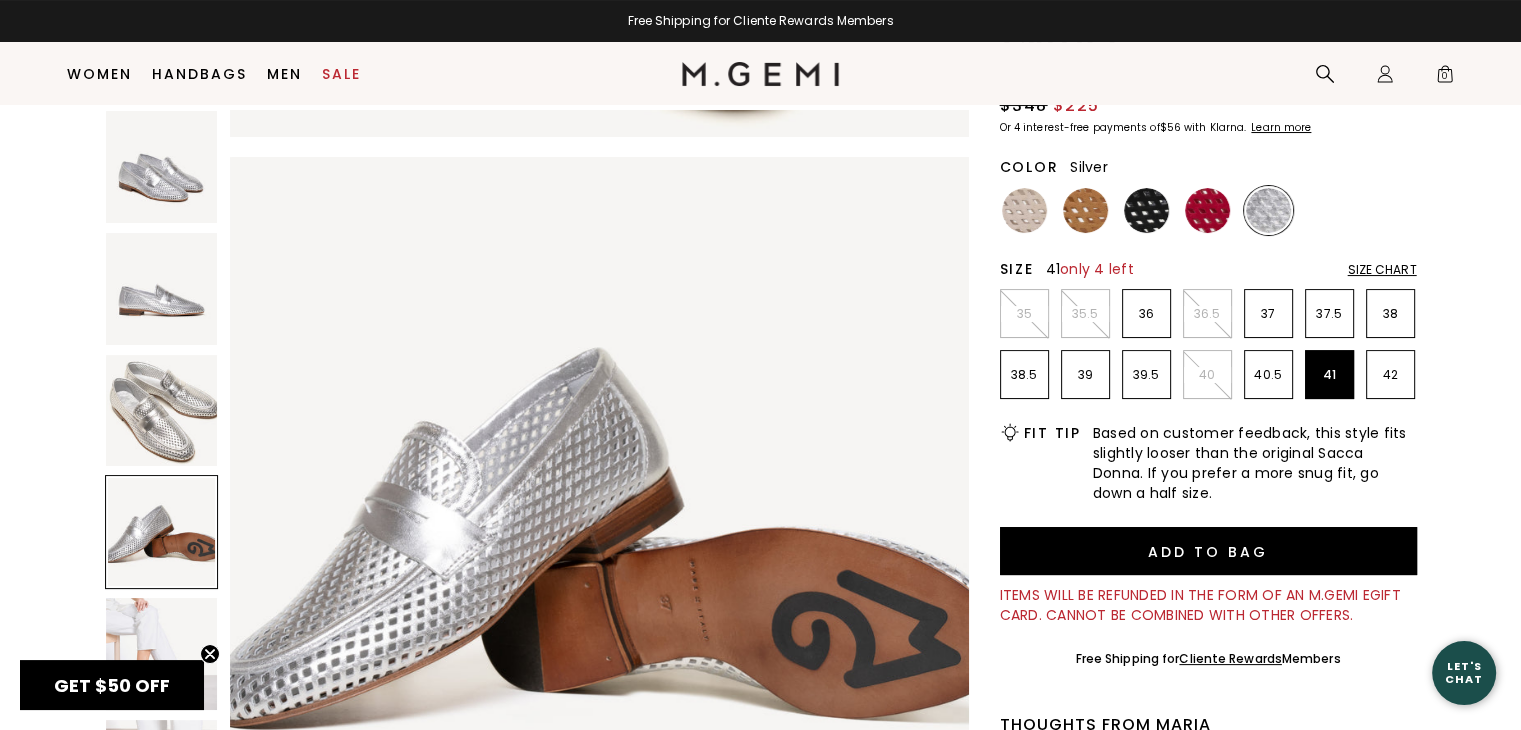 scroll, scrollTop: 0, scrollLeft: 0, axis: both 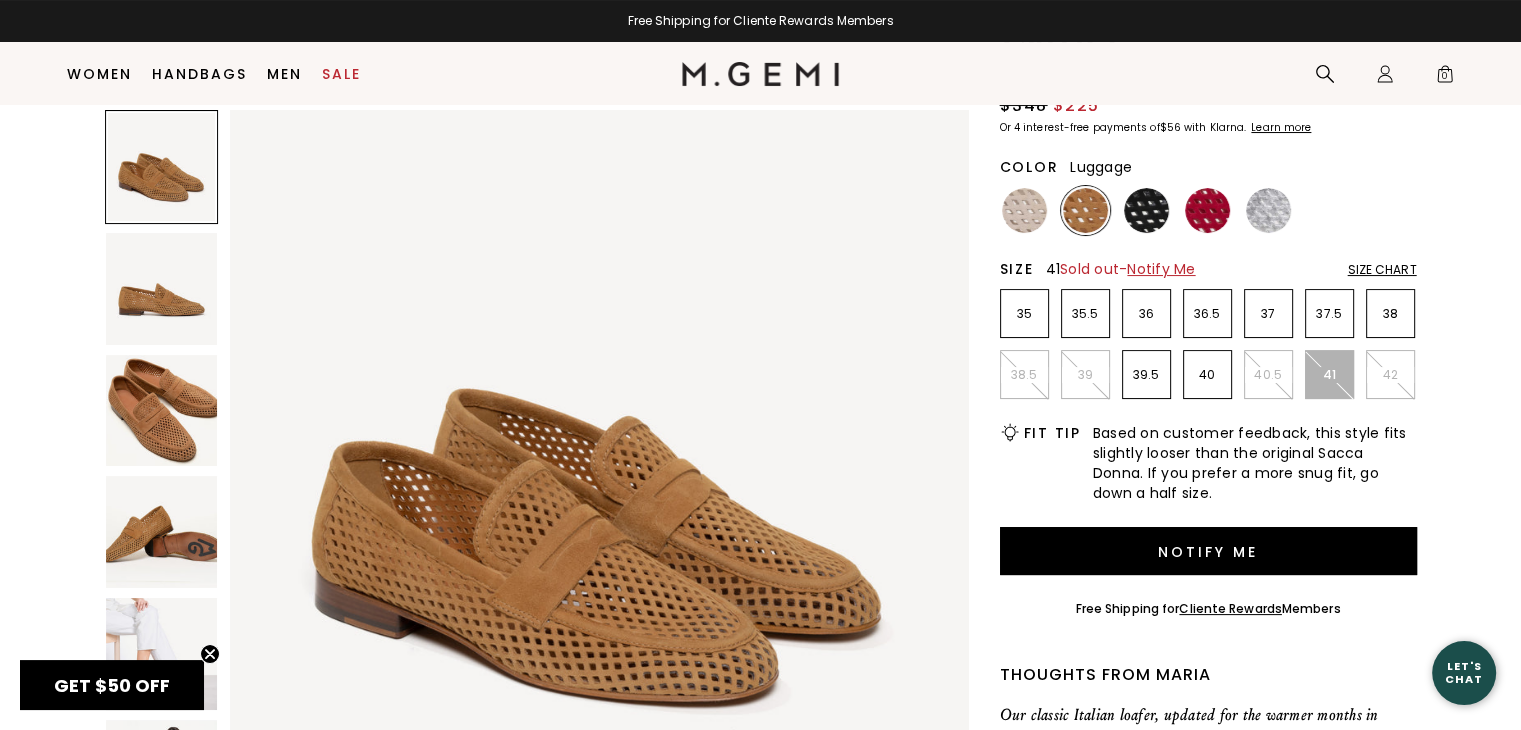 click at bounding box center [1024, 210] 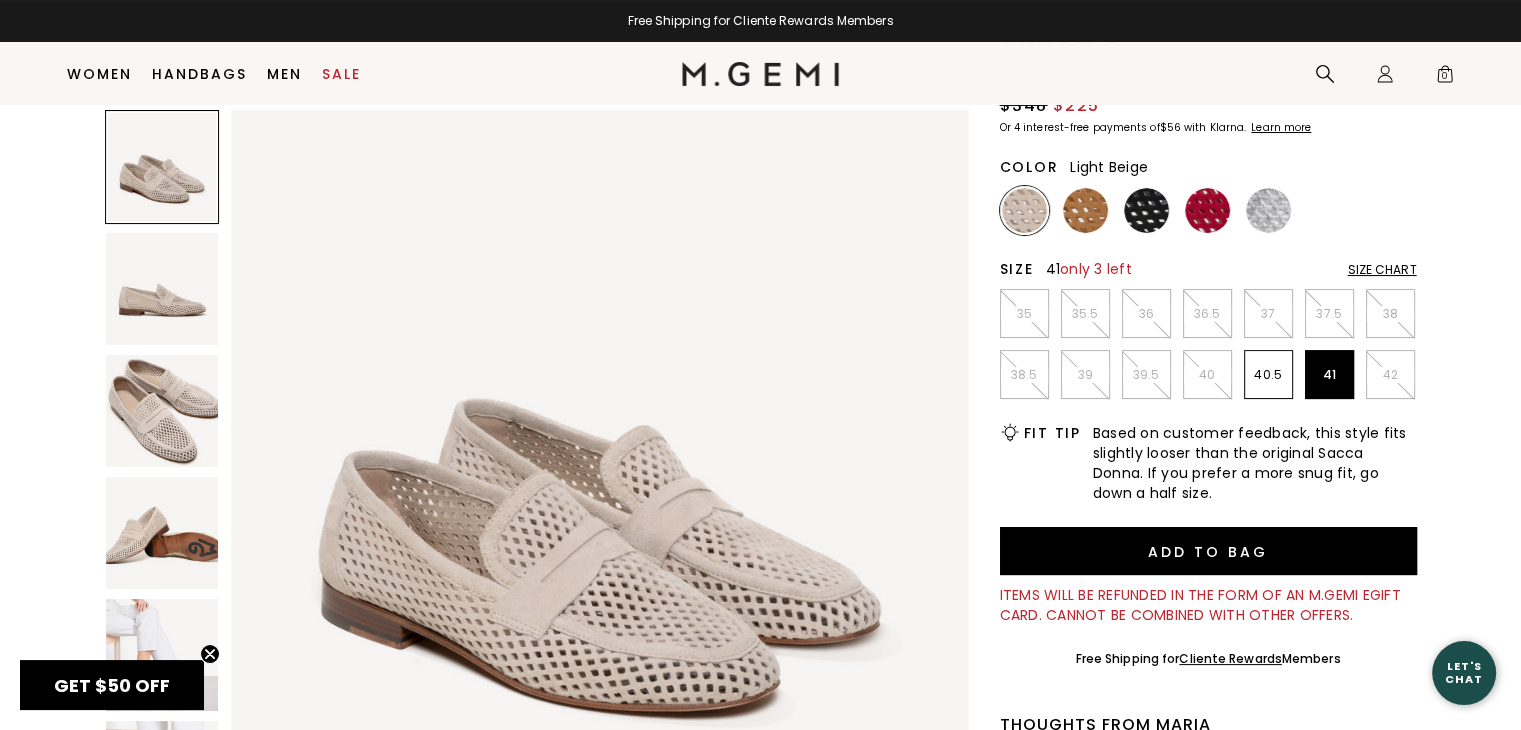 scroll, scrollTop: 0, scrollLeft: 0, axis: both 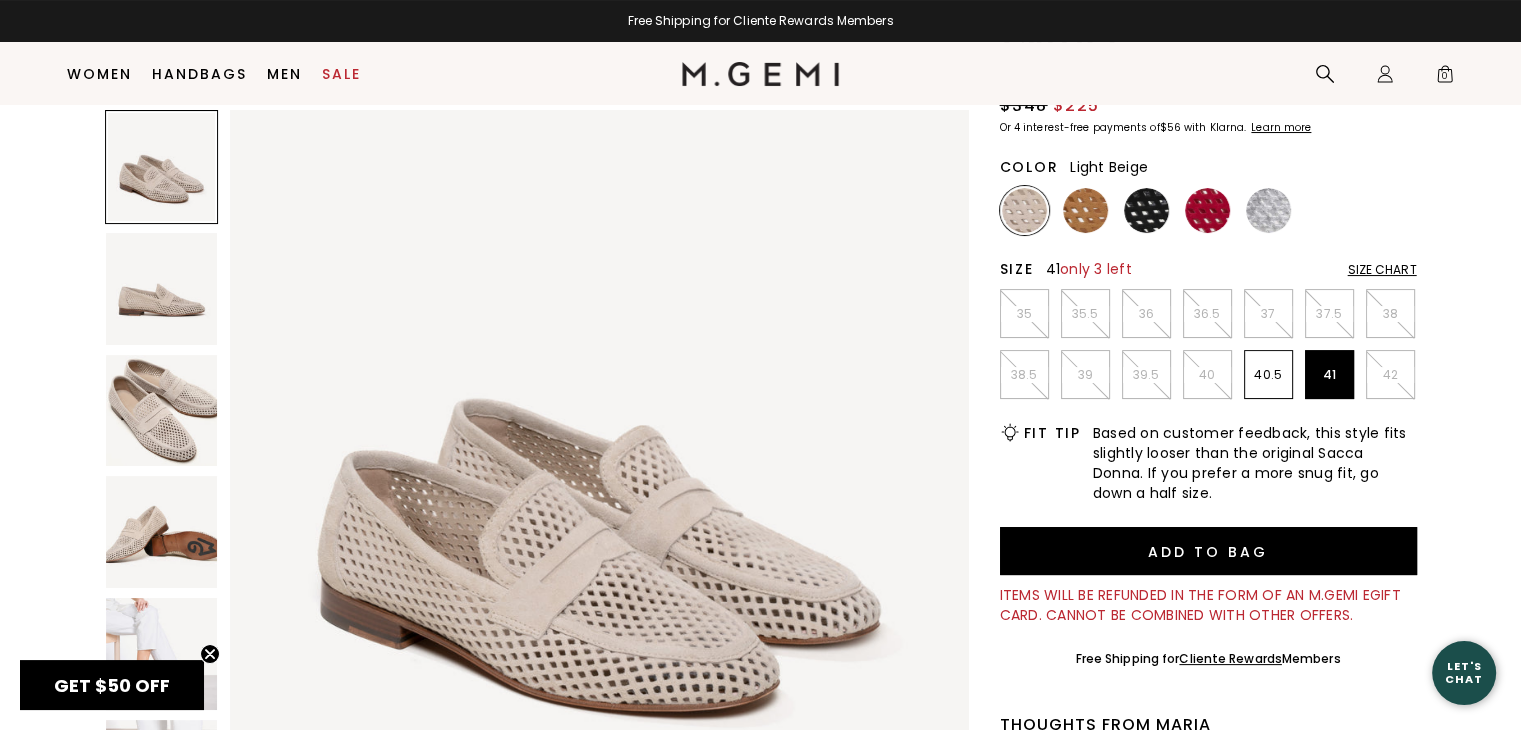 click at bounding box center [1268, 210] 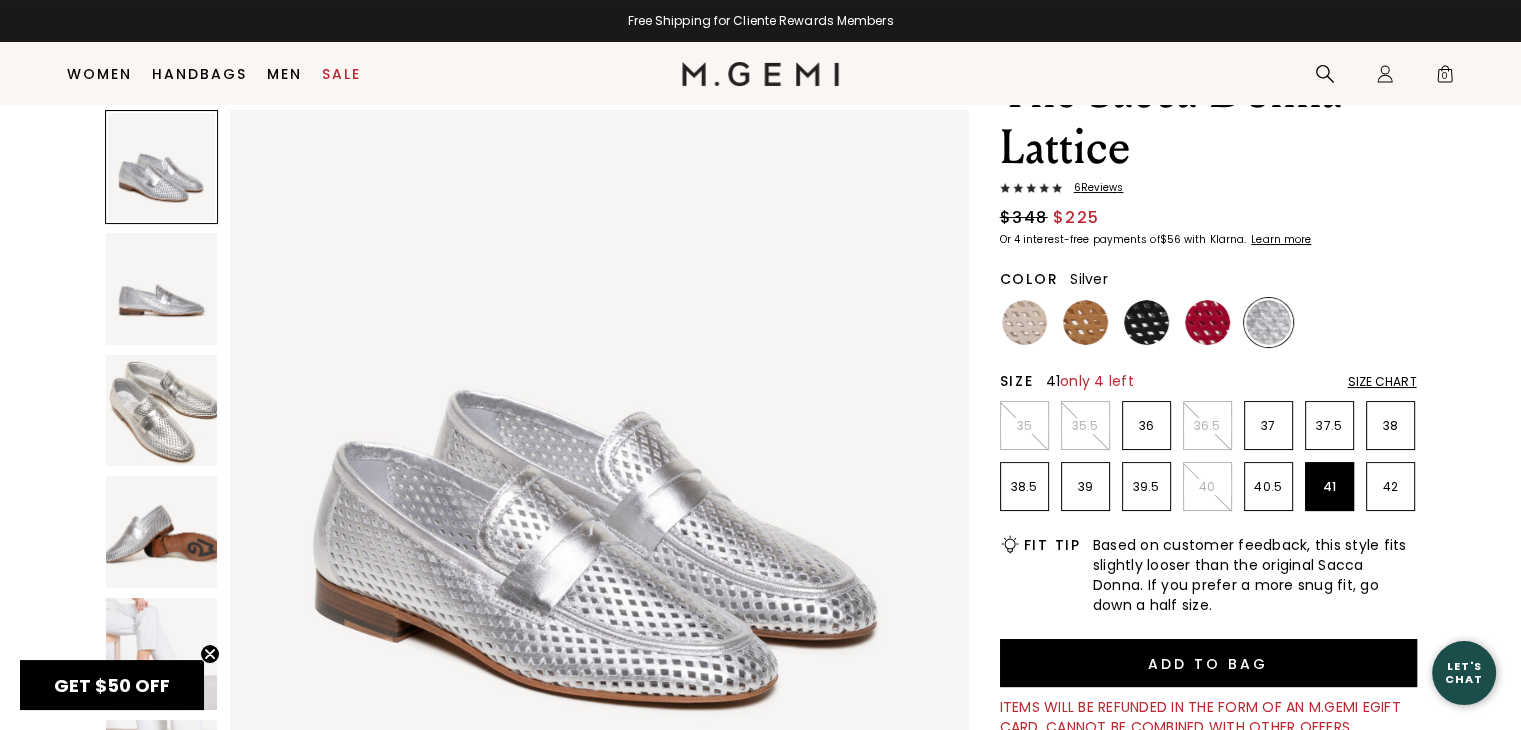 scroll, scrollTop: 112, scrollLeft: 0, axis: vertical 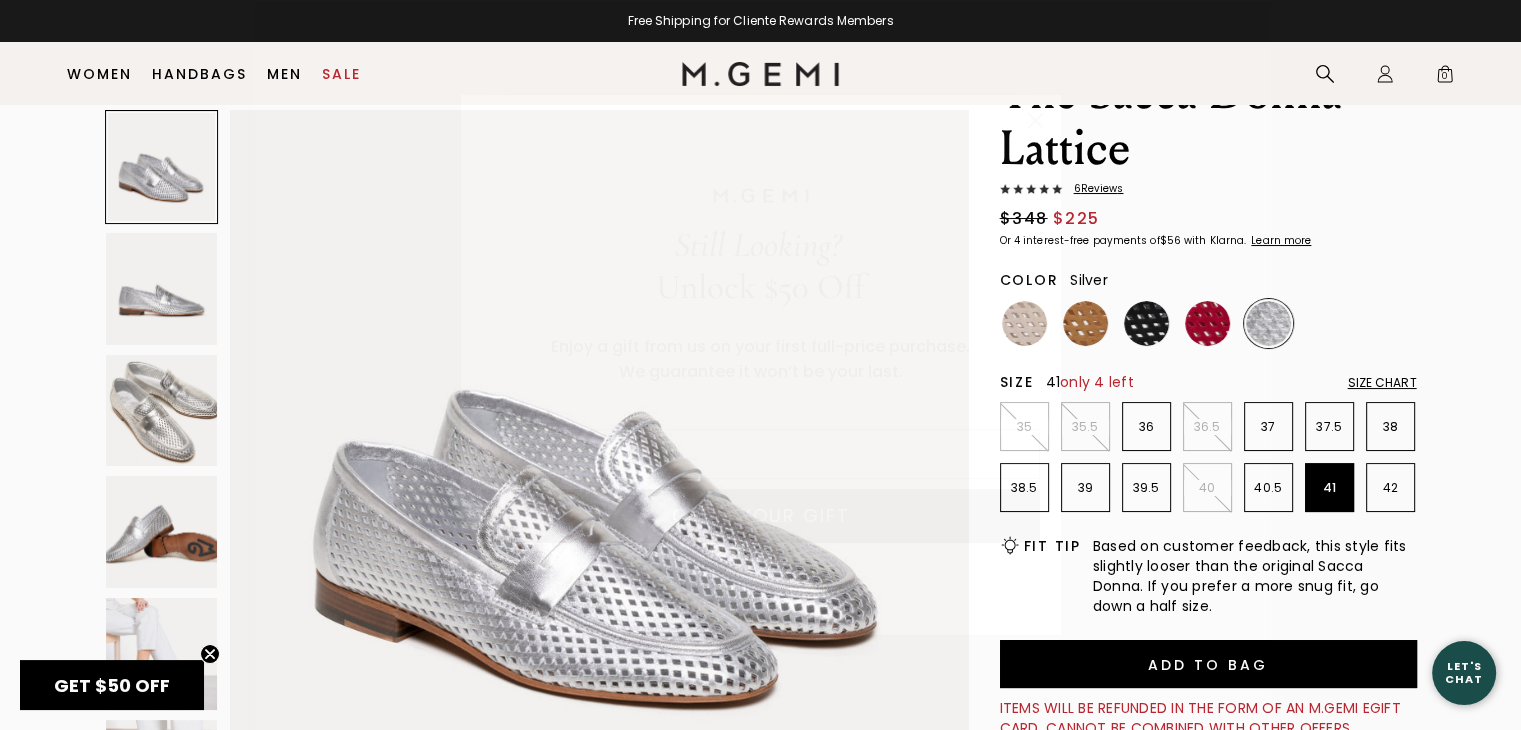click 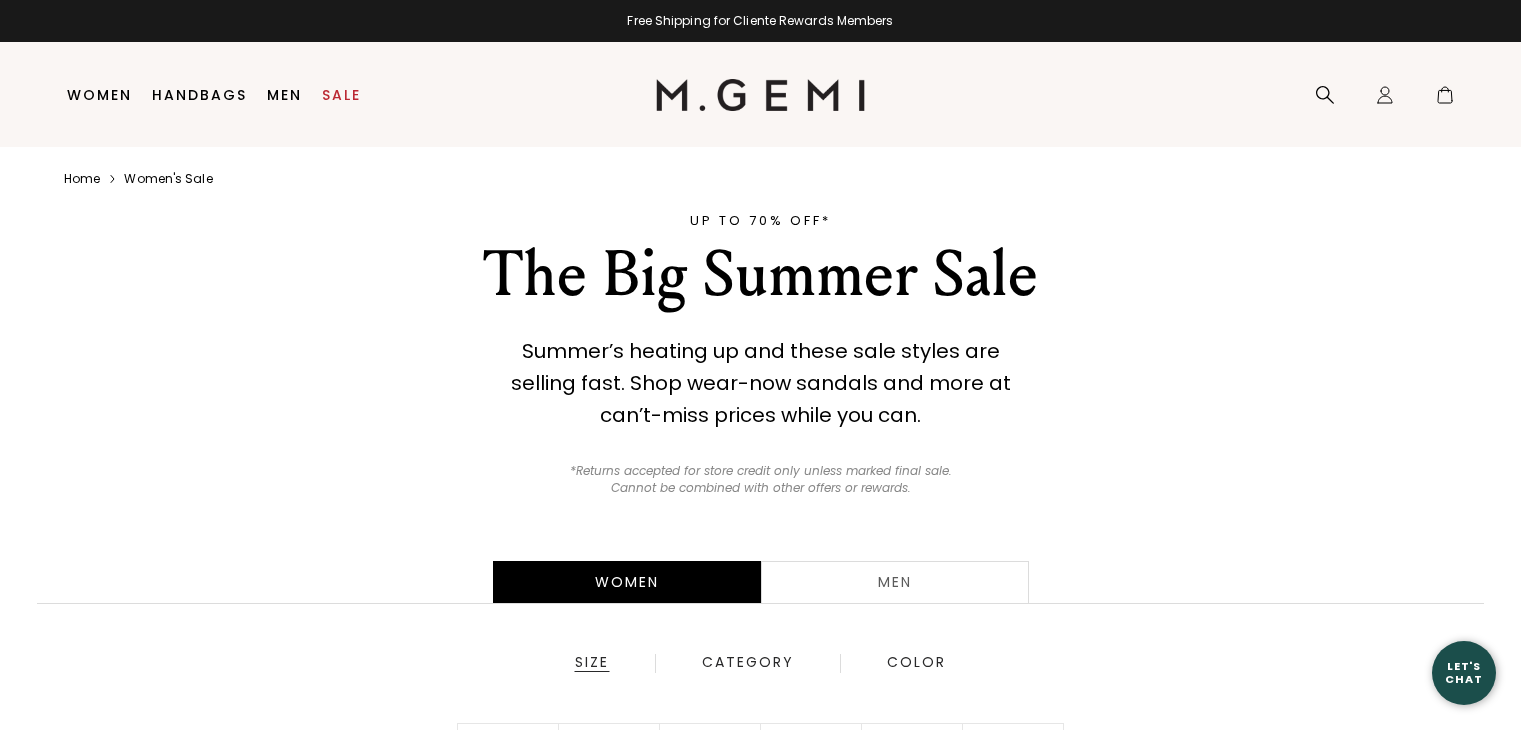scroll, scrollTop: 0, scrollLeft: 0, axis: both 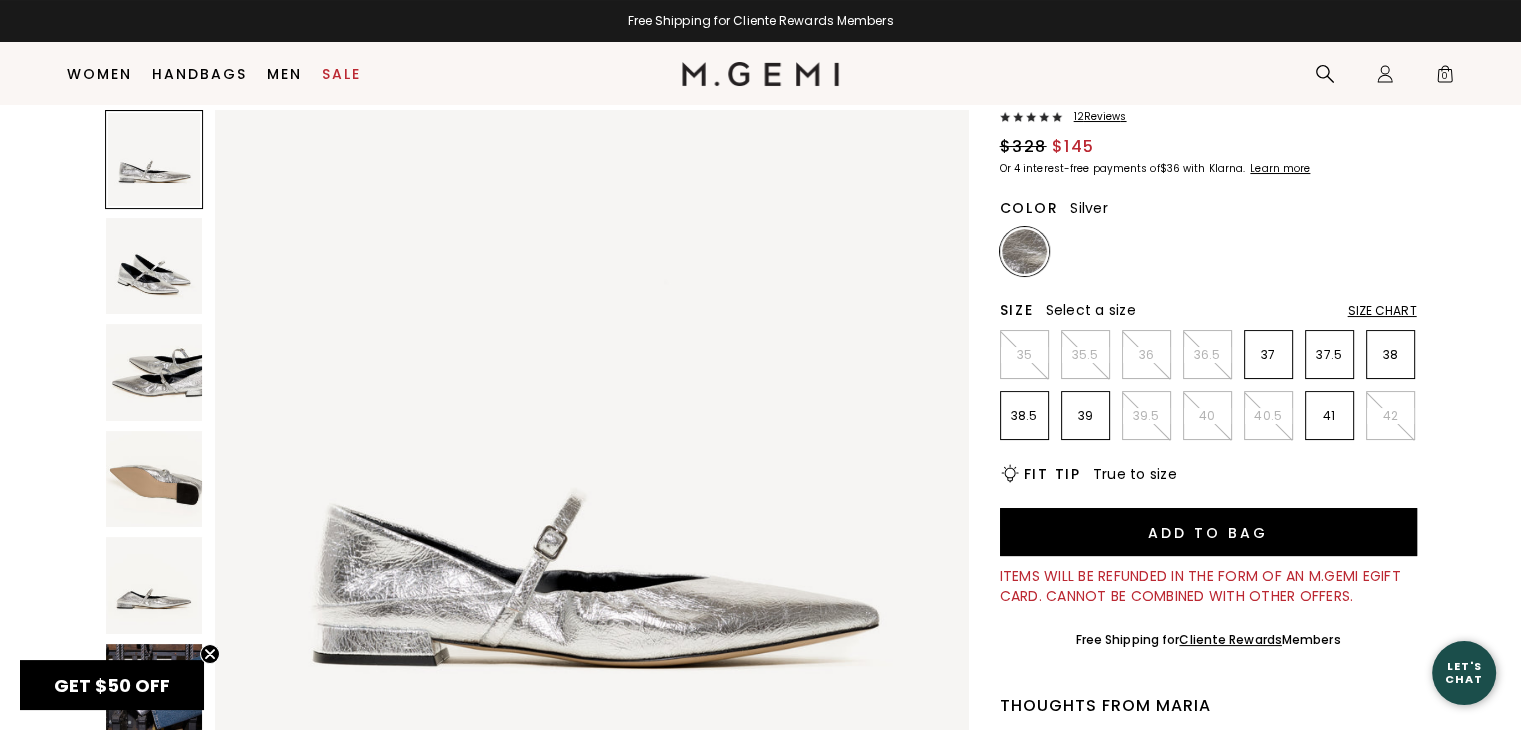 click at bounding box center (154, 266) 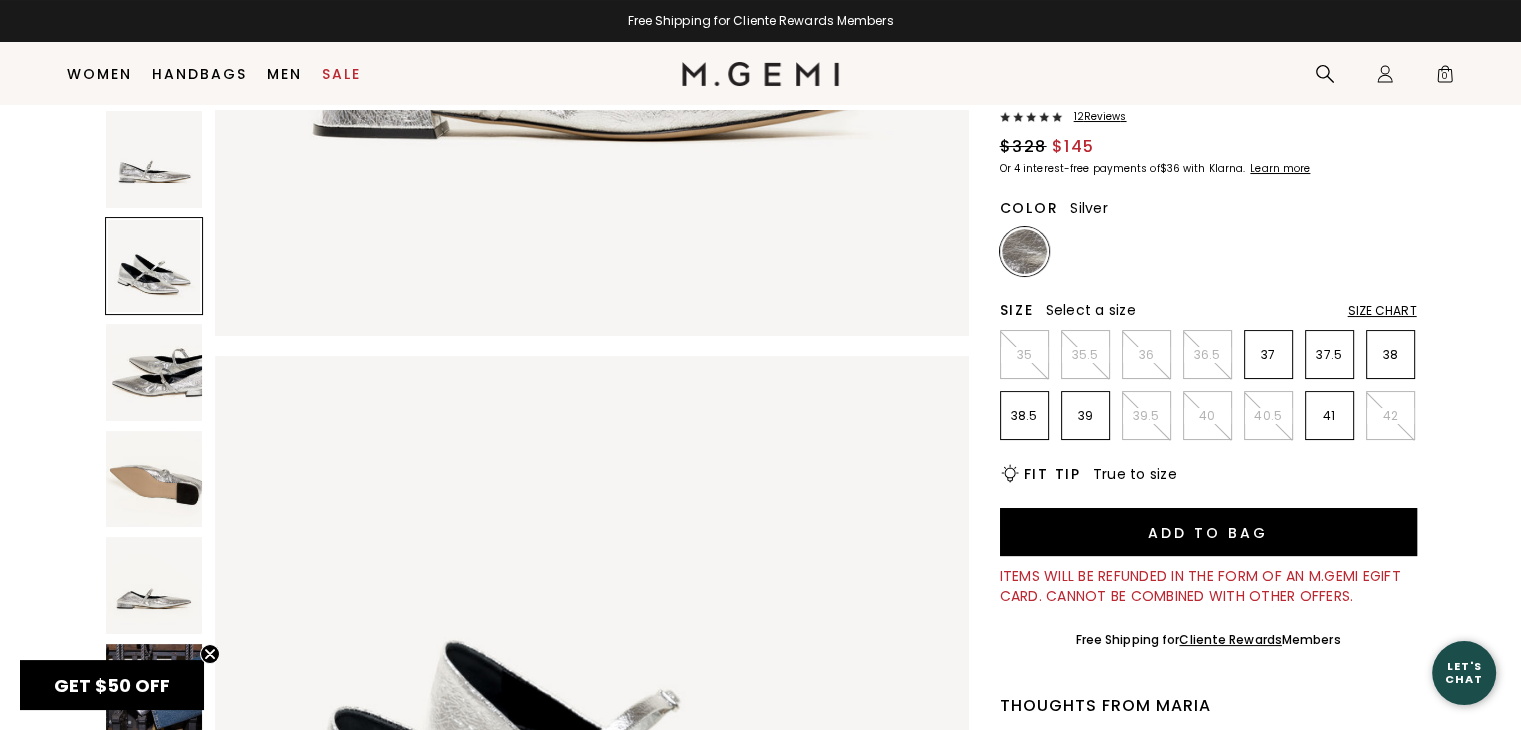 scroll, scrollTop: 758, scrollLeft: 0, axis: vertical 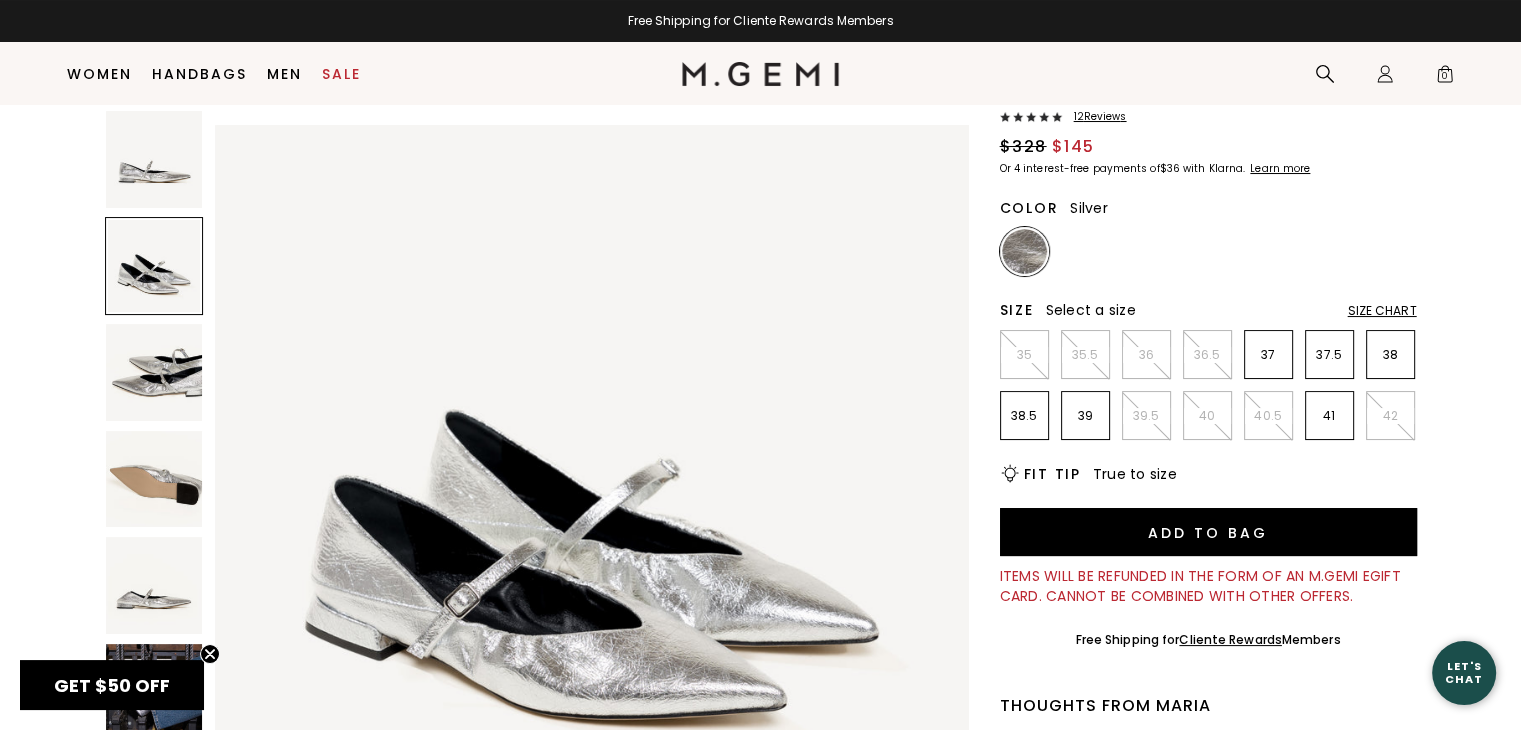 click at bounding box center [154, 372] 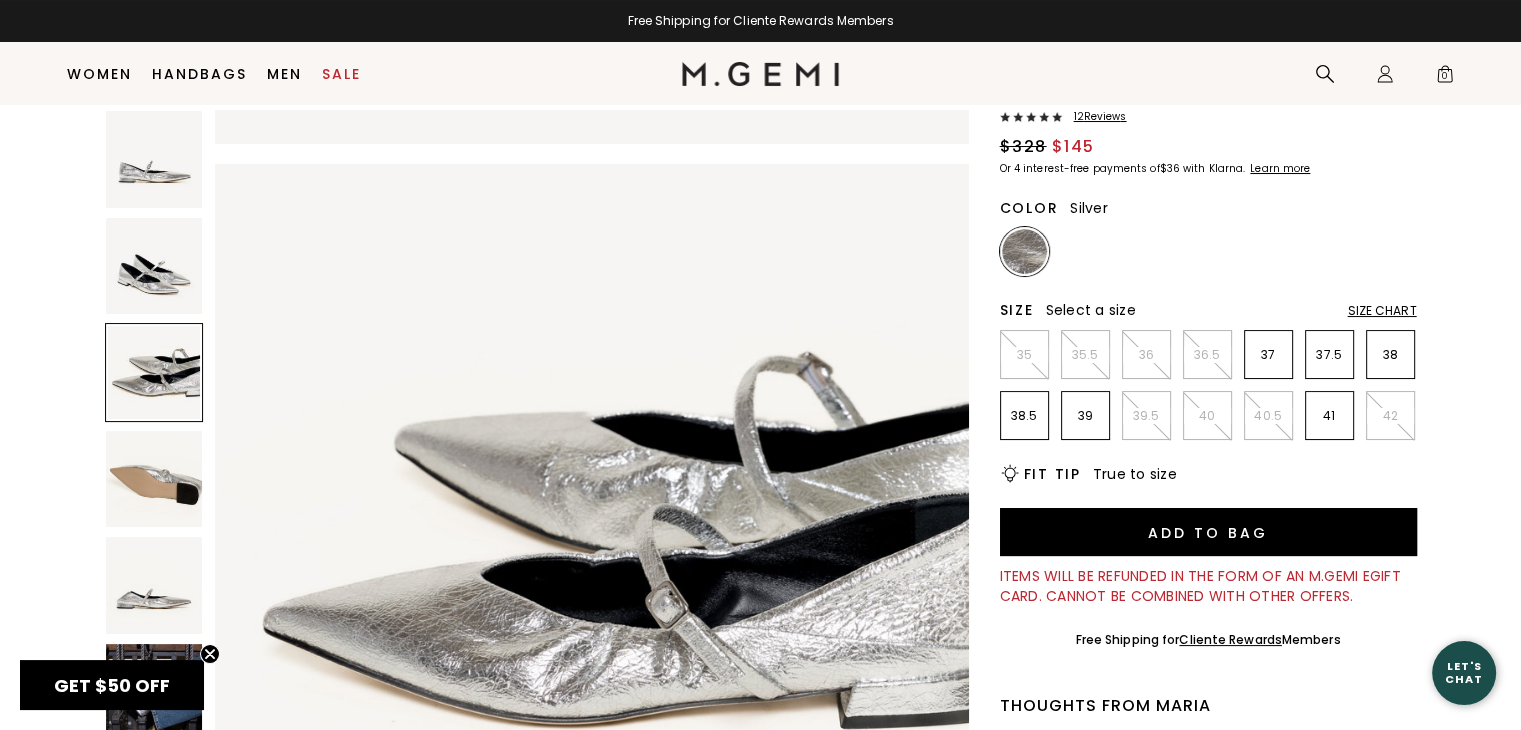 scroll, scrollTop: 1516, scrollLeft: 0, axis: vertical 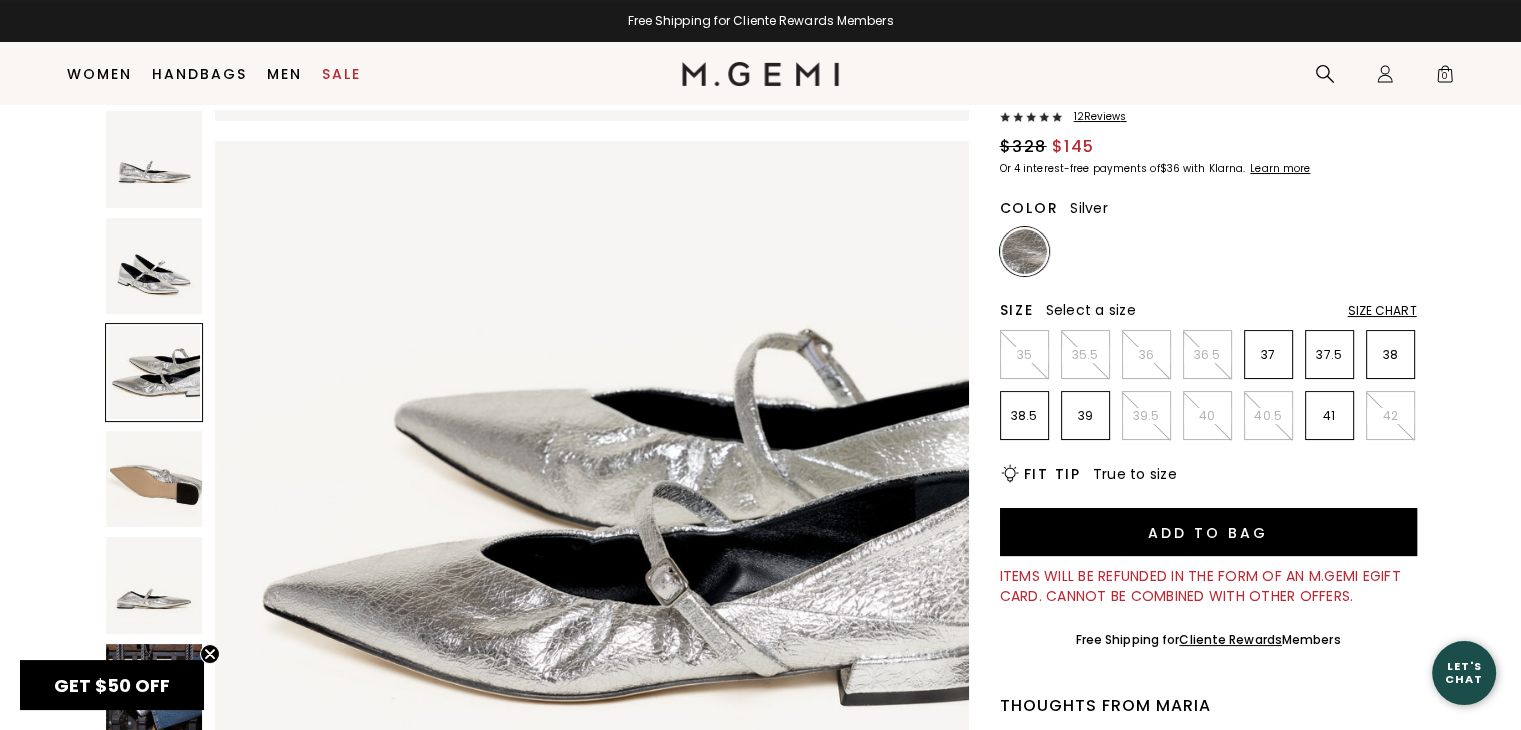 click at bounding box center (154, 479) 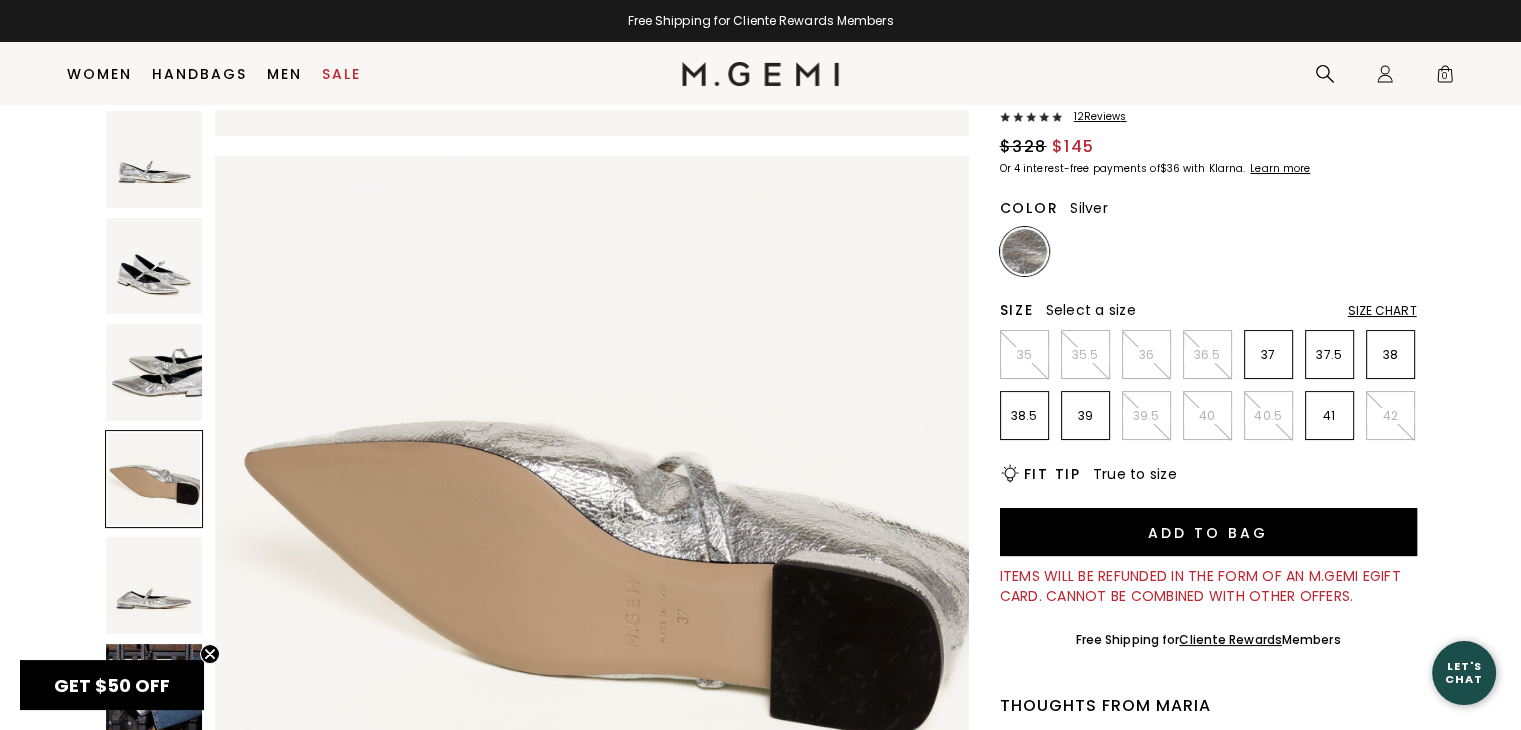 scroll, scrollTop: 2275, scrollLeft: 0, axis: vertical 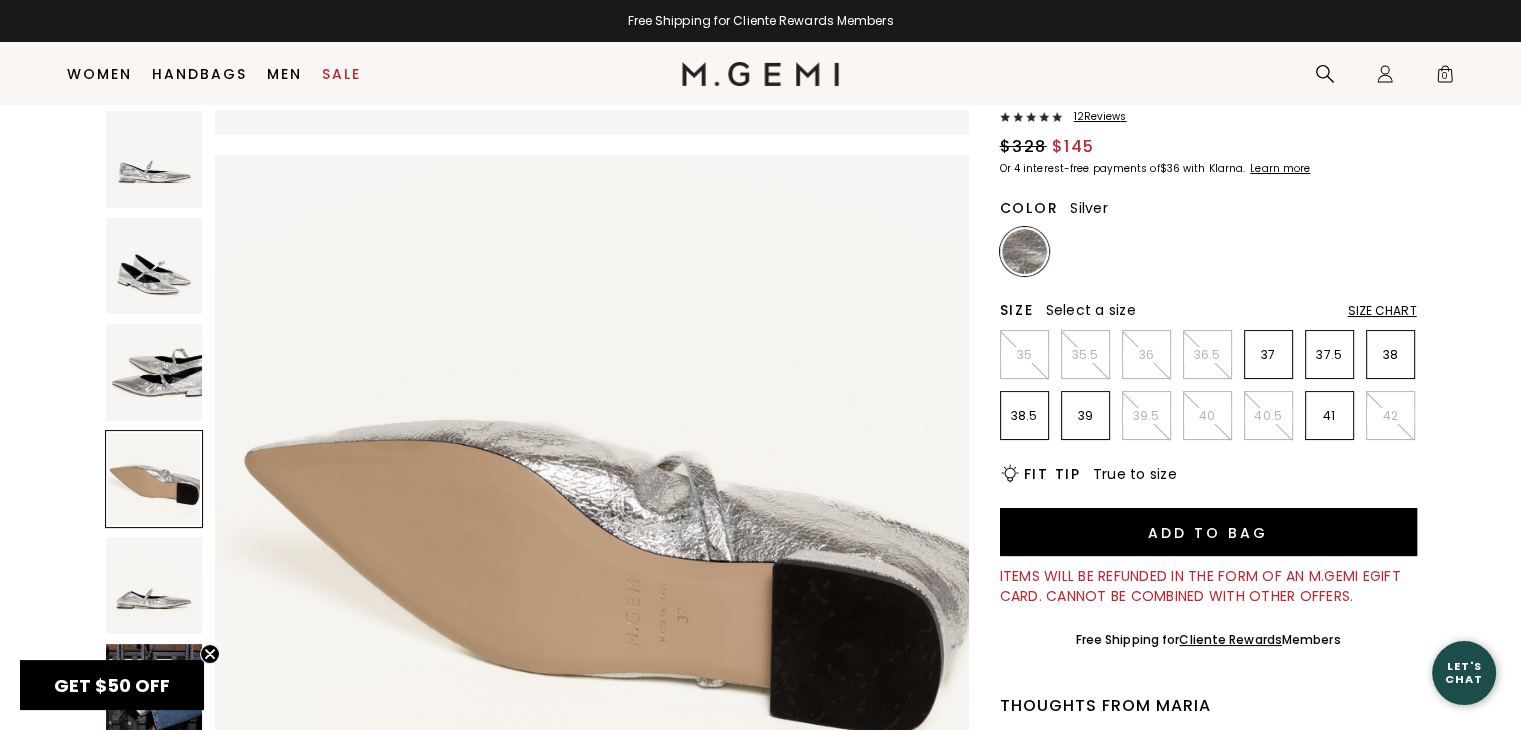 click at bounding box center [154, 479] 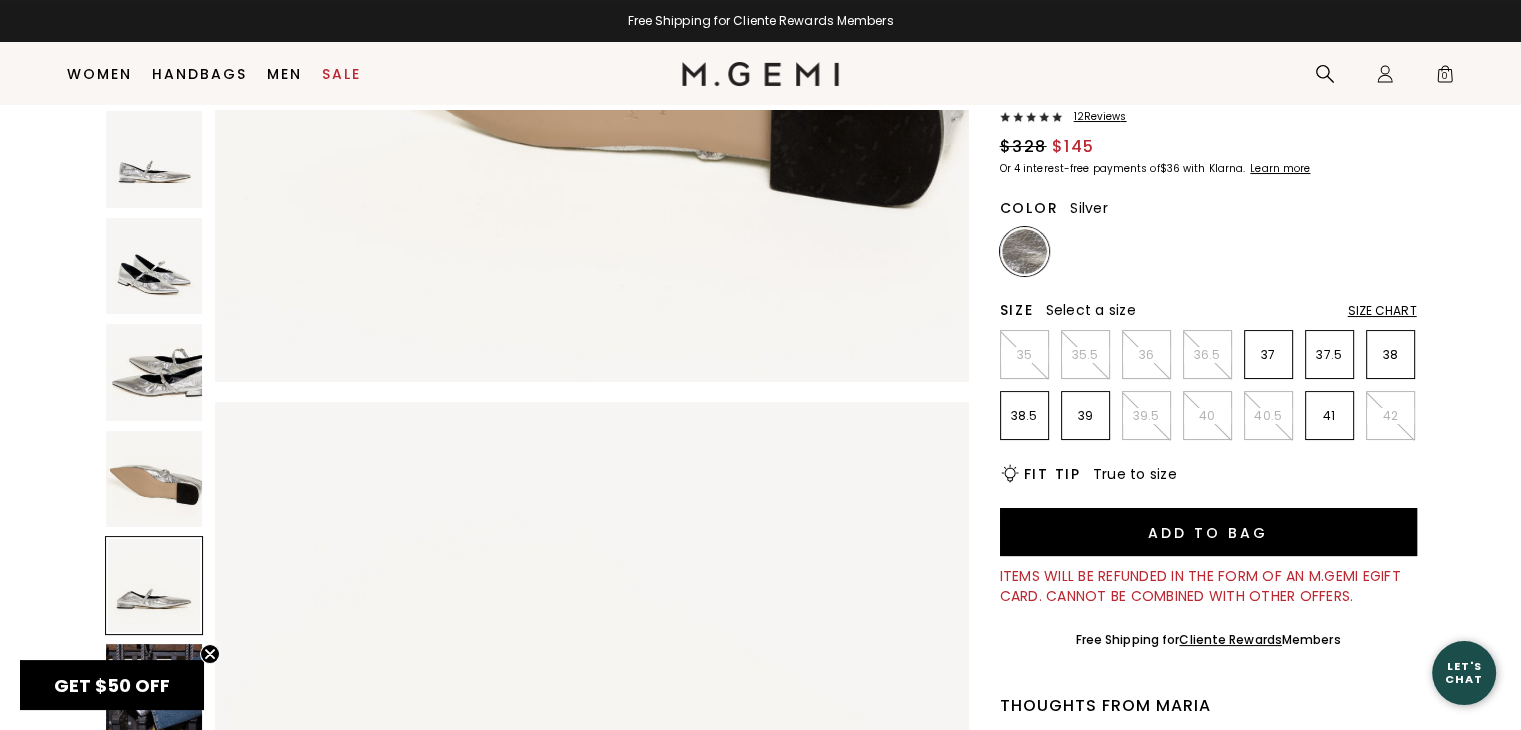 scroll, scrollTop: 3032, scrollLeft: 0, axis: vertical 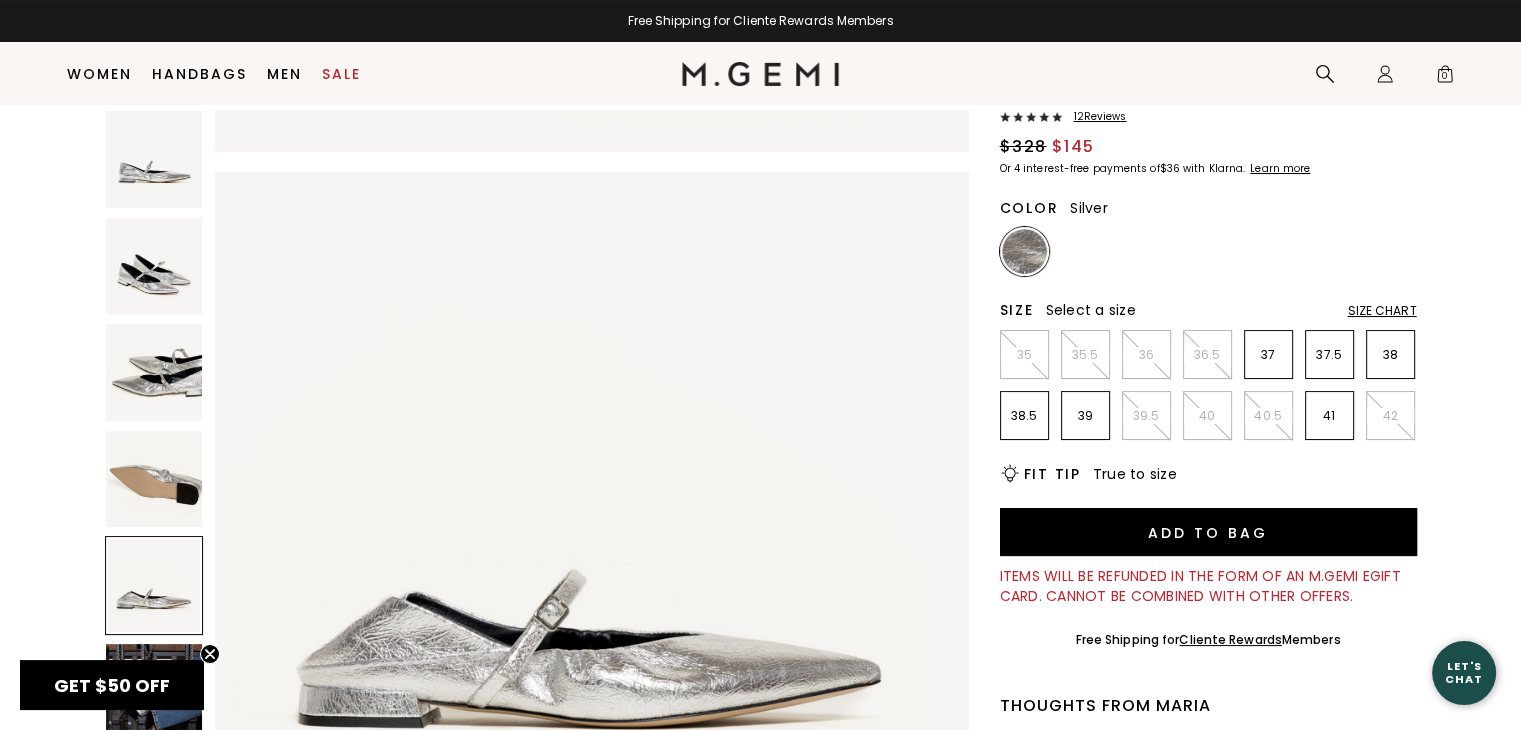 click at bounding box center (154, 585) 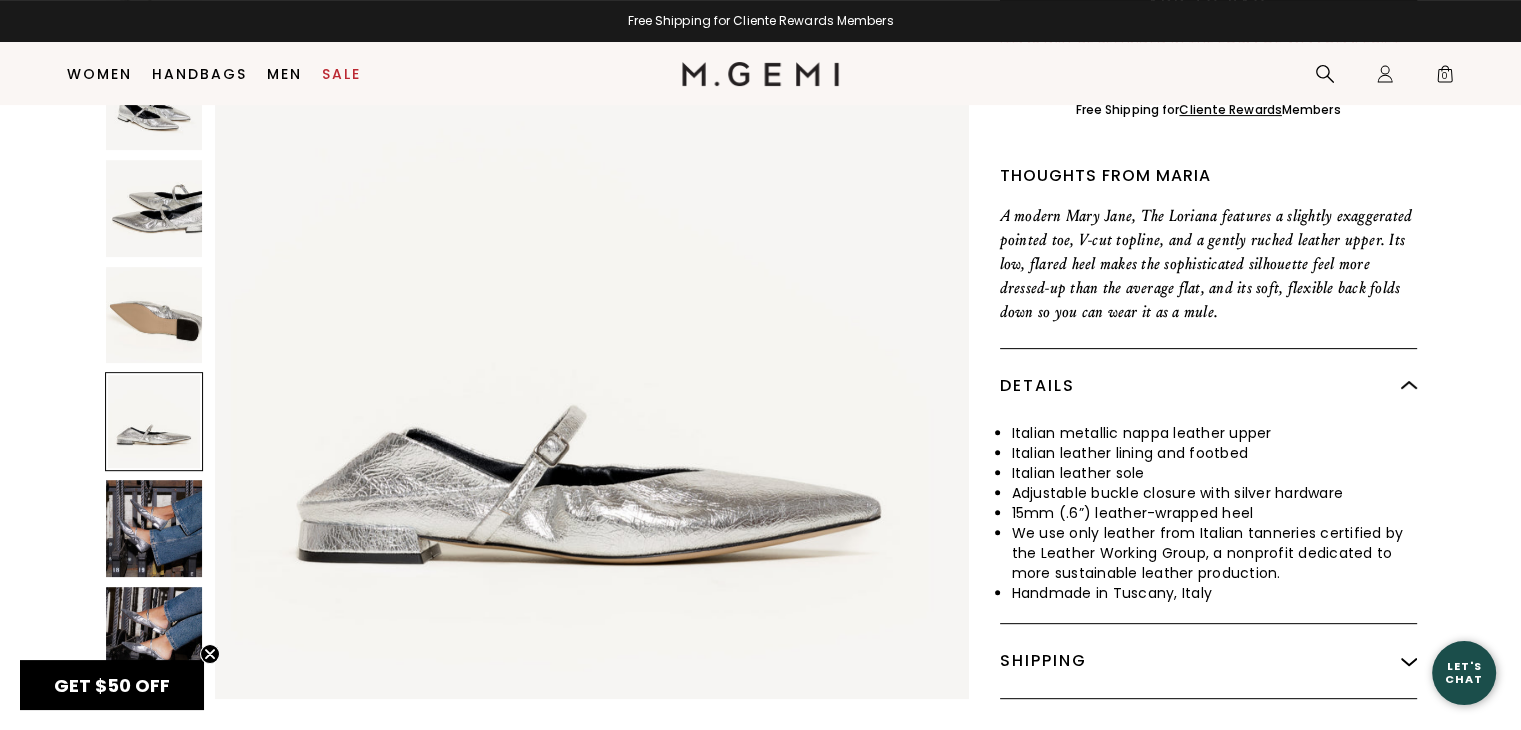 scroll, scrollTop: 660, scrollLeft: 0, axis: vertical 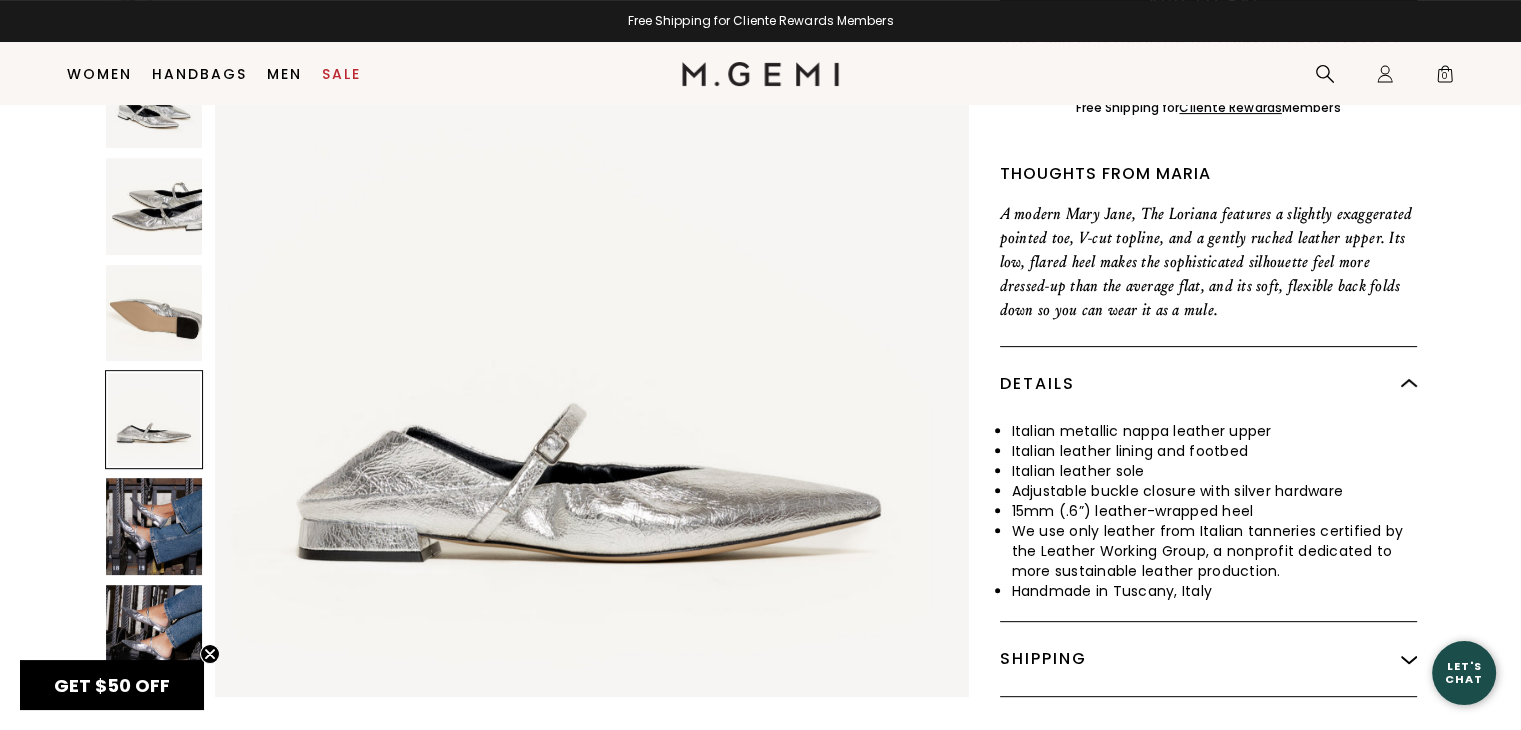 click at bounding box center [154, 526] 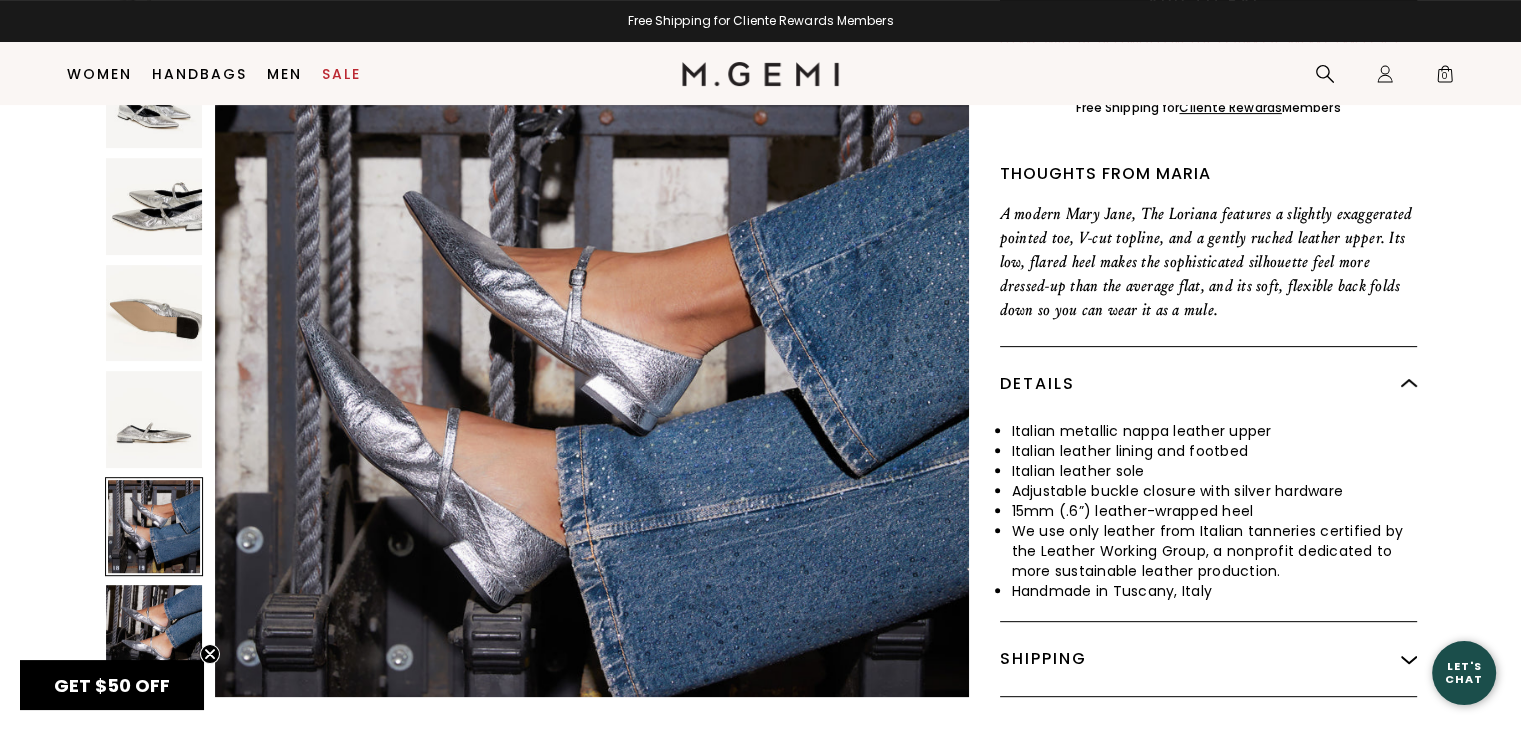 scroll, scrollTop: 3791, scrollLeft: 0, axis: vertical 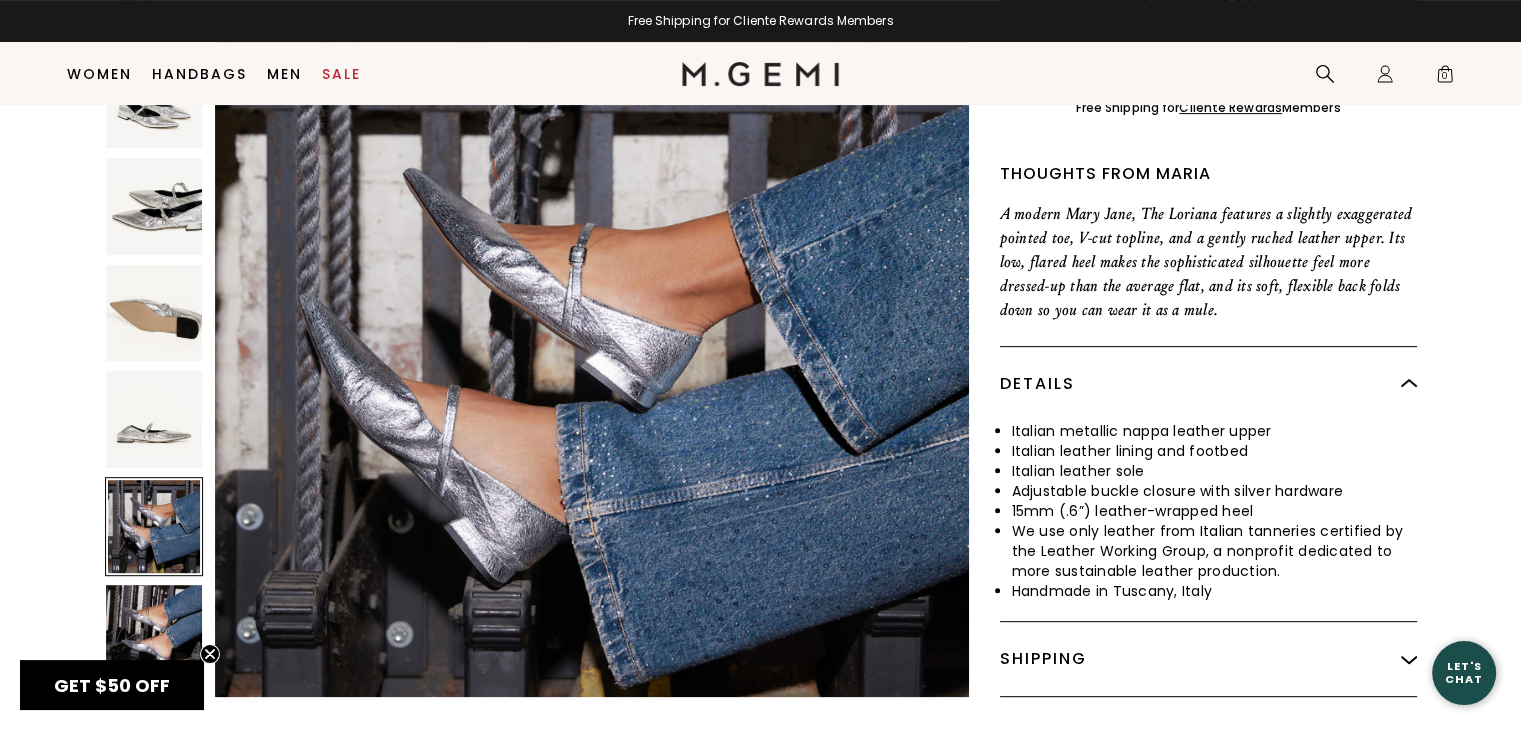 click at bounding box center (154, 526) 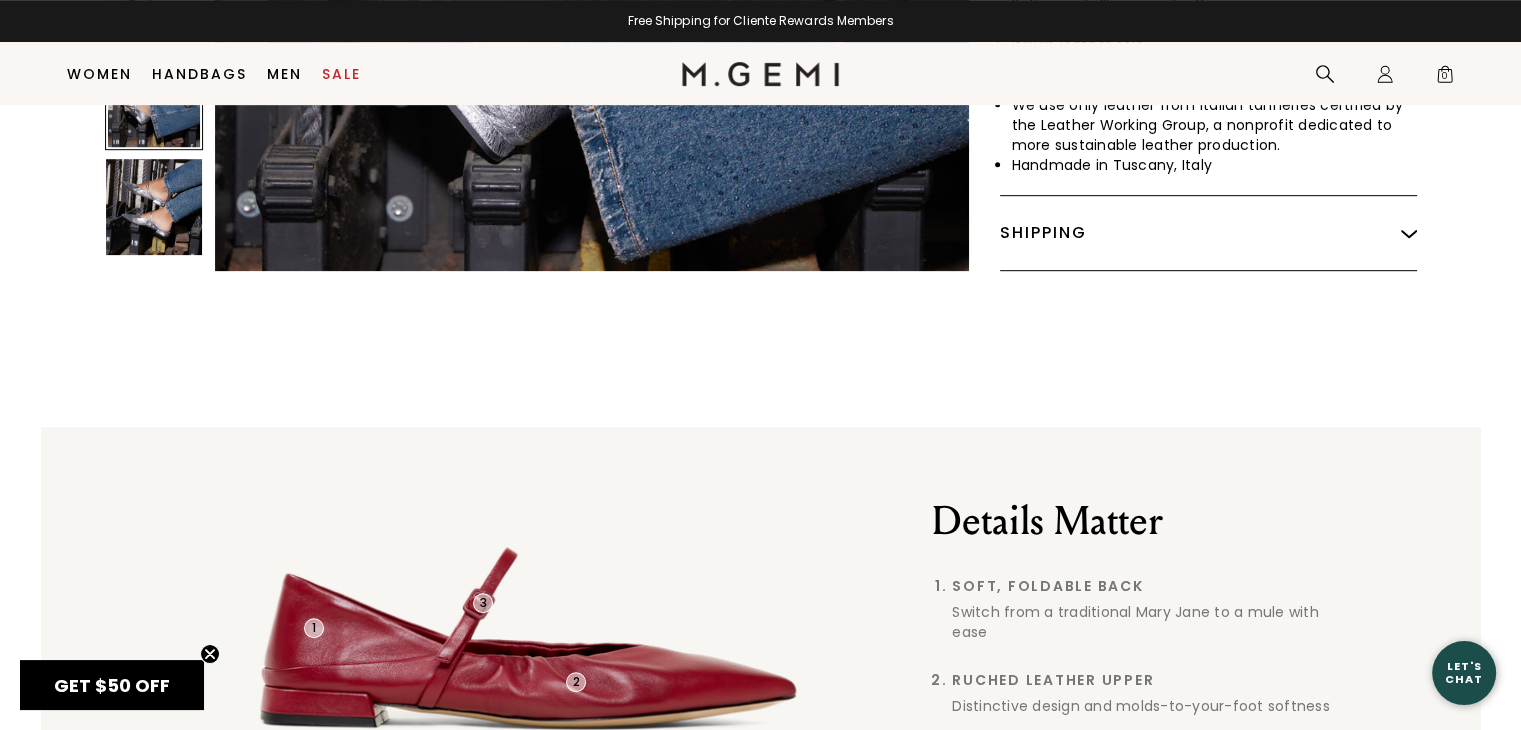 scroll, scrollTop: 1101, scrollLeft: 0, axis: vertical 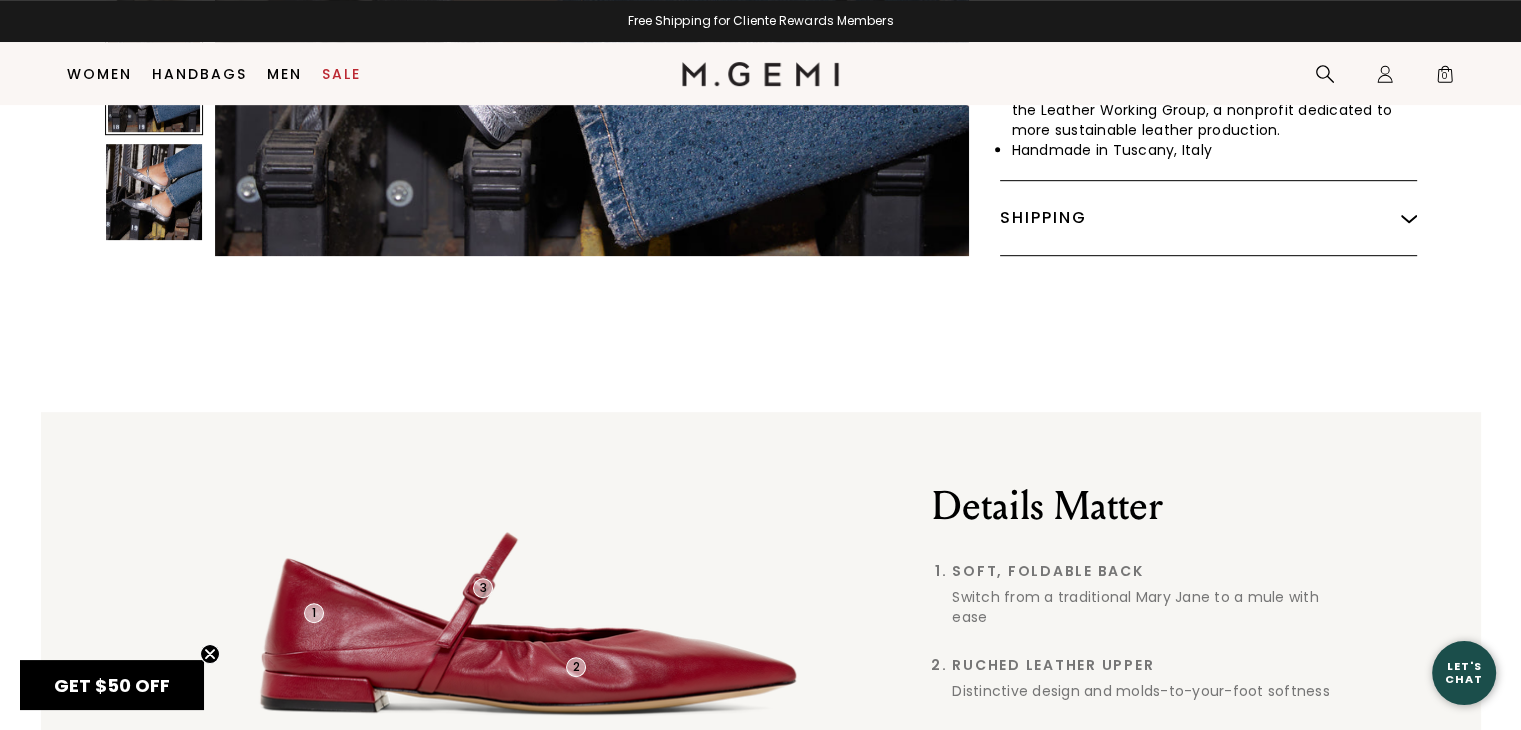 click at bounding box center [154, 192] 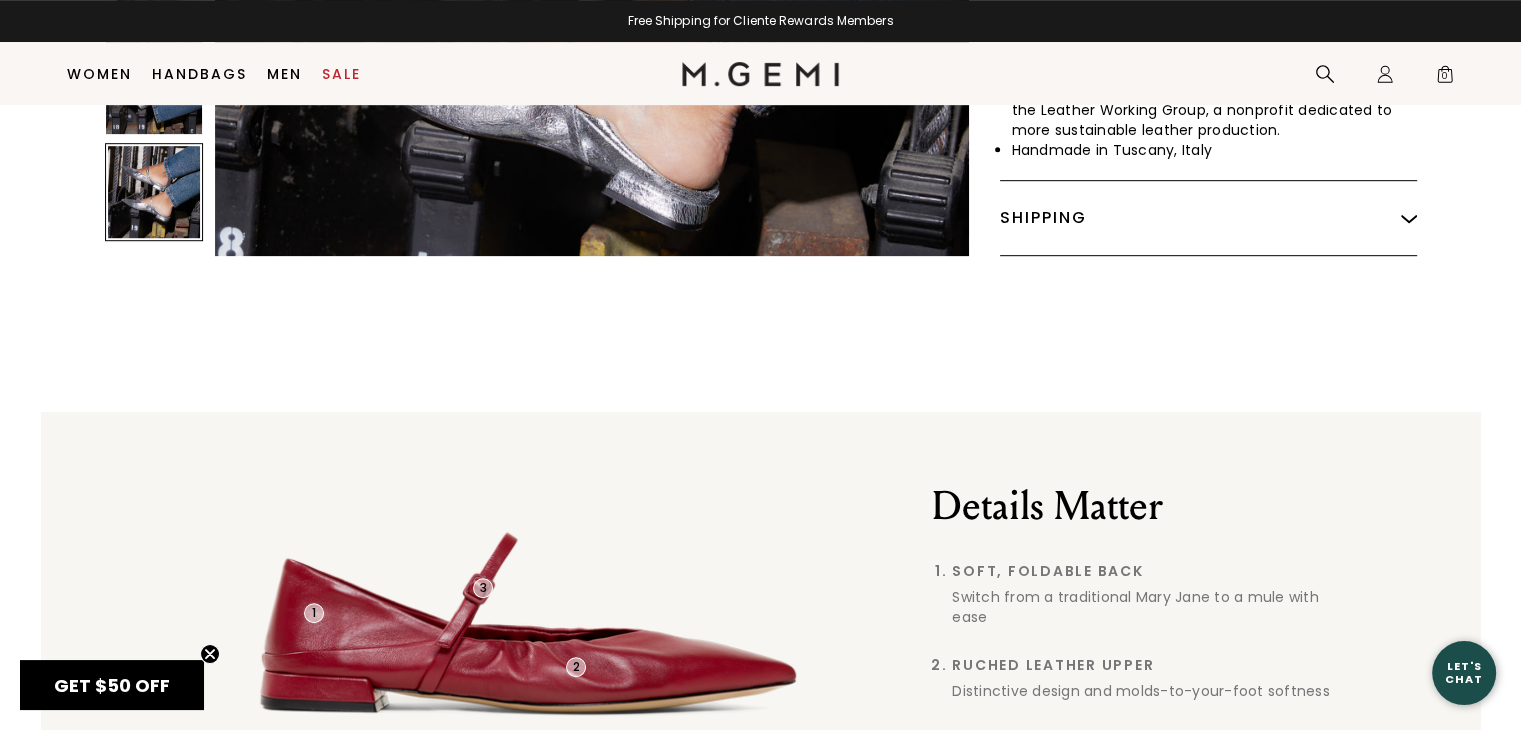 scroll, scrollTop: 4548, scrollLeft: 0, axis: vertical 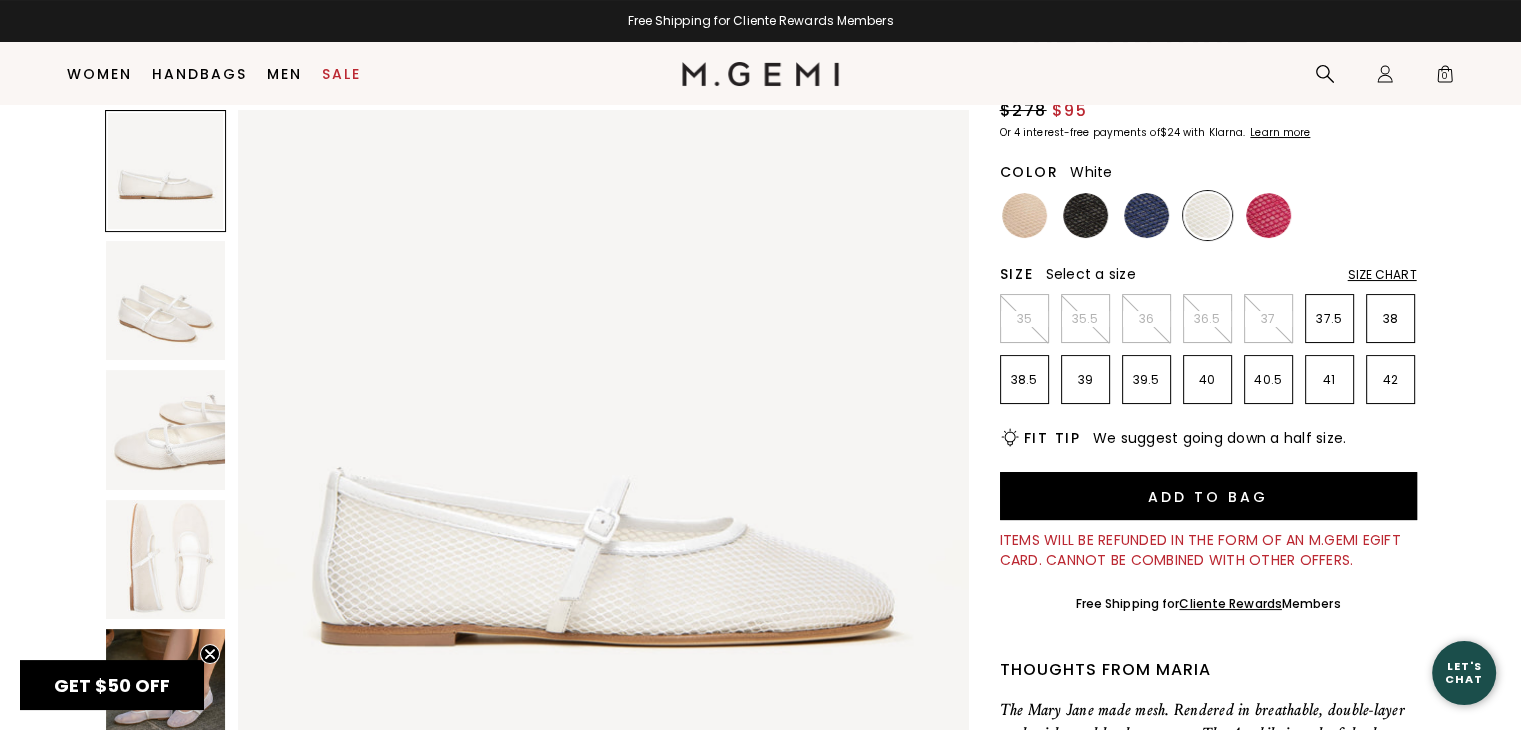click at bounding box center [166, 301] 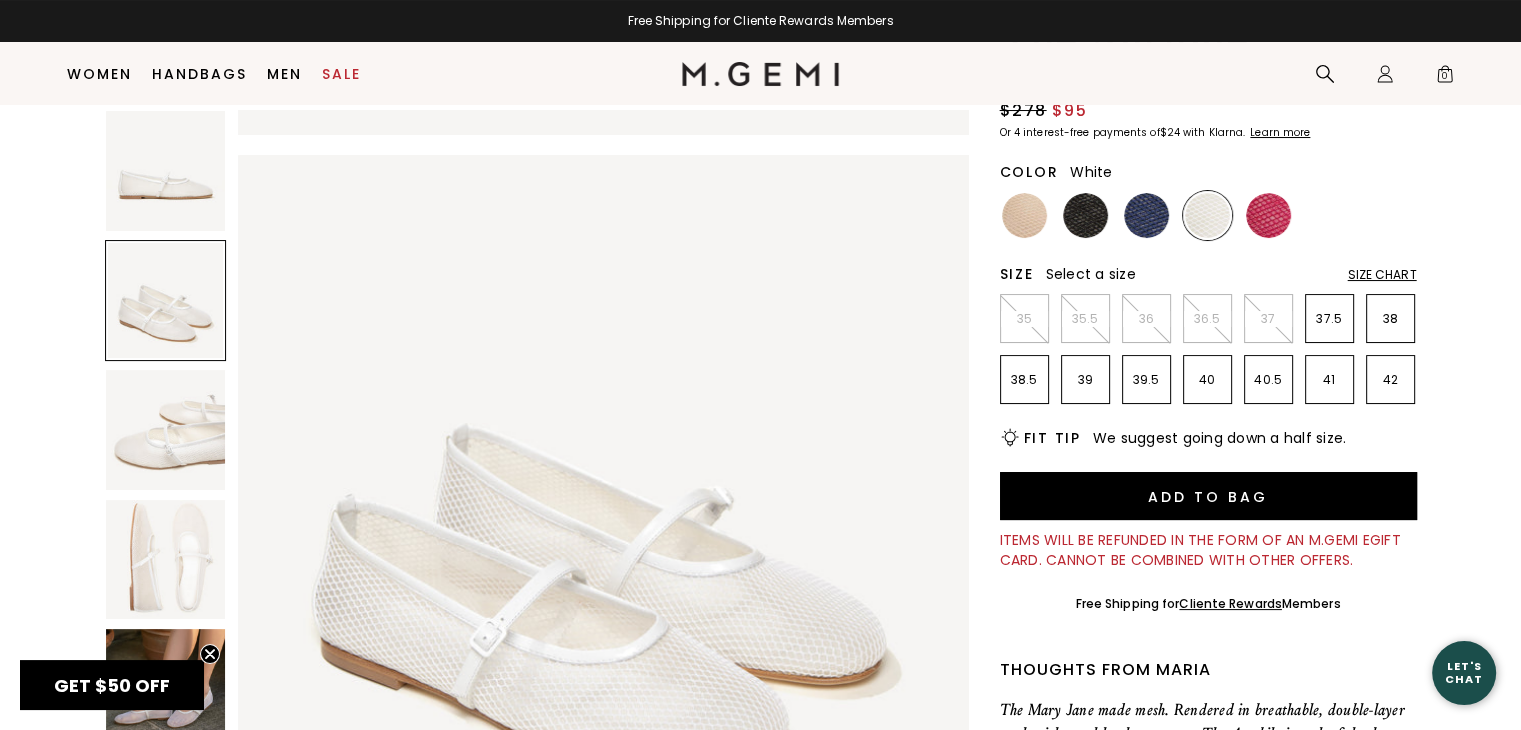 scroll, scrollTop: 735, scrollLeft: 0, axis: vertical 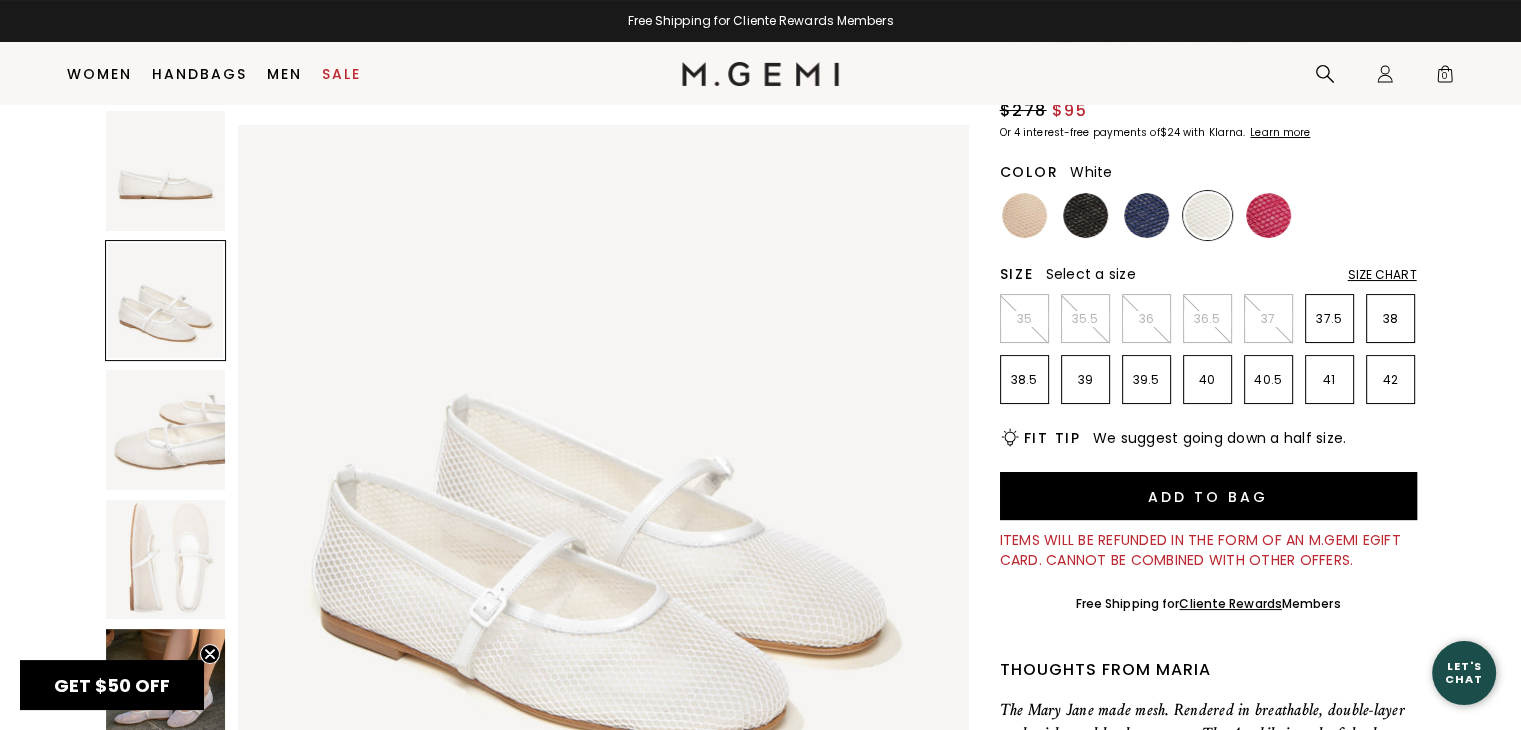 click at bounding box center [166, 430] 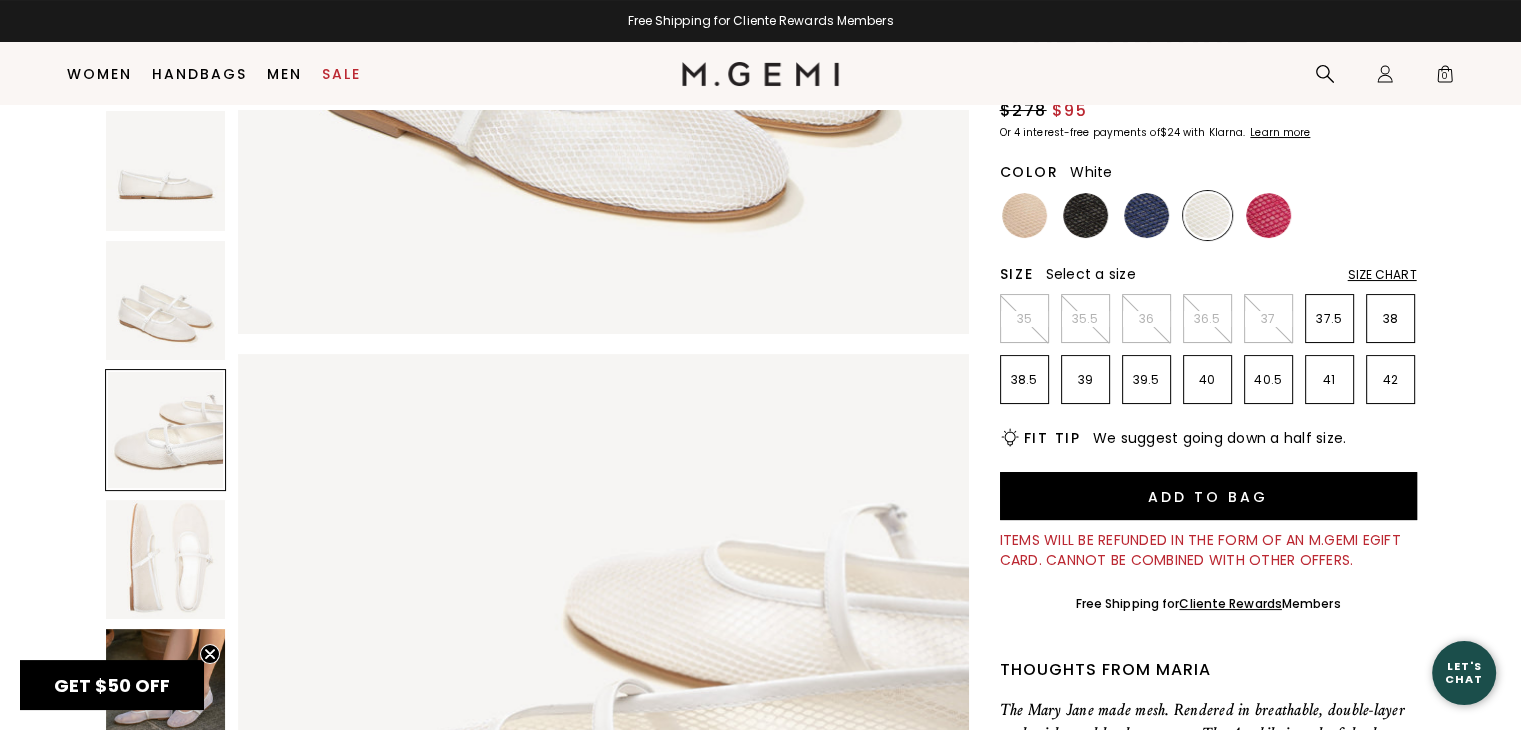 scroll, scrollTop: 1470, scrollLeft: 0, axis: vertical 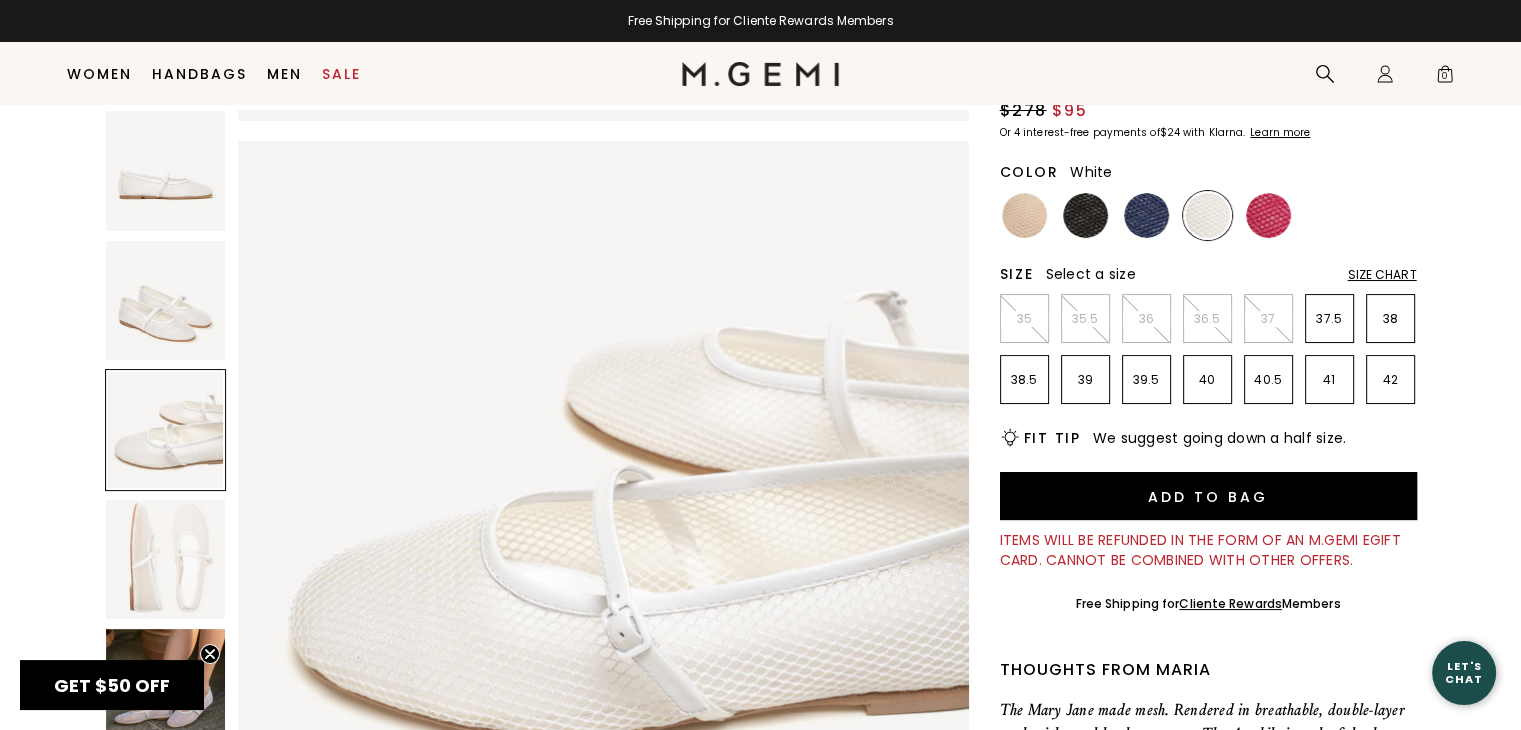 click at bounding box center [166, 560] 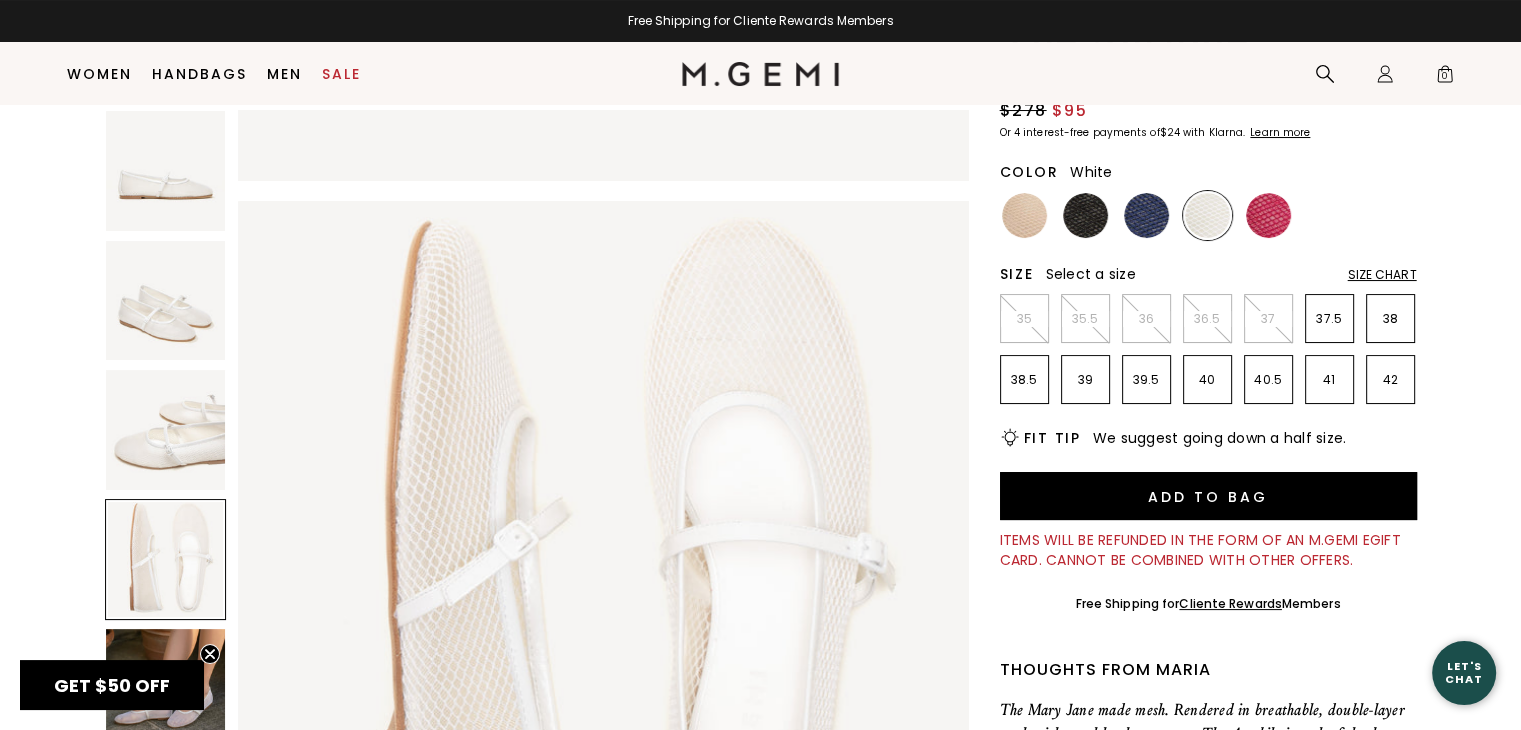 scroll, scrollTop: 2206, scrollLeft: 0, axis: vertical 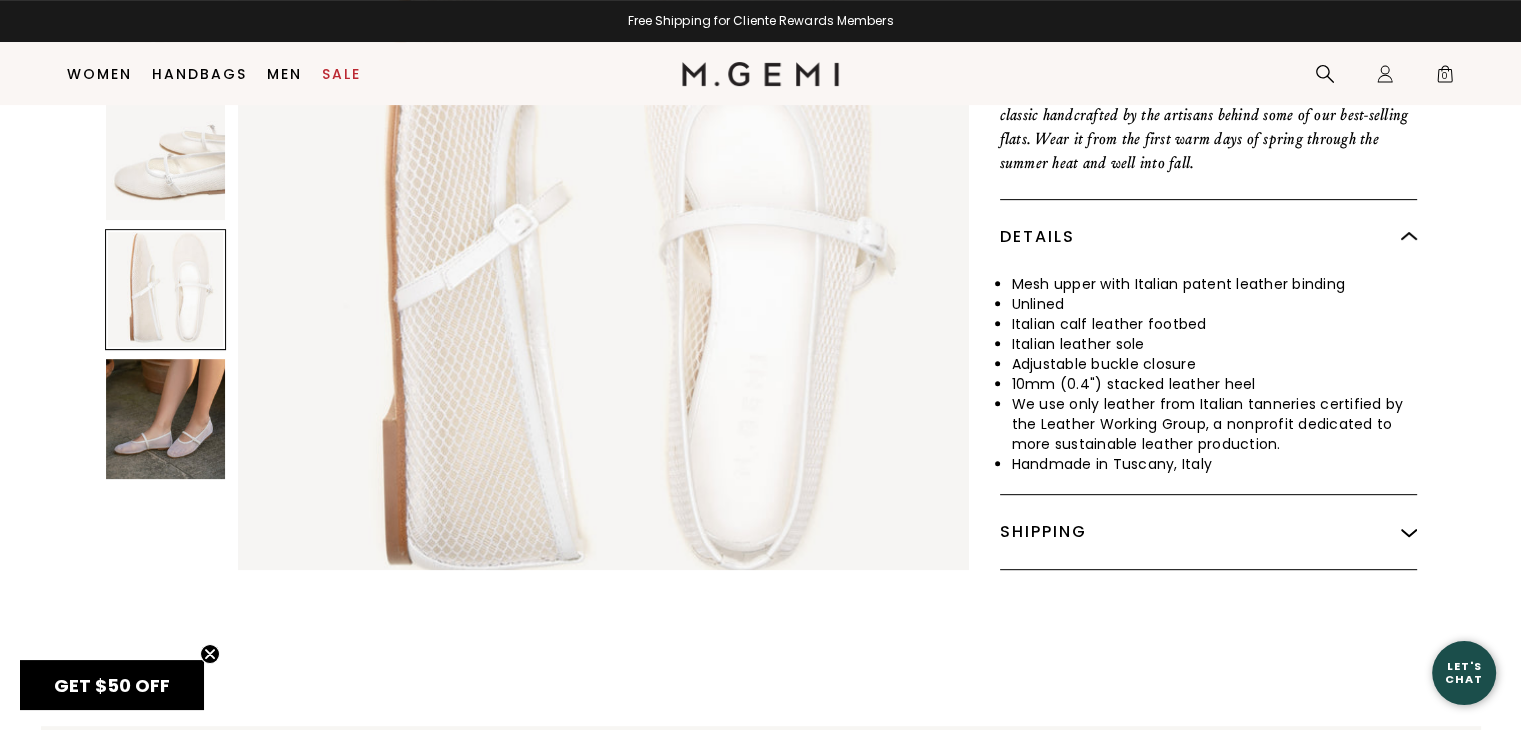 click at bounding box center (166, 419) 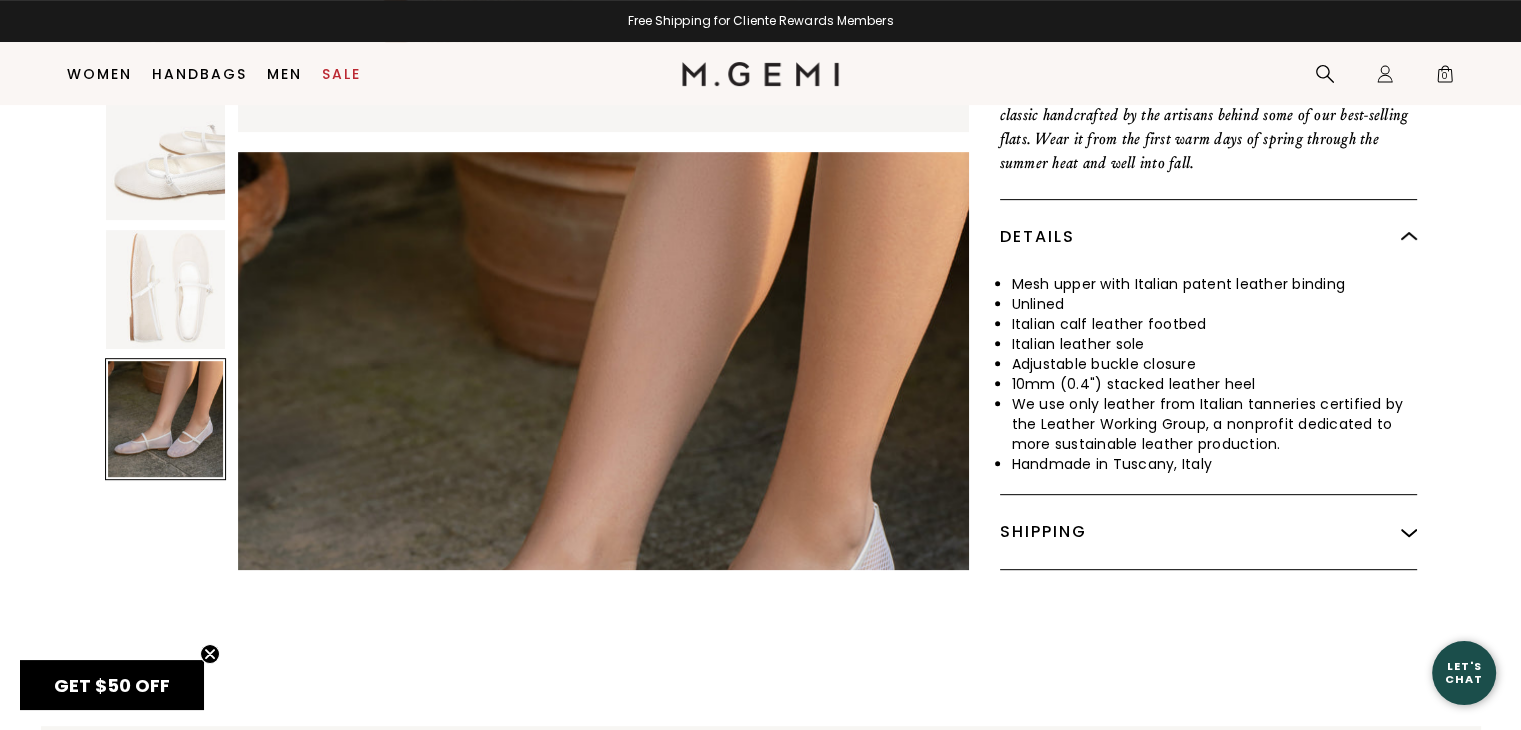 scroll, scrollTop: 2940, scrollLeft: 0, axis: vertical 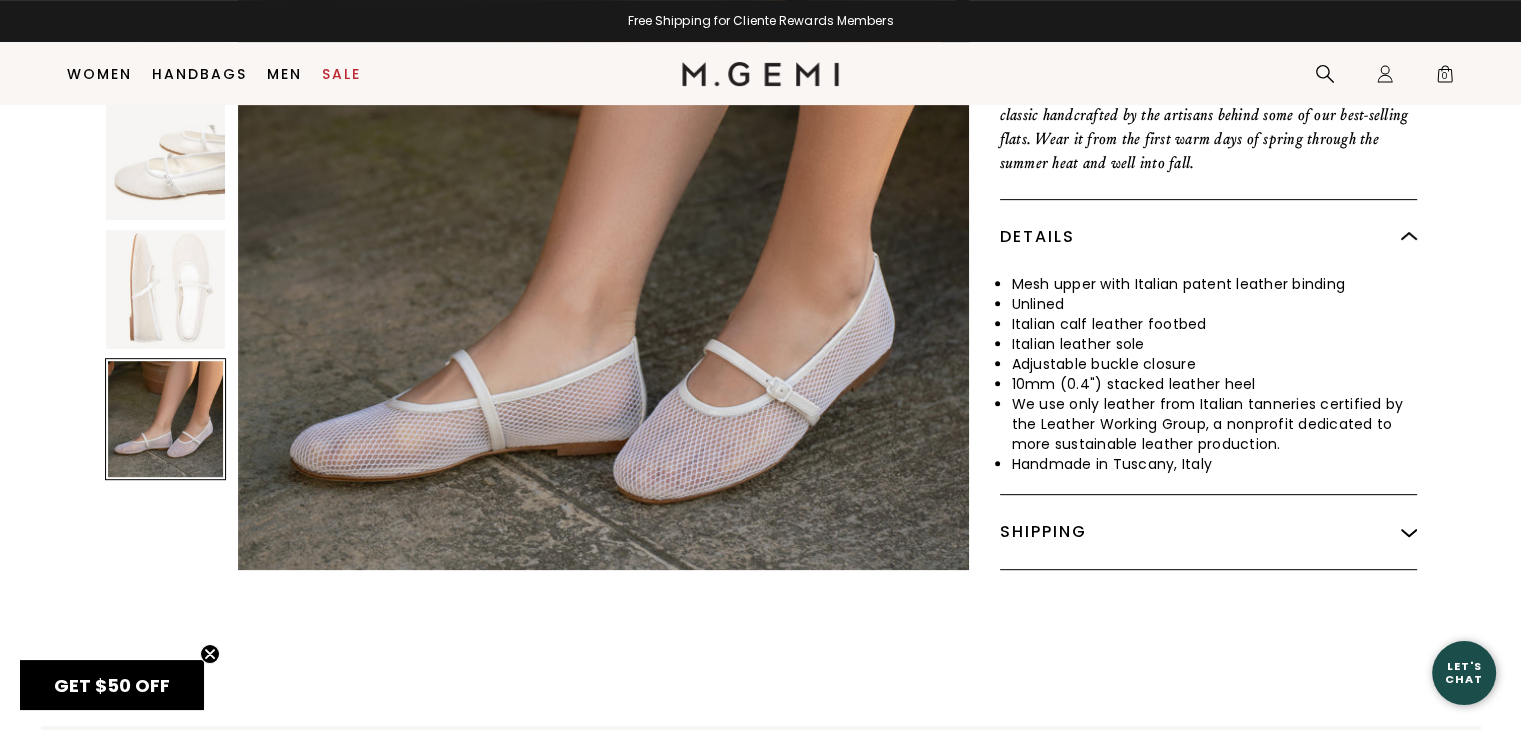 click at bounding box center [166, 290] 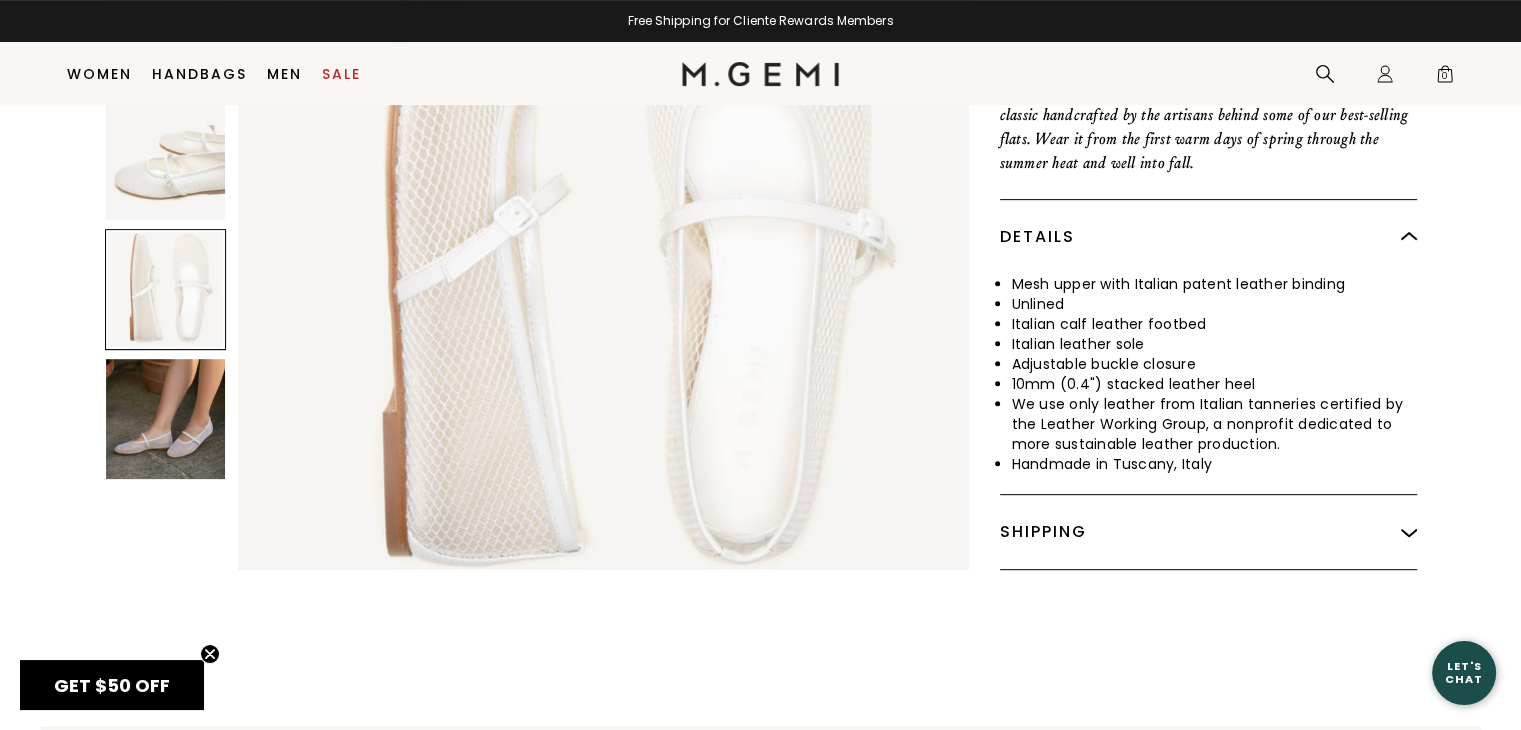 scroll, scrollTop: 2206, scrollLeft: 0, axis: vertical 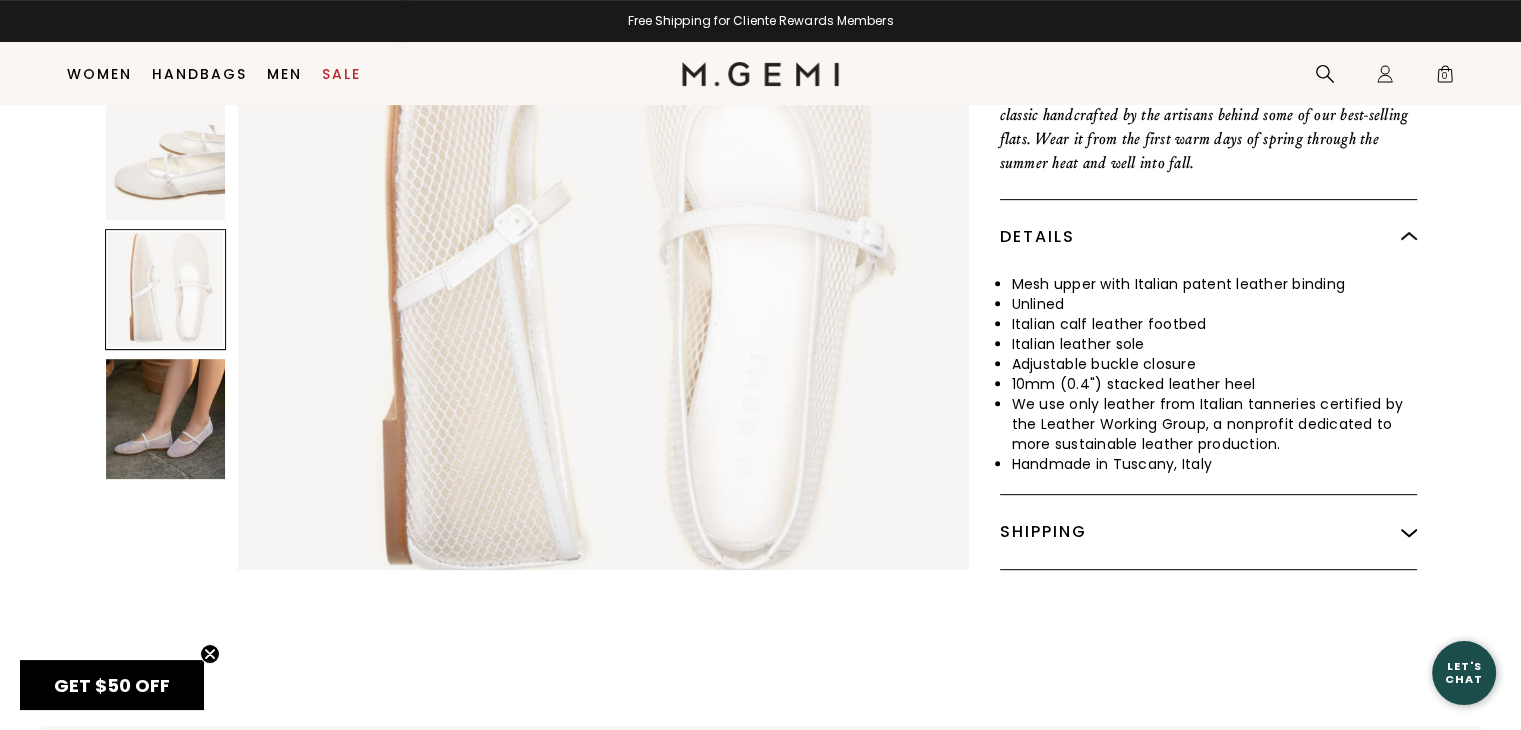 click at bounding box center [166, 160] 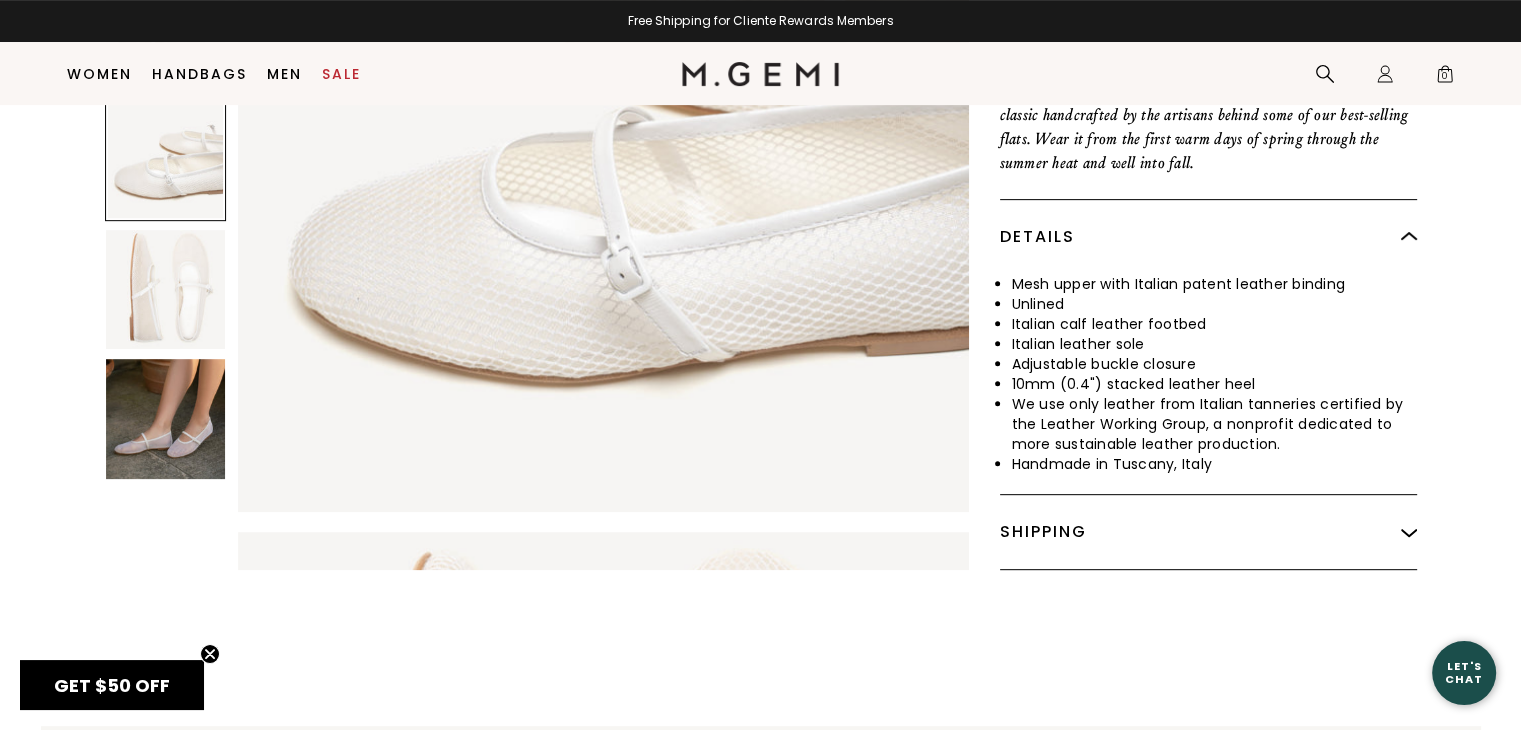 scroll, scrollTop: 1470, scrollLeft: 0, axis: vertical 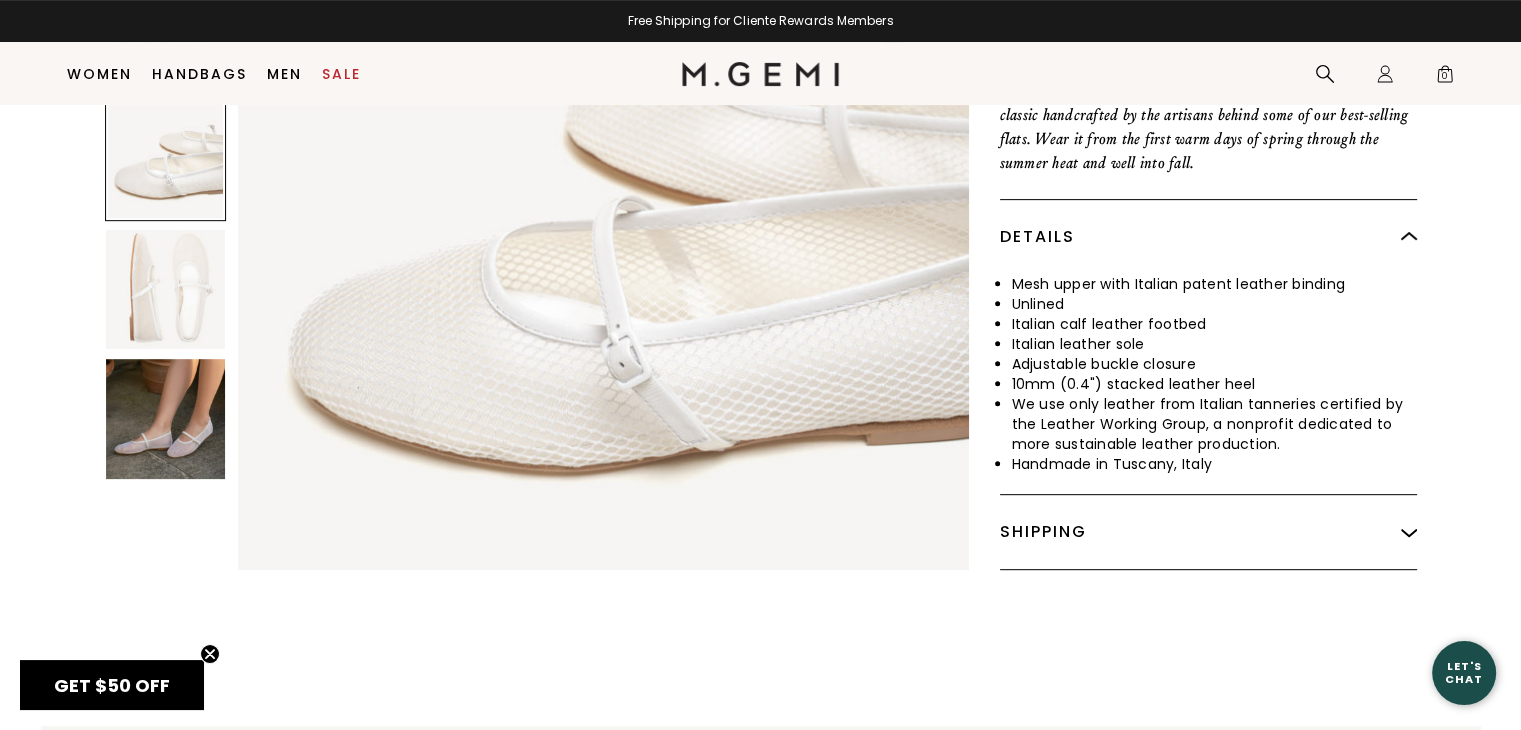 click on "Shipping" at bounding box center [1208, 532] 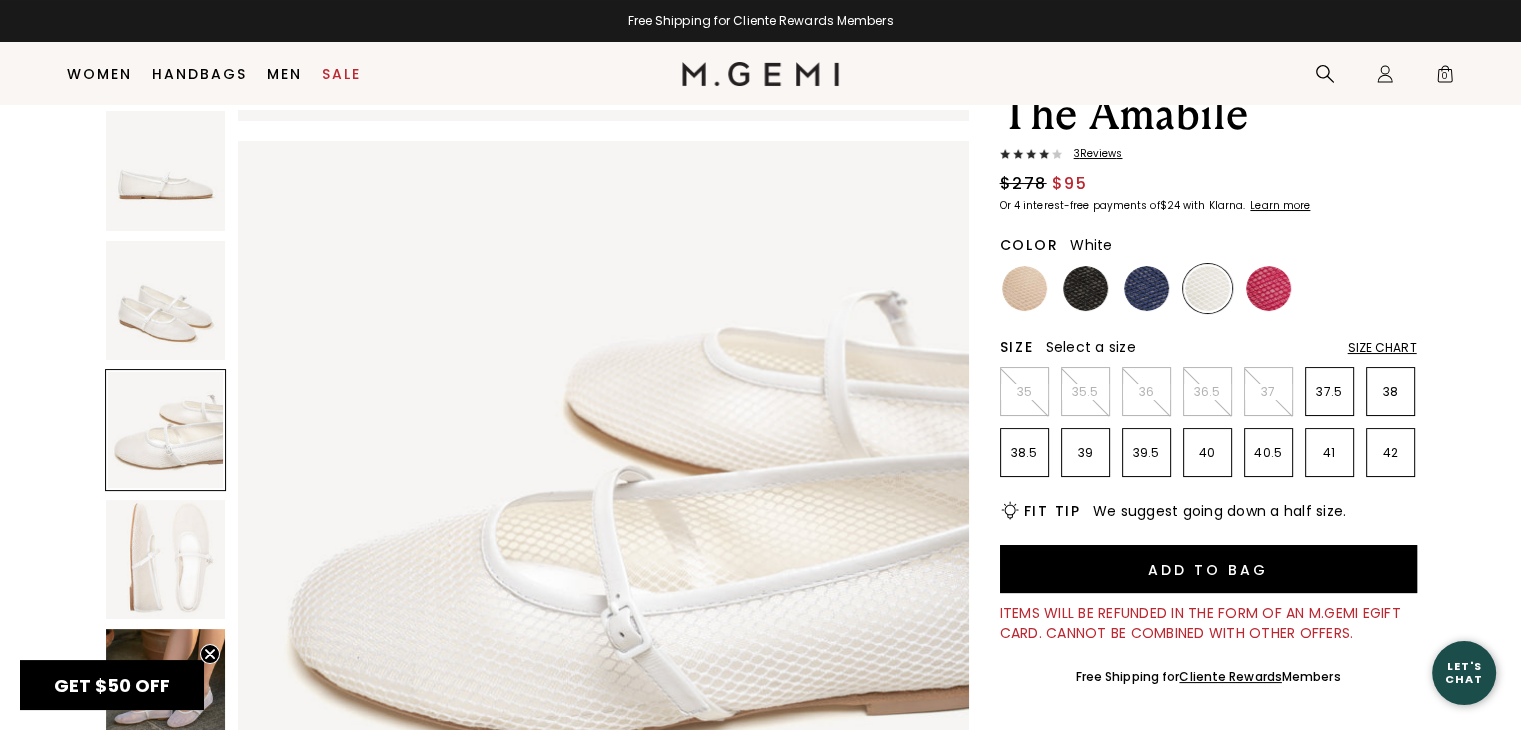 scroll, scrollTop: 86, scrollLeft: 0, axis: vertical 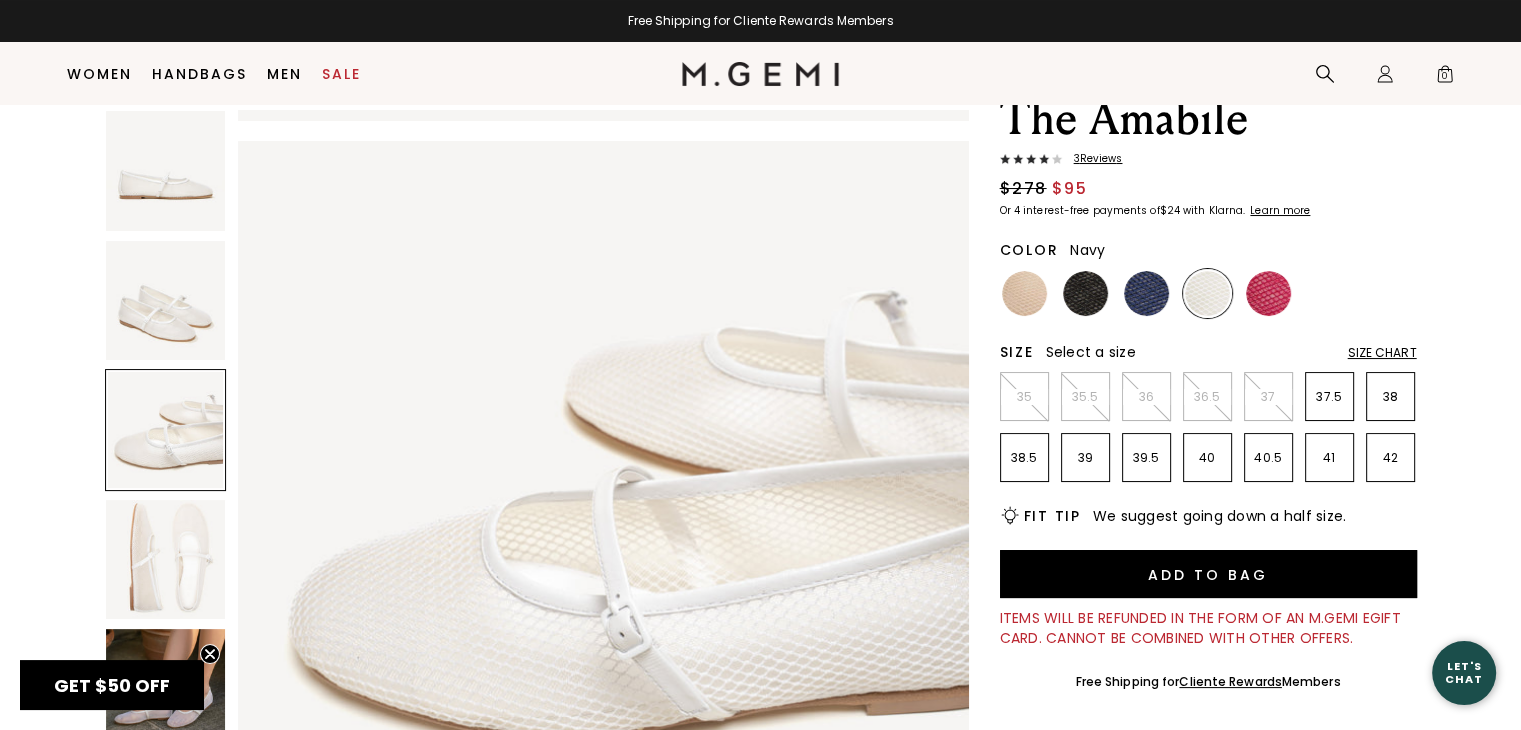 click at bounding box center [1146, 293] 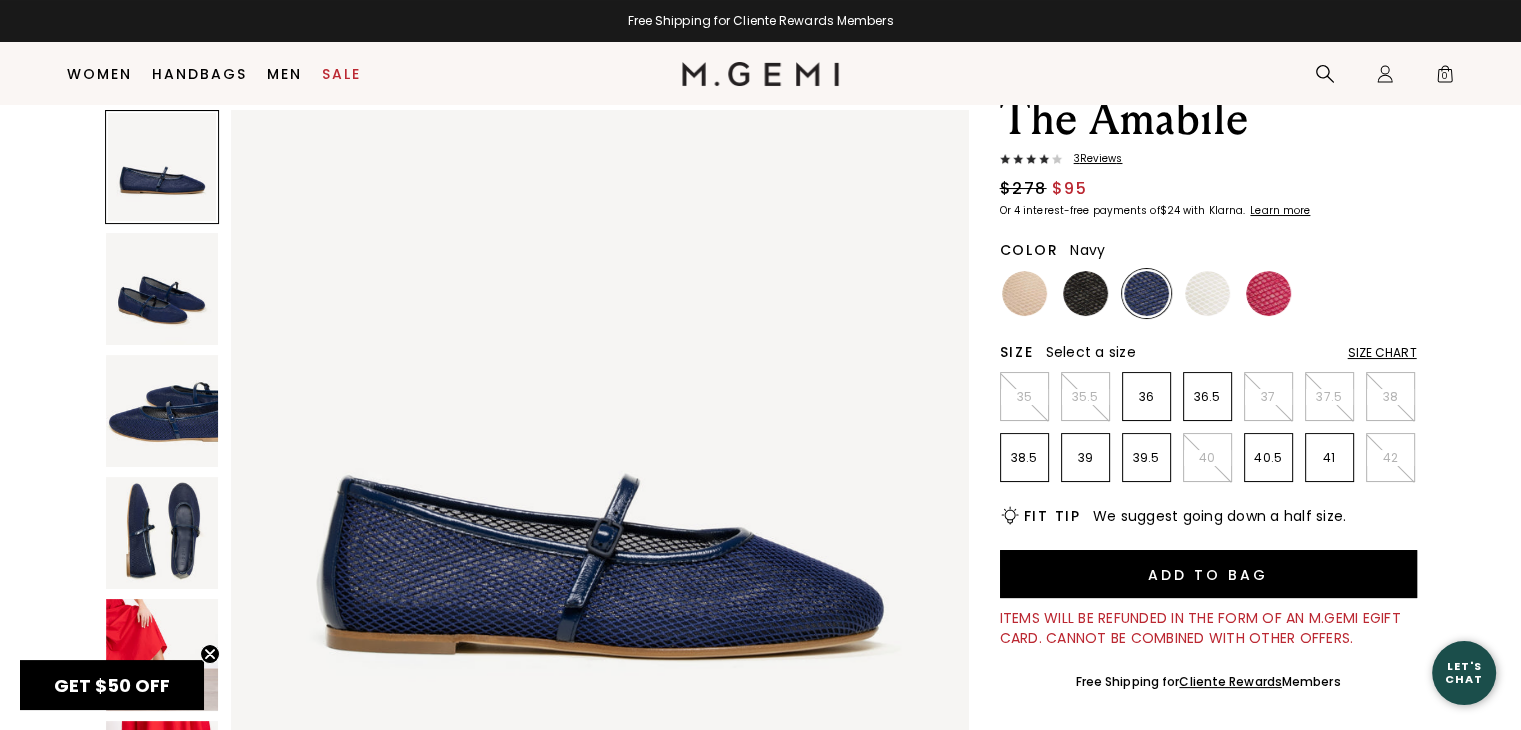scroll, scrollTop: 0, scrollLeft: 0, axis: both 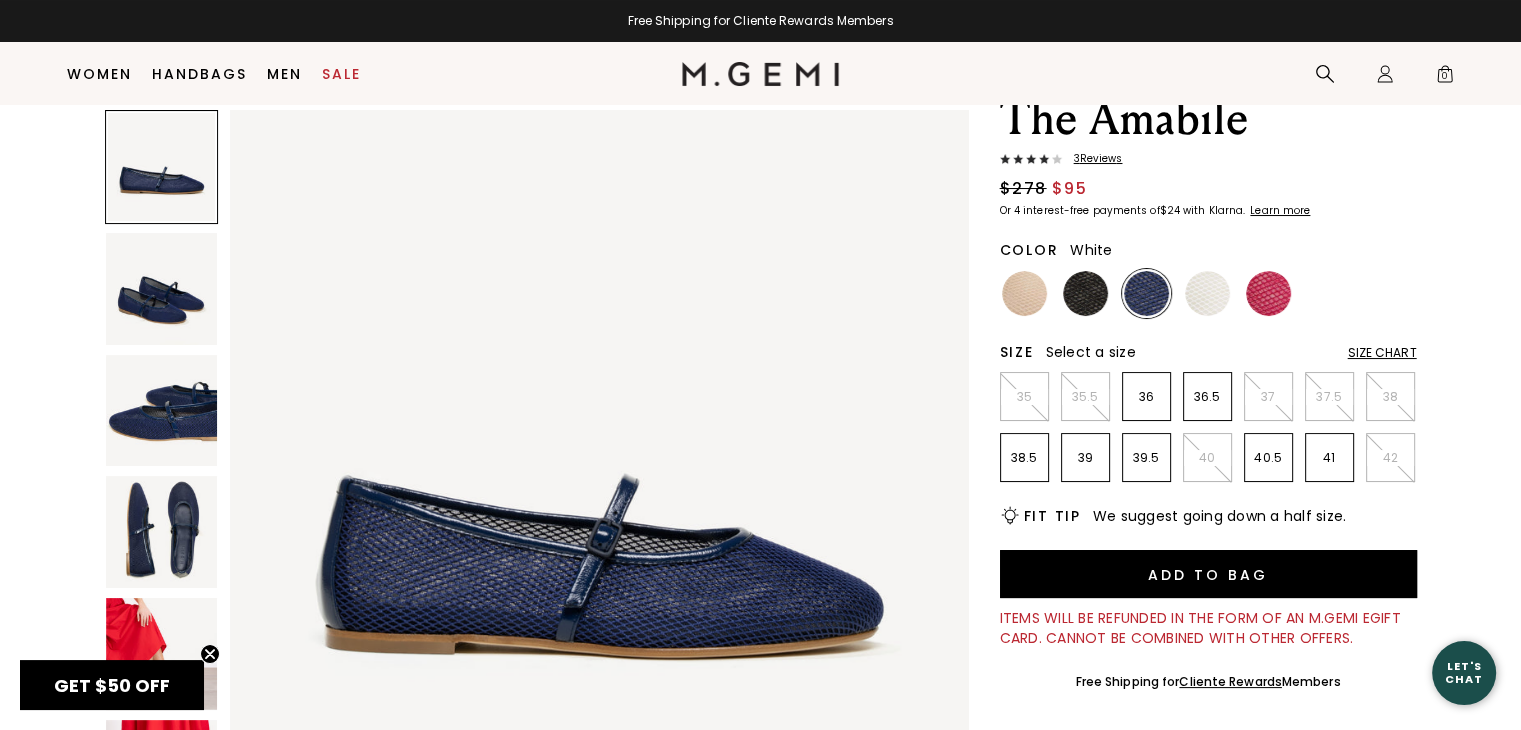 click at bounding box center [1207, 293] 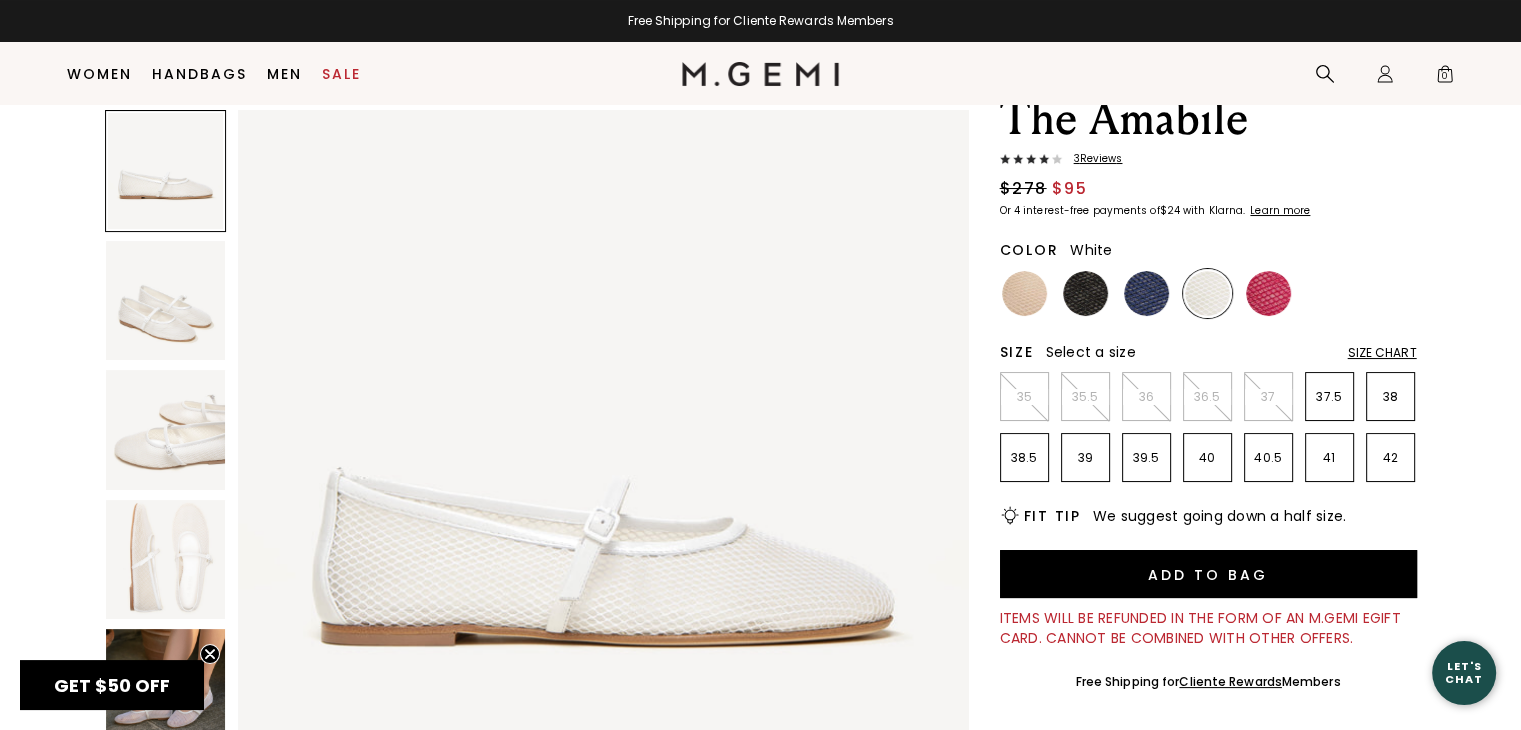 scroll, scrollTop: 0, scrollLeft: 0, axis: both 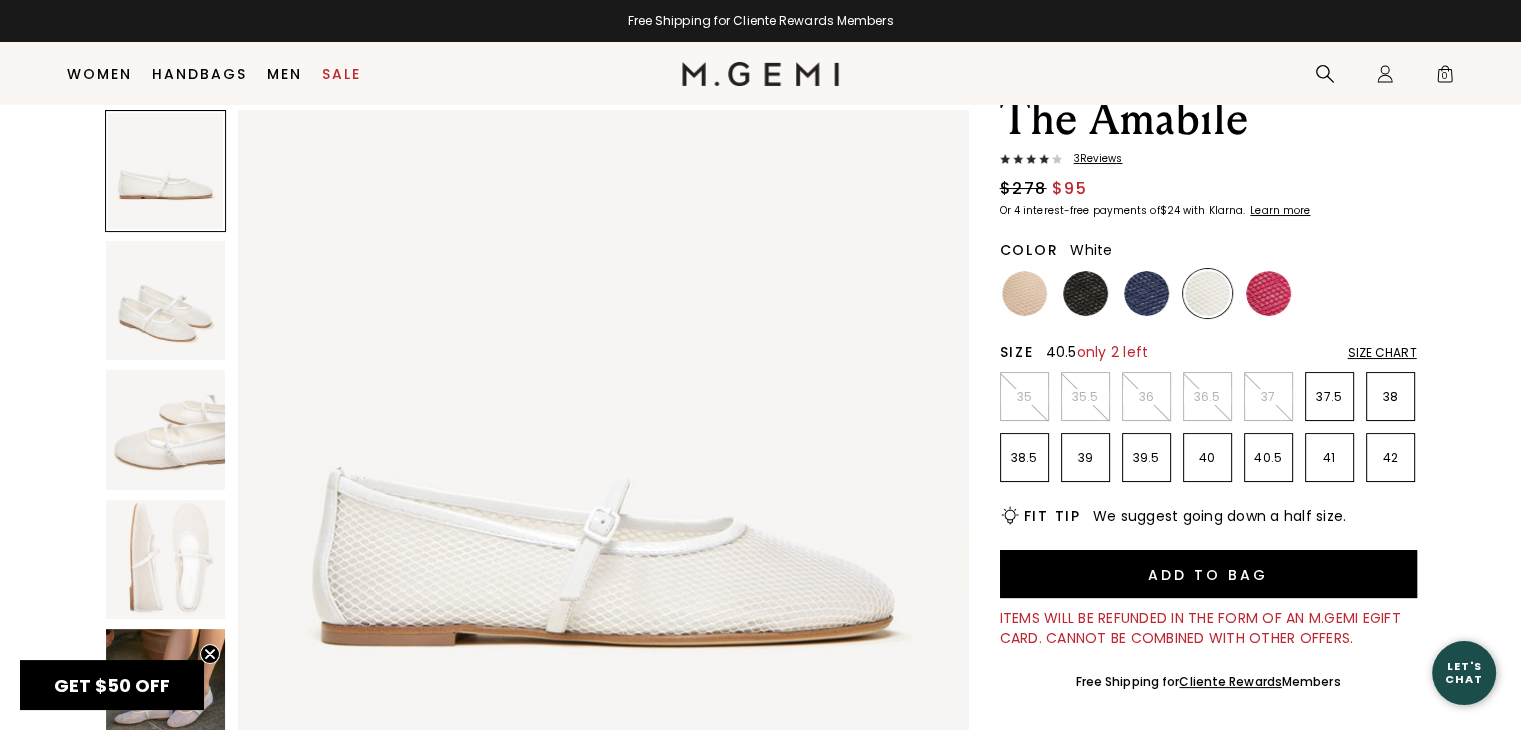 click on "40.5" at bounding box center (1268, 457) 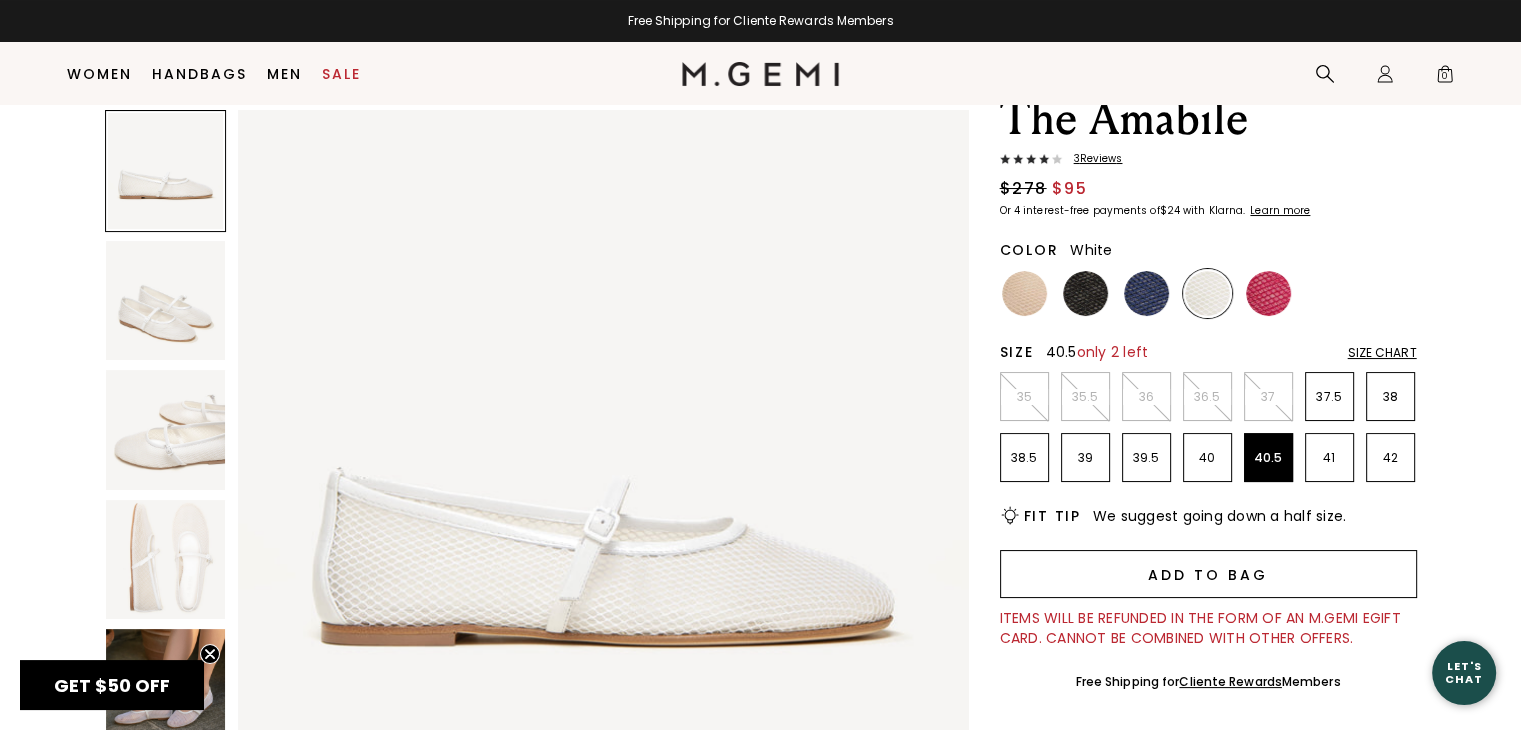 click on "Add to Bag" at bounding box center (1208, 574) 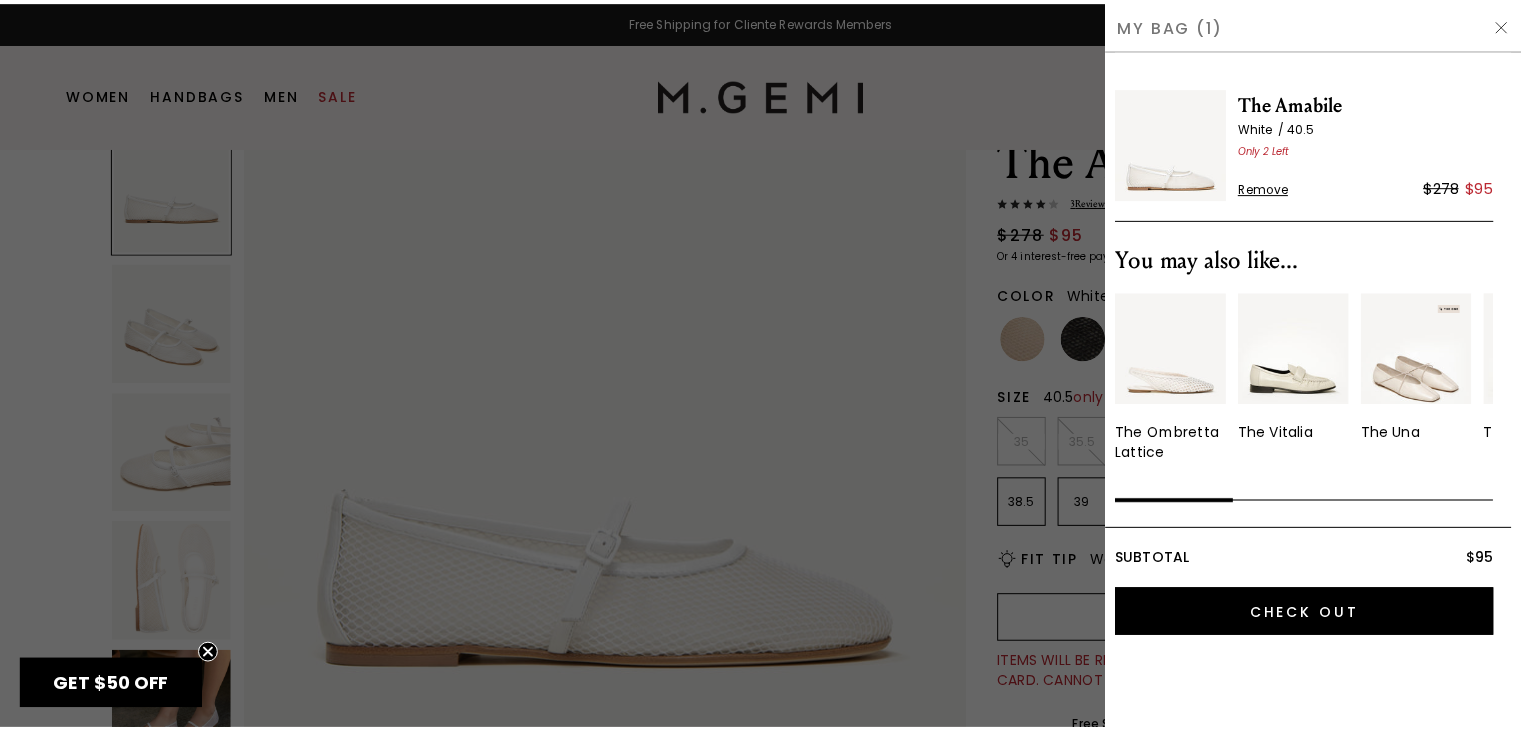 scroll, scrollTop: 0, scrollLeft: 0, axis: both 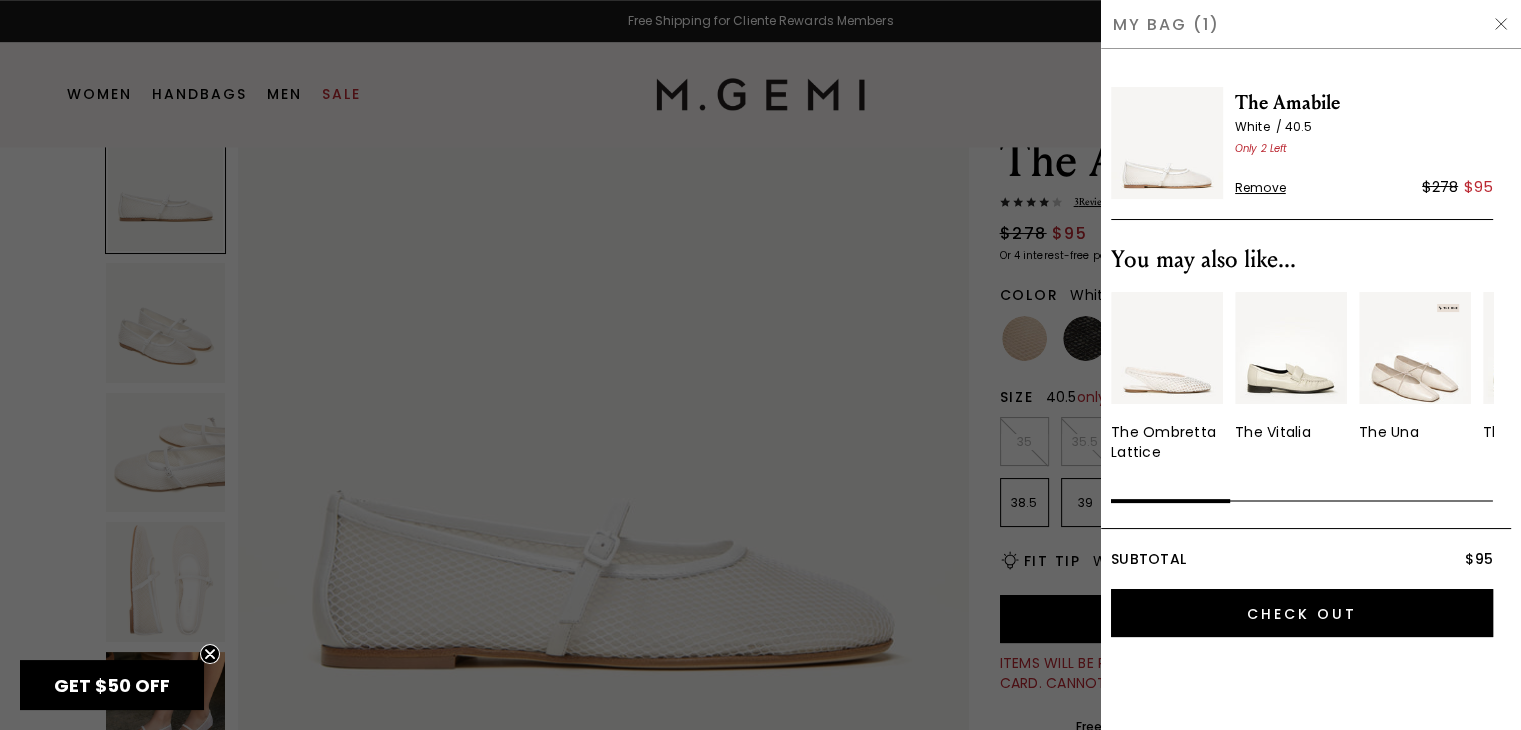 click at bounding box center [760, 365] 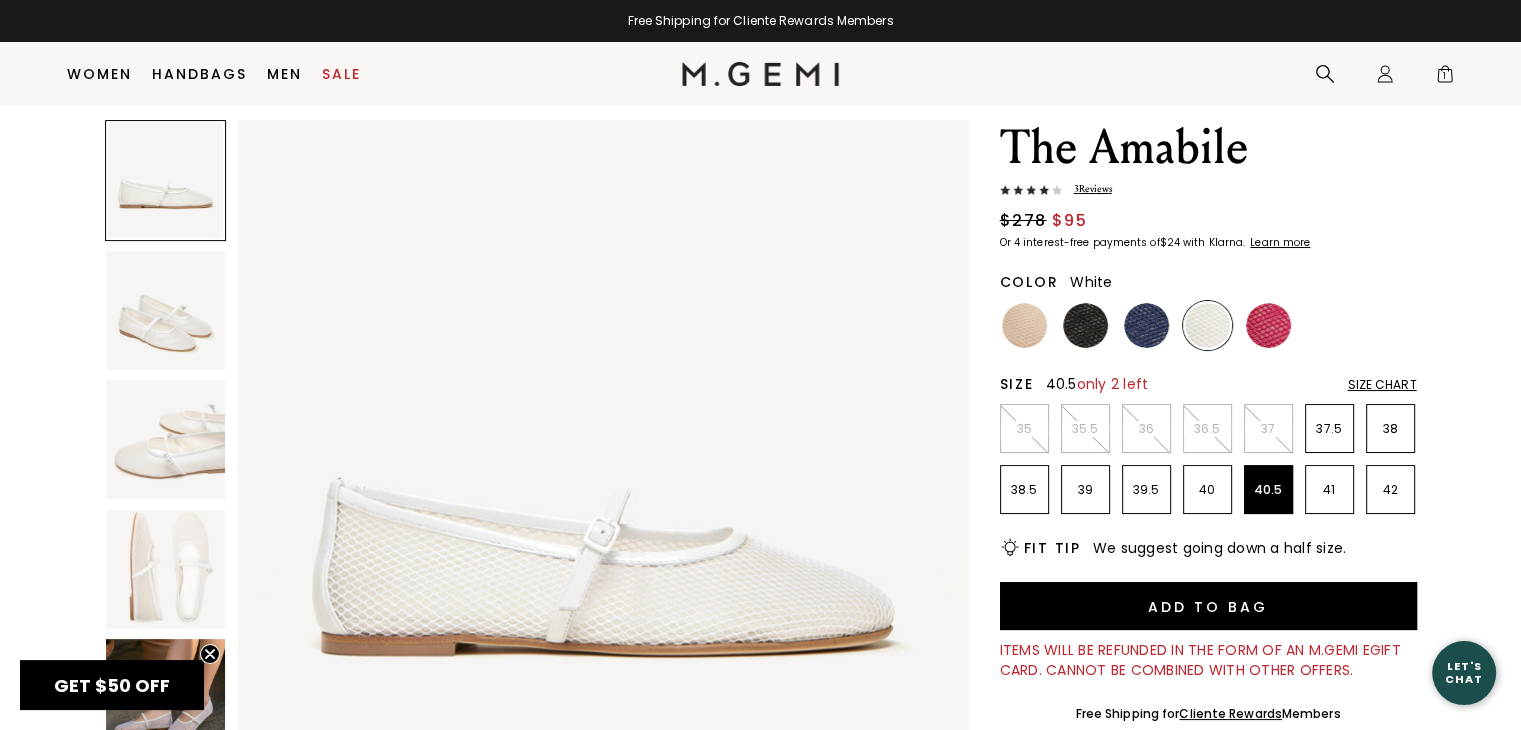 scroll, scrollTop: 44, scrollLeft: 0, axis: vertical 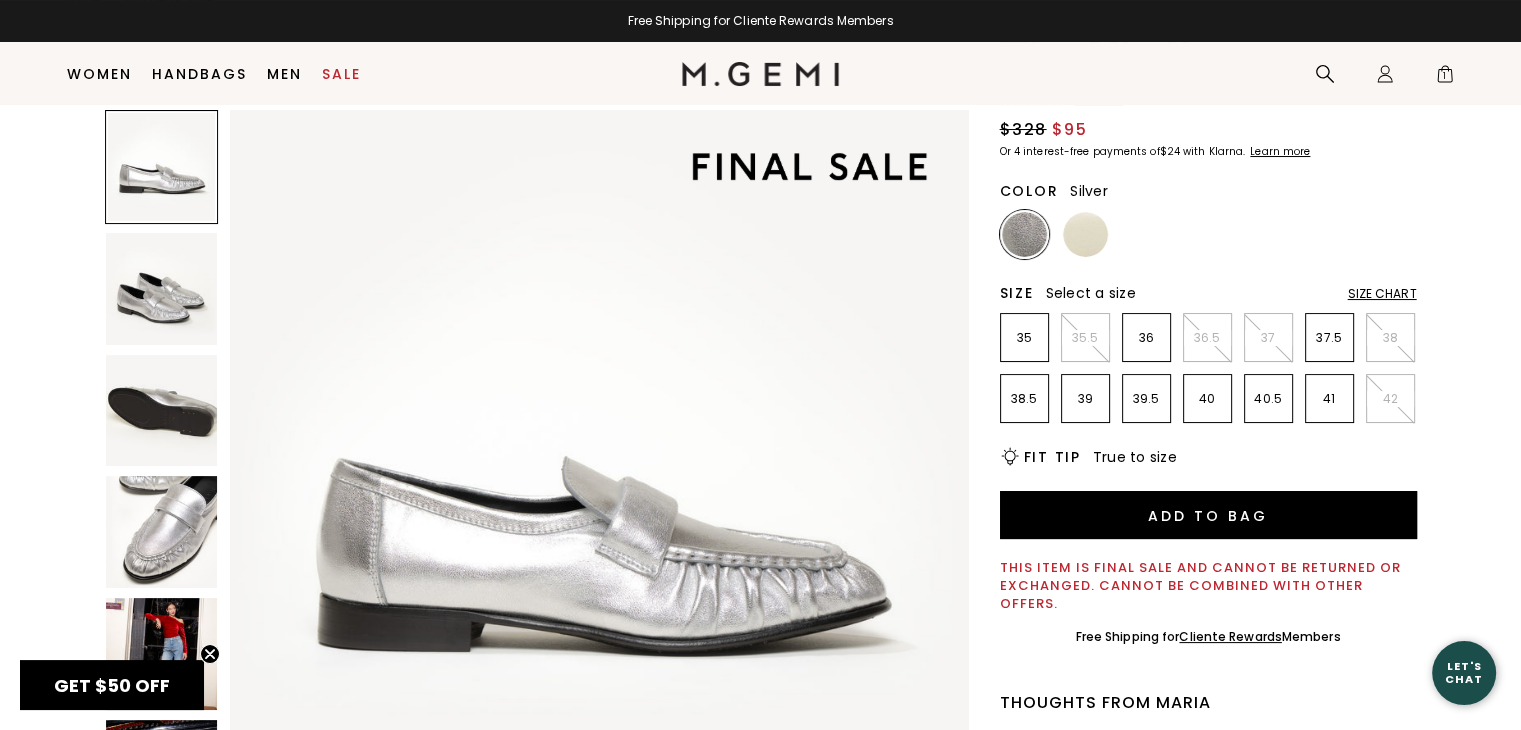 click at bounding box center (162, 289) 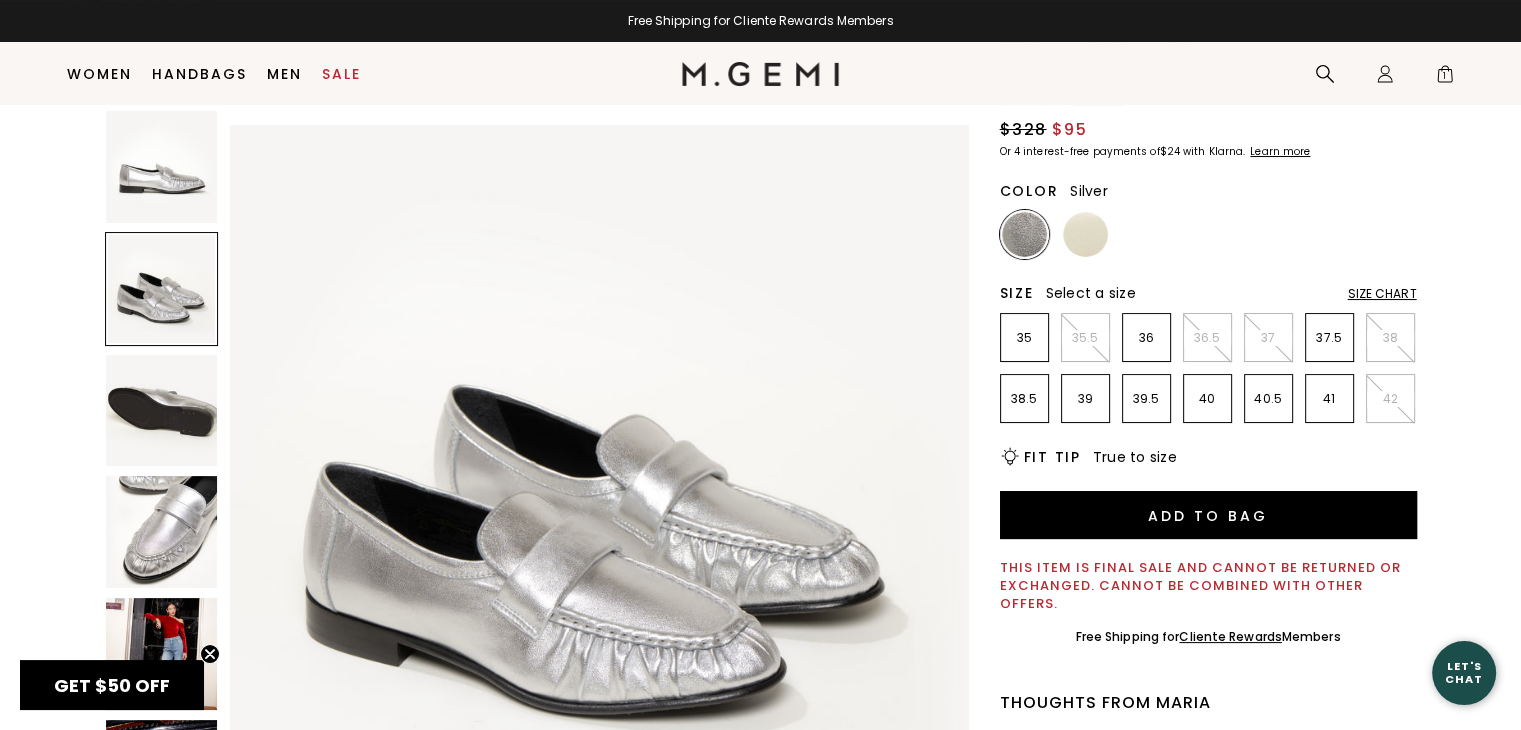 click at bounding box center (162, 411) 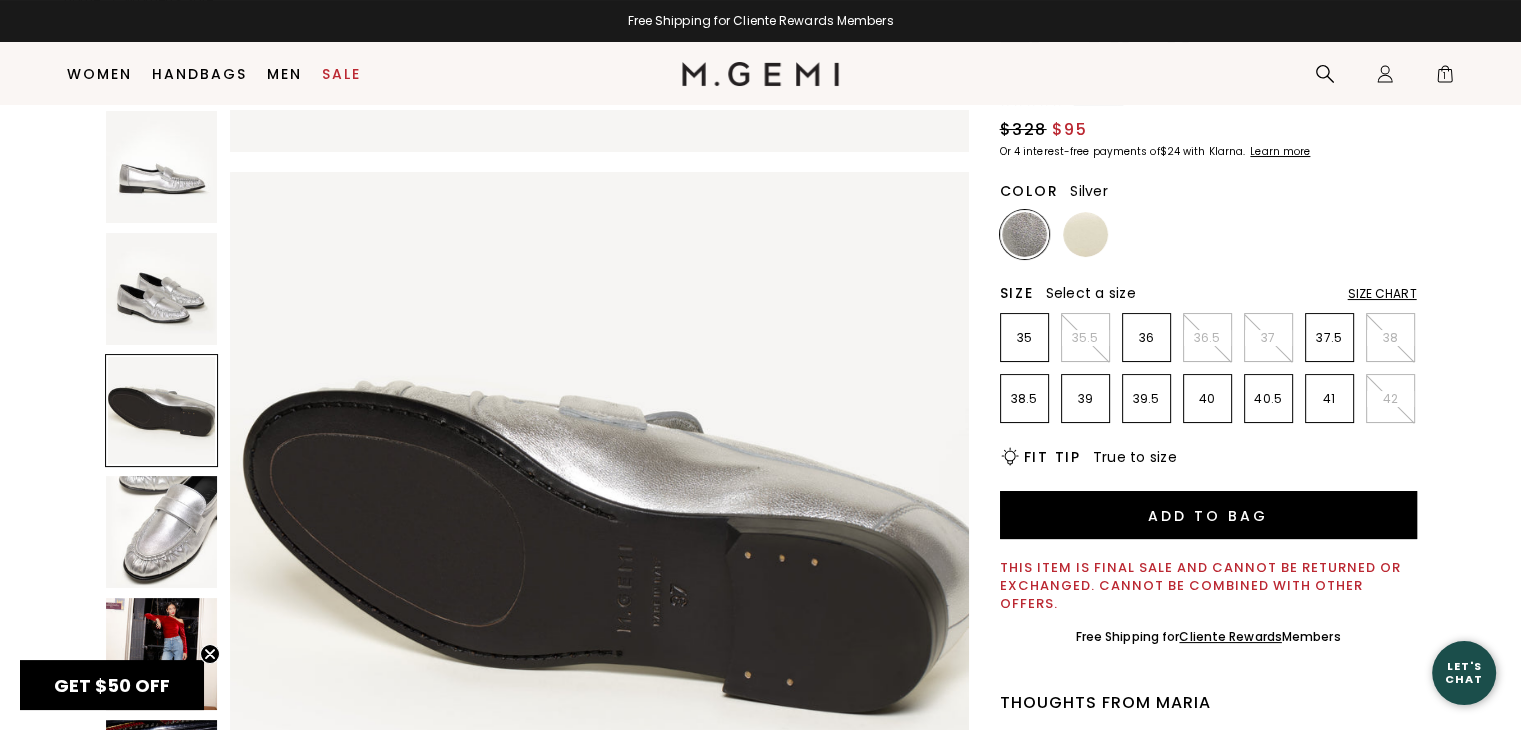 scroll, scrollTop: 1486, scrollLeft: 0, axis: vertical 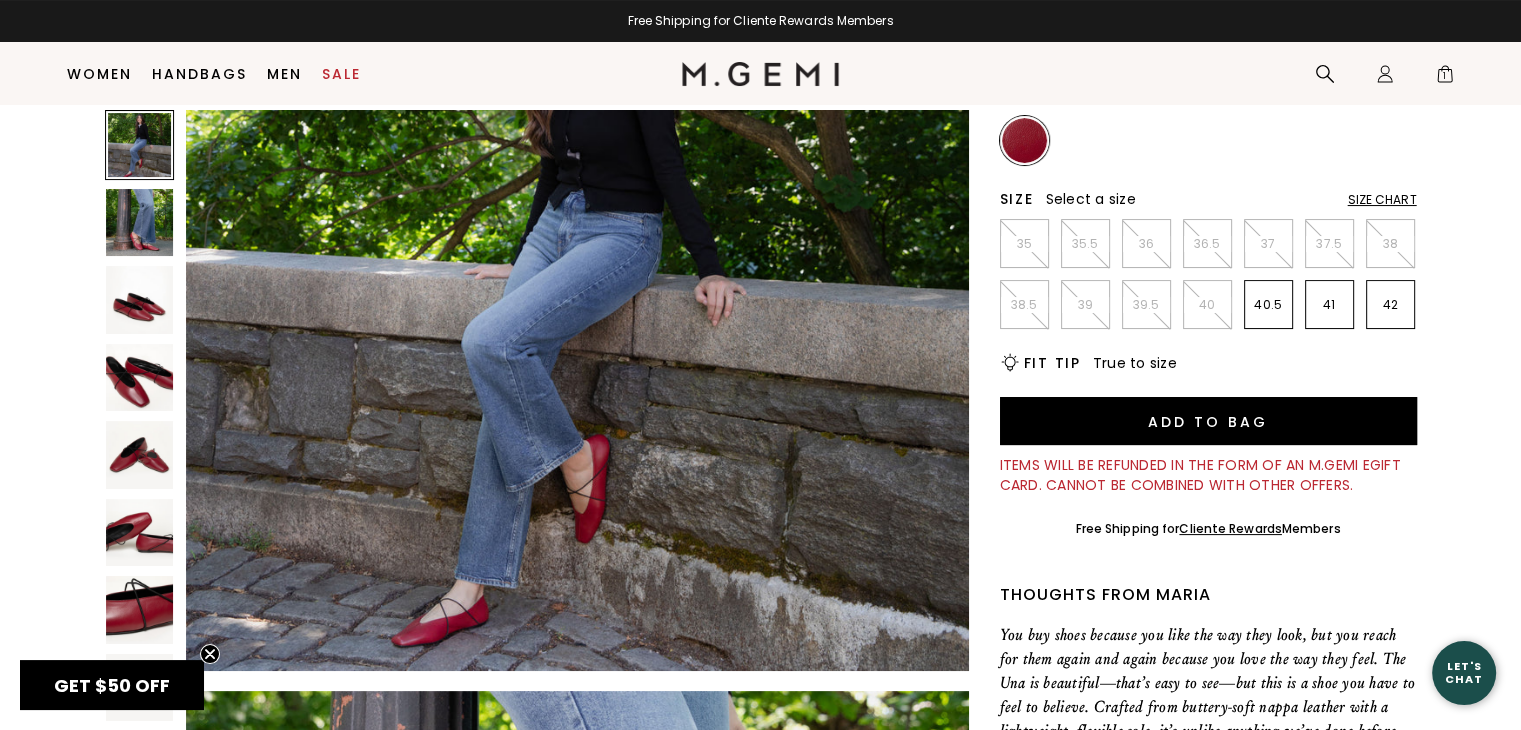 click at bounding box center (140, 300) 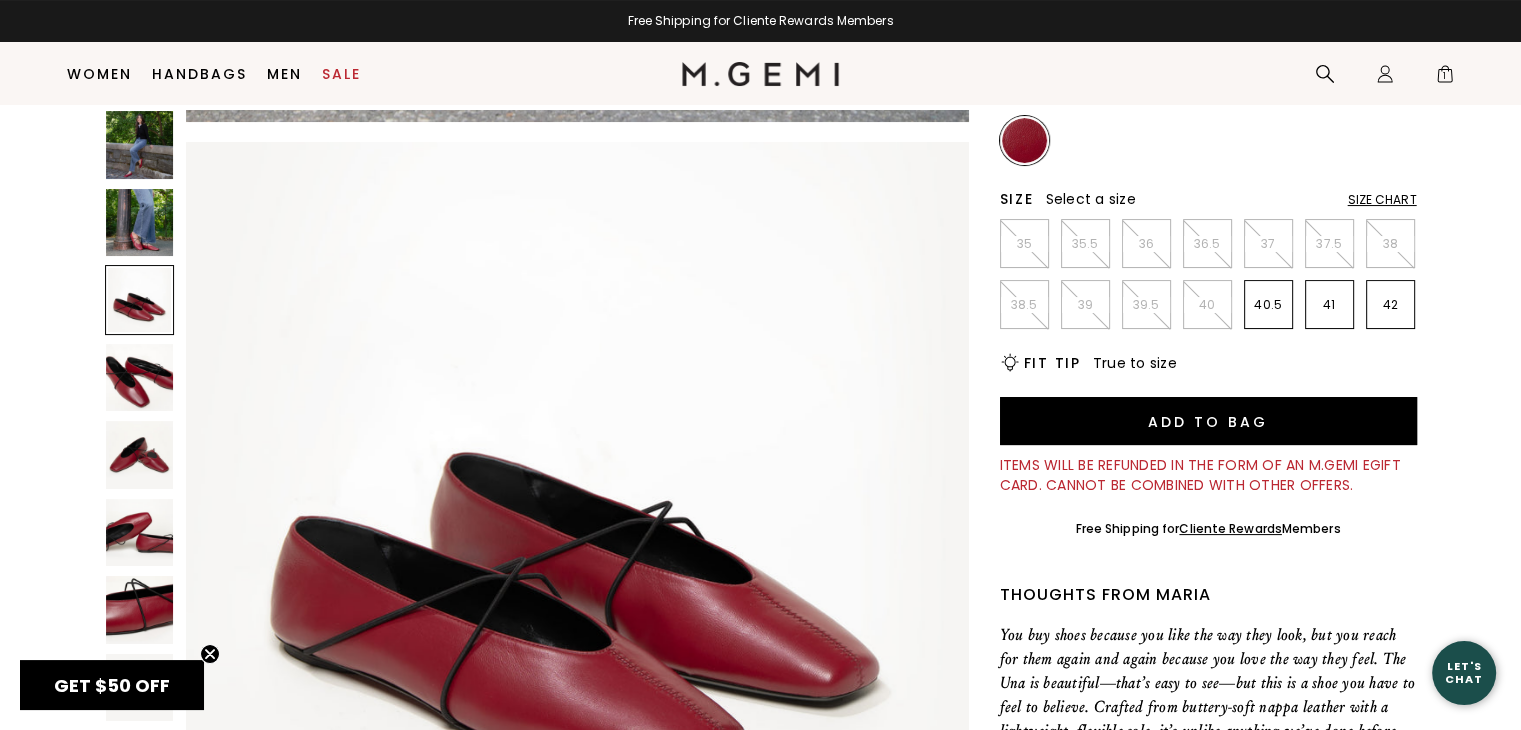 scroll, scrollTop: 1575, scrollLeft: 0, axis: vertical 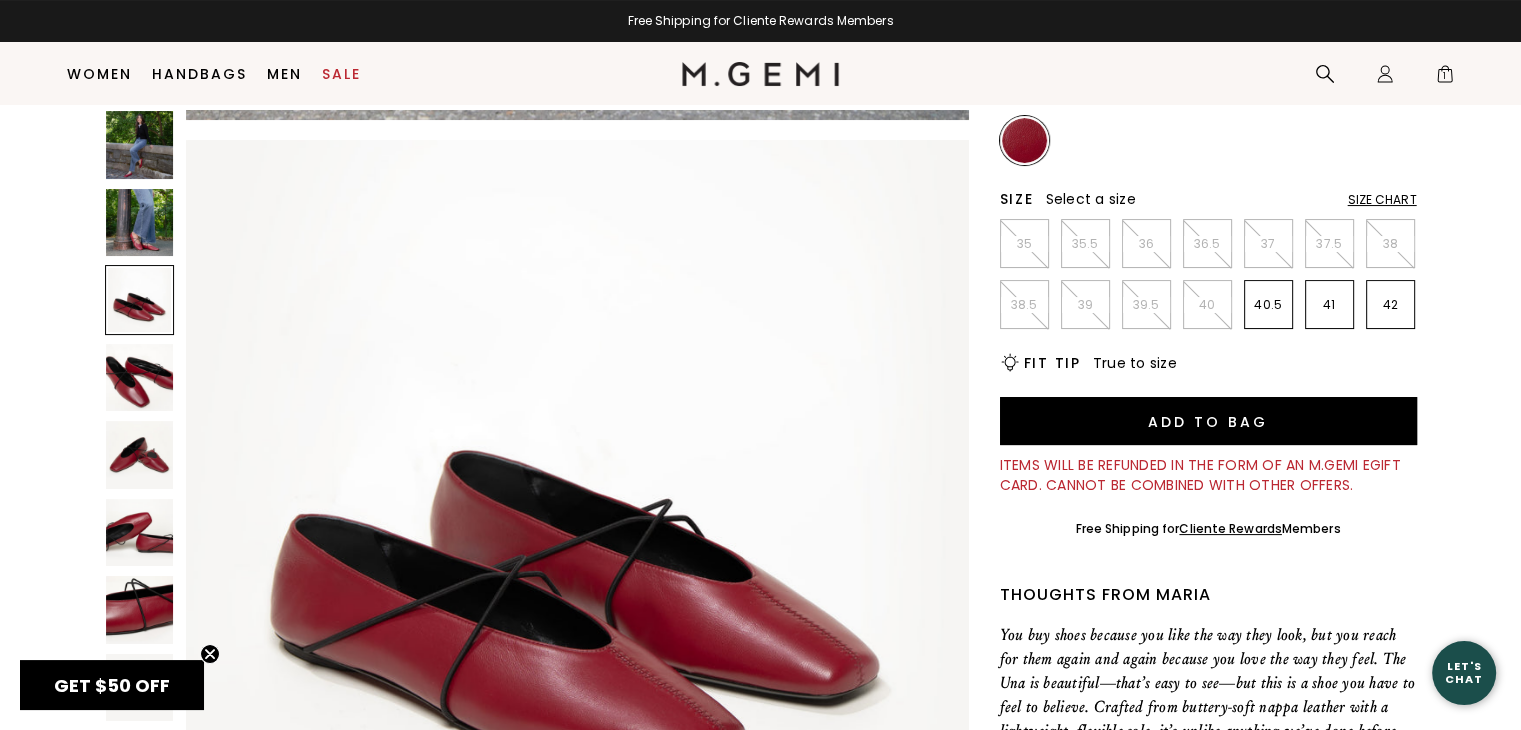 click at bounding box center [140, 378] 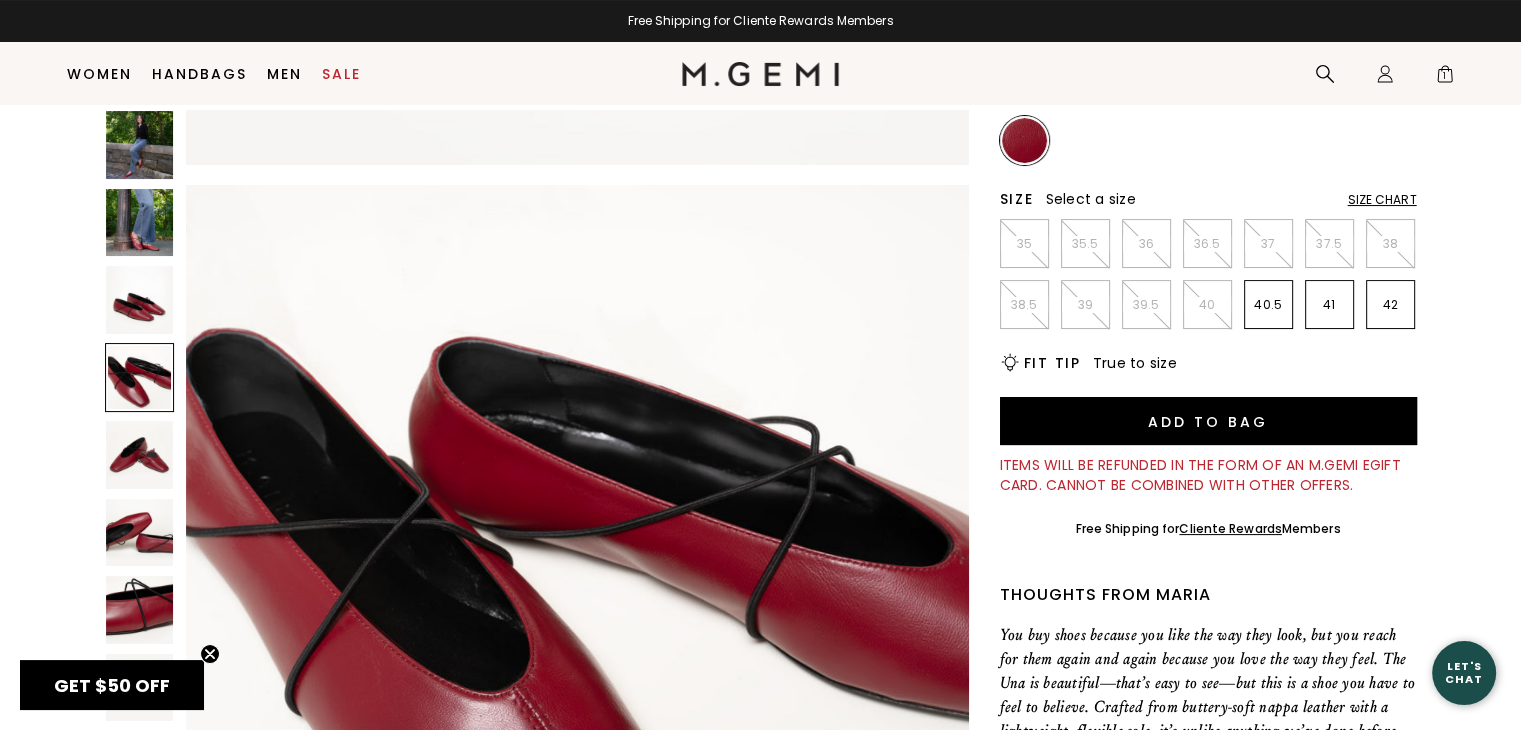 scroll, scrollTop: 2362, scrollLeft: 0, axis: vertical 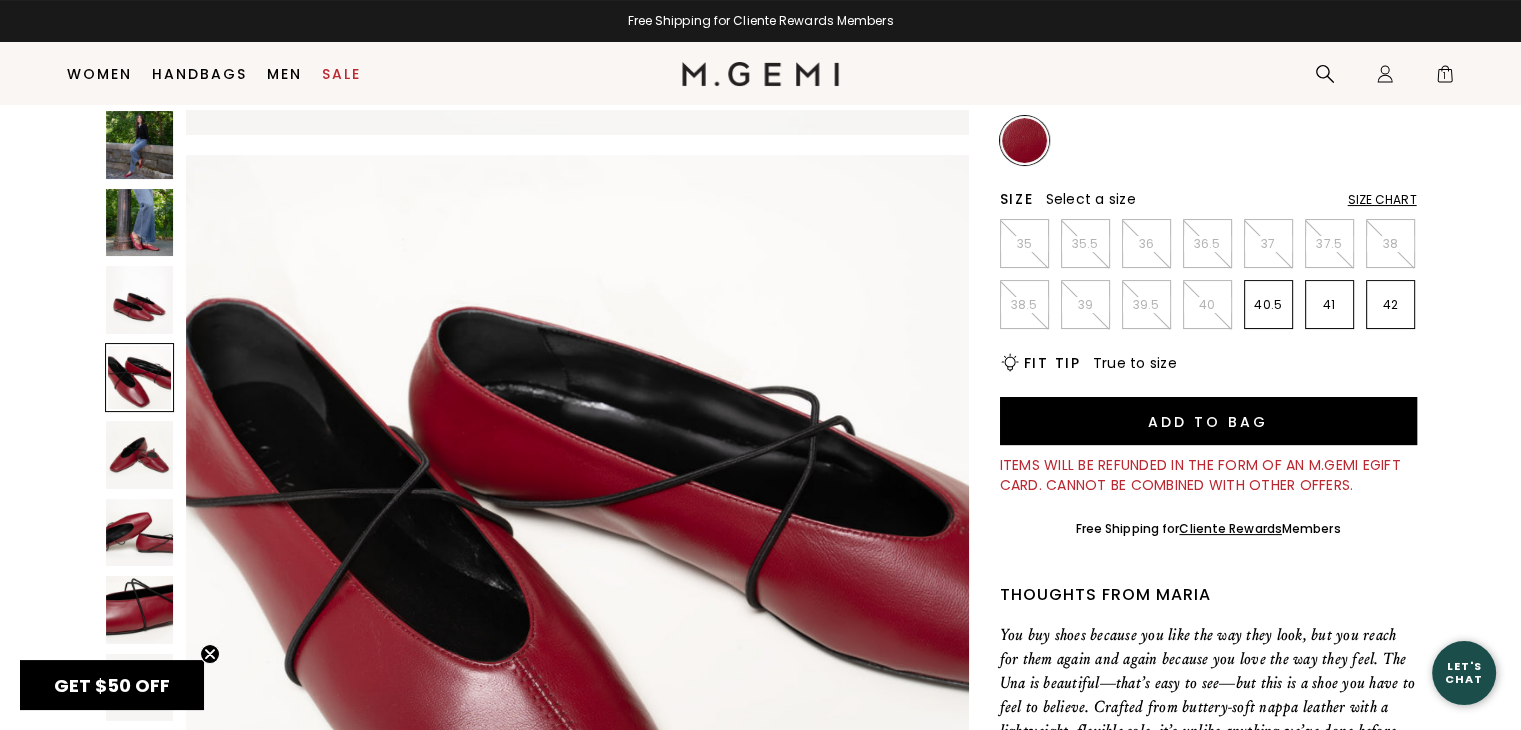 click at bounding box center (140, 455) 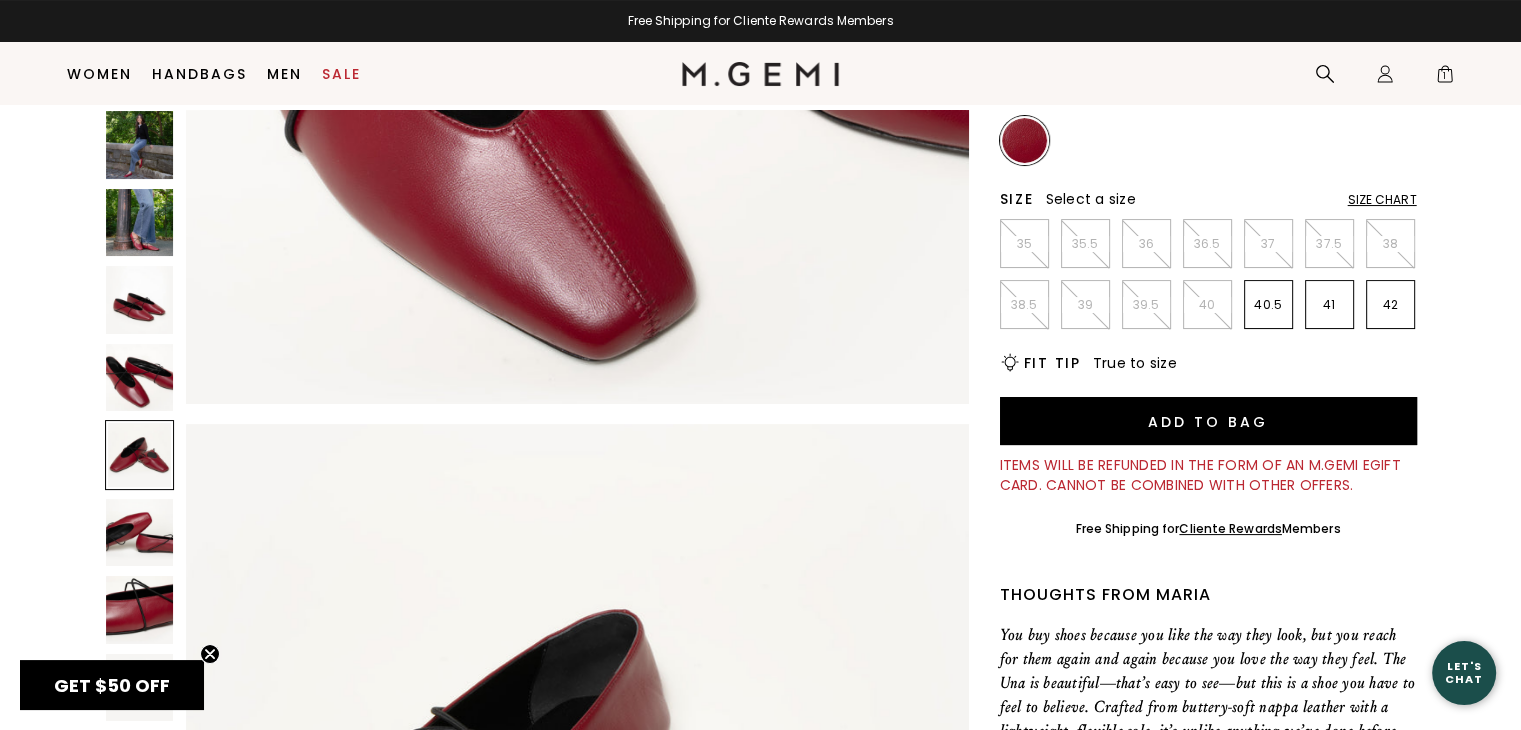 scroll, scrollTop: 3148, scrollLeft: 0, axis: vertical 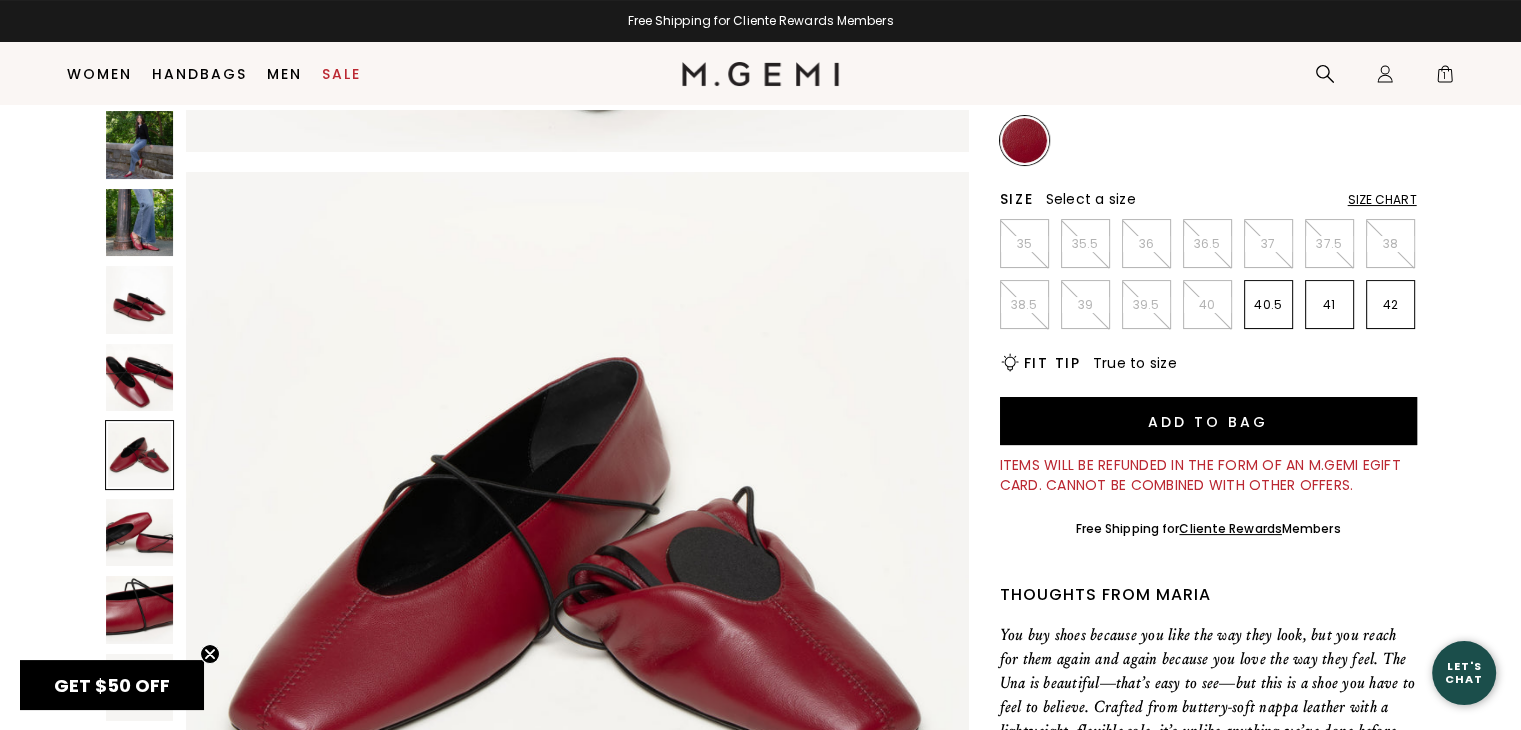 click at bounding box center [140, 533] 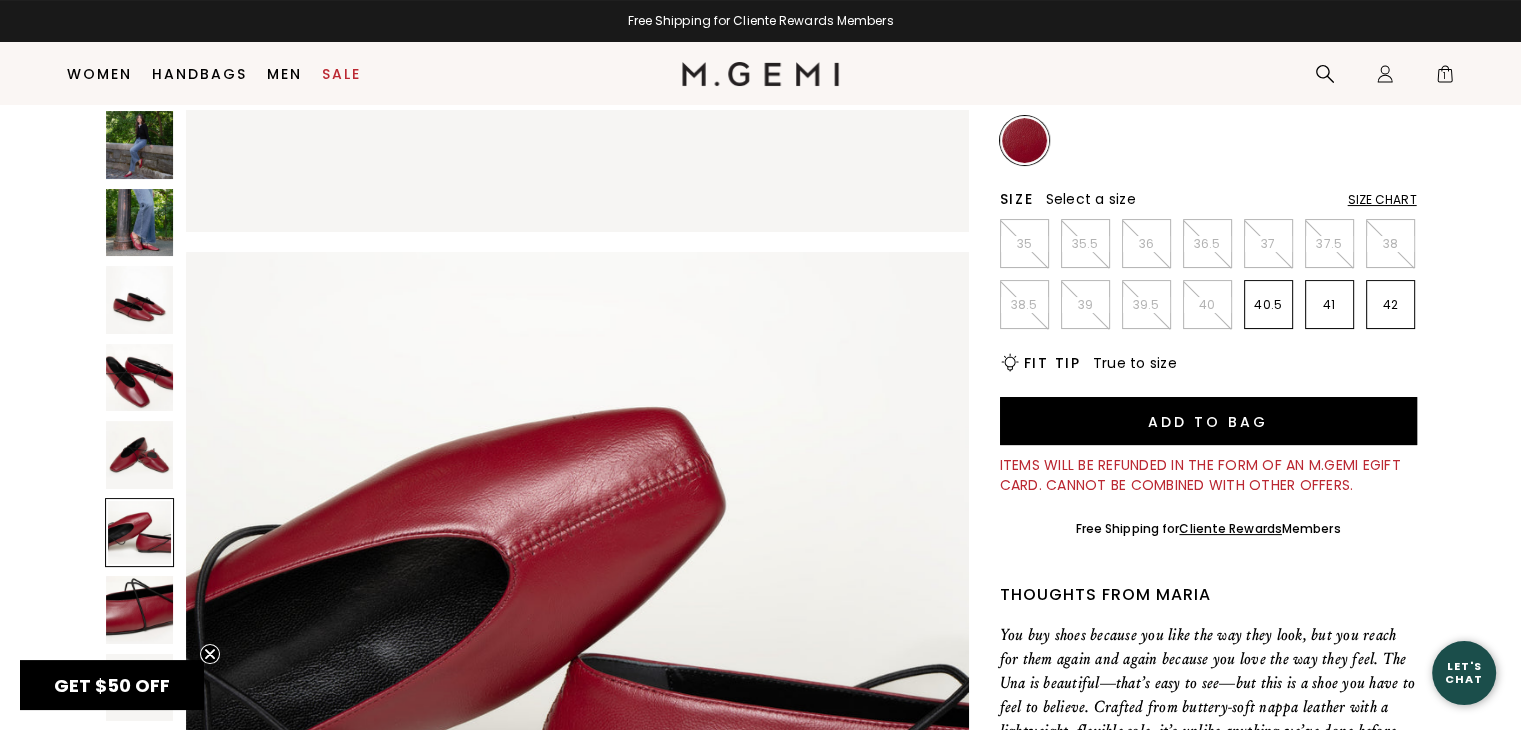 scroll, scrollTop: 3936, scrollLeft: 0, axis: vertical 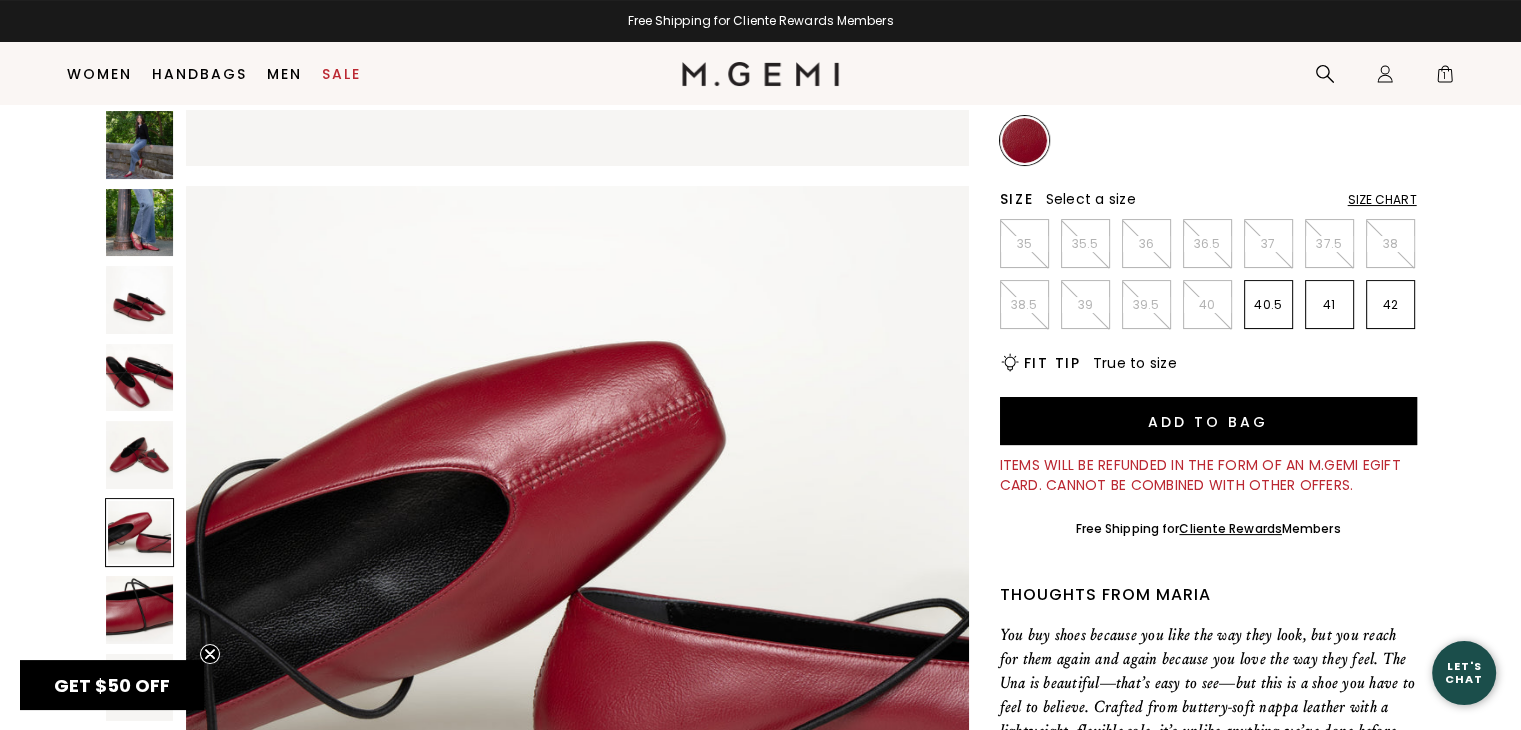 click at bounding box center [140, 610] 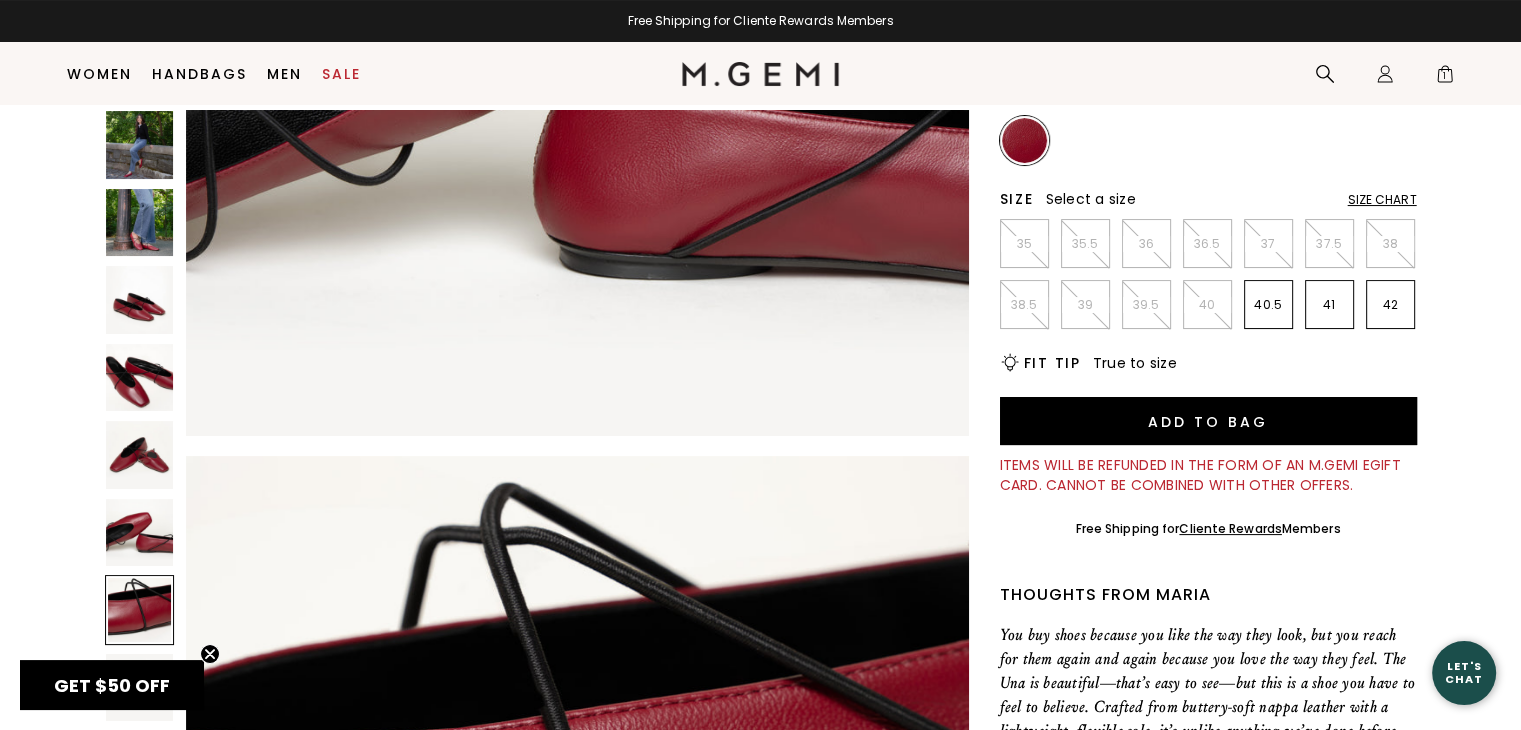 scroll, scrollTop: 4724, scrollLeft: 0, axis: vertical 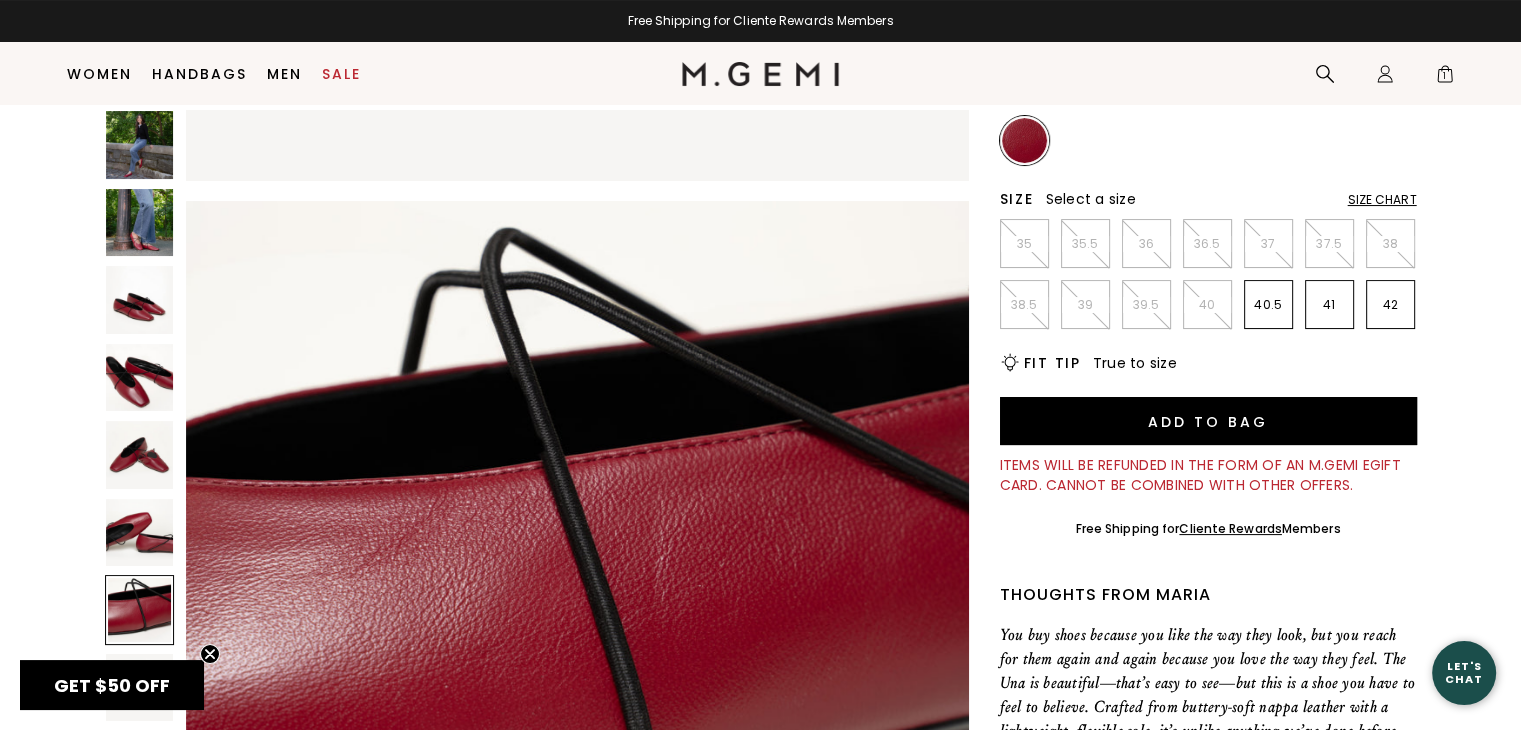 click at bounding box center (140, 300) 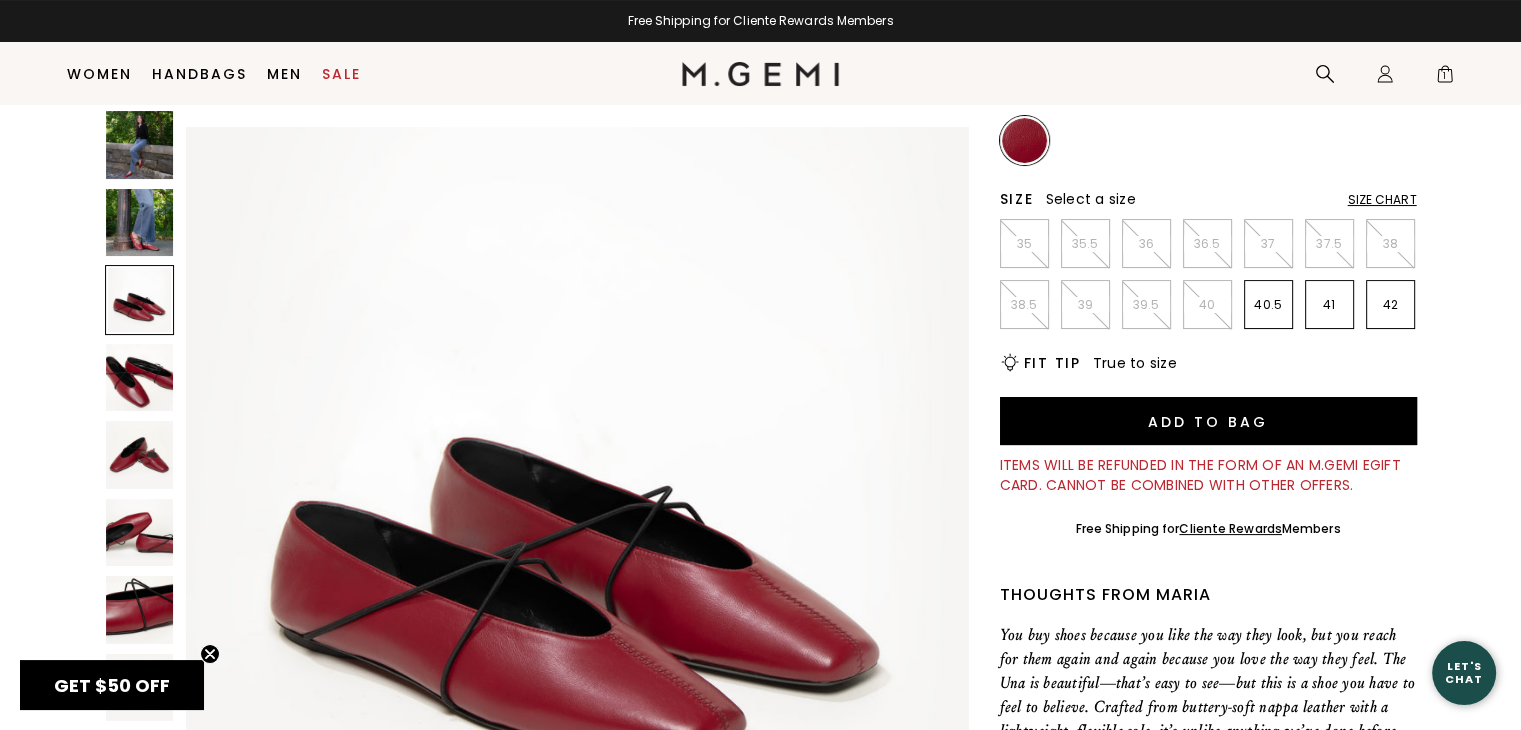 scroll, scrollTop: 1575, scrollLeft: 0, axis: vertical 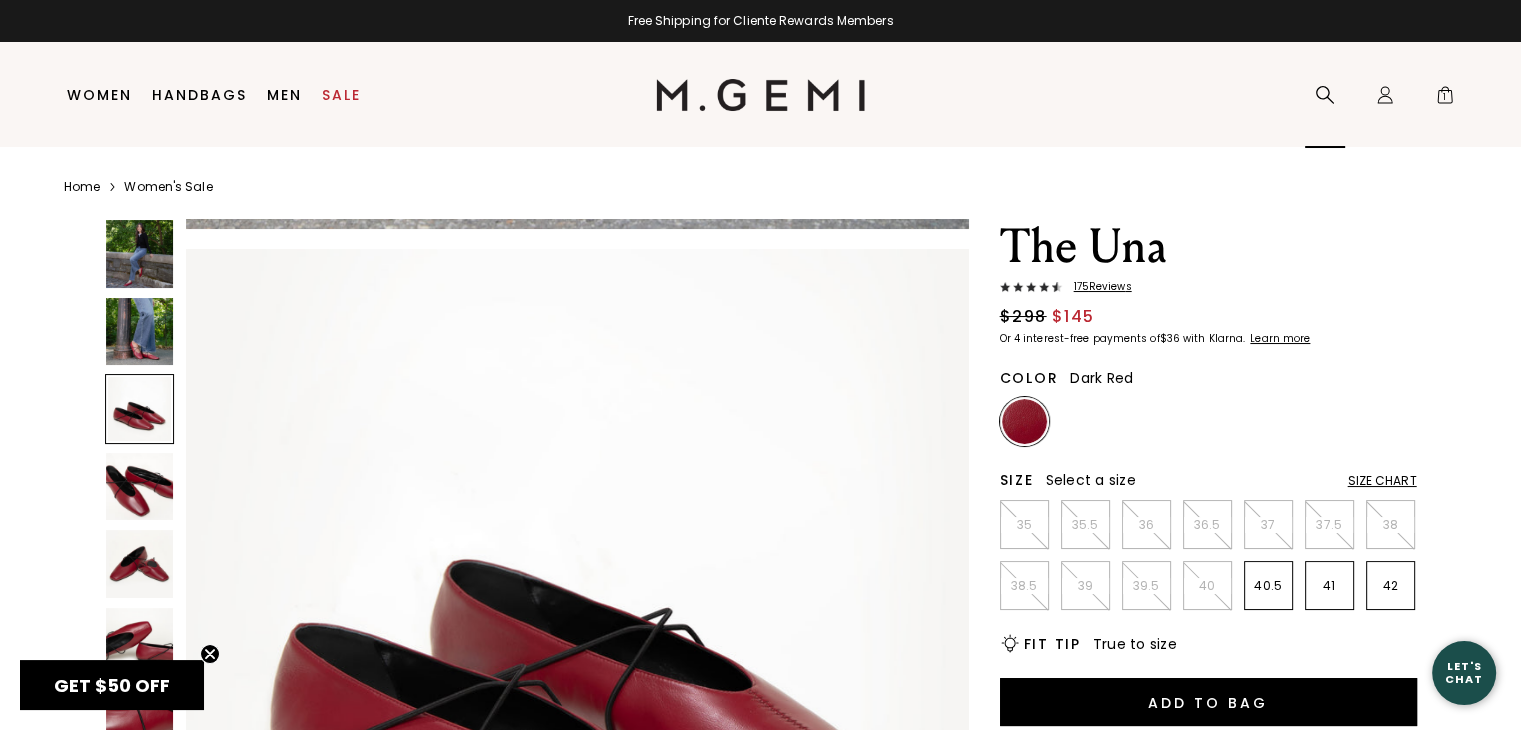click 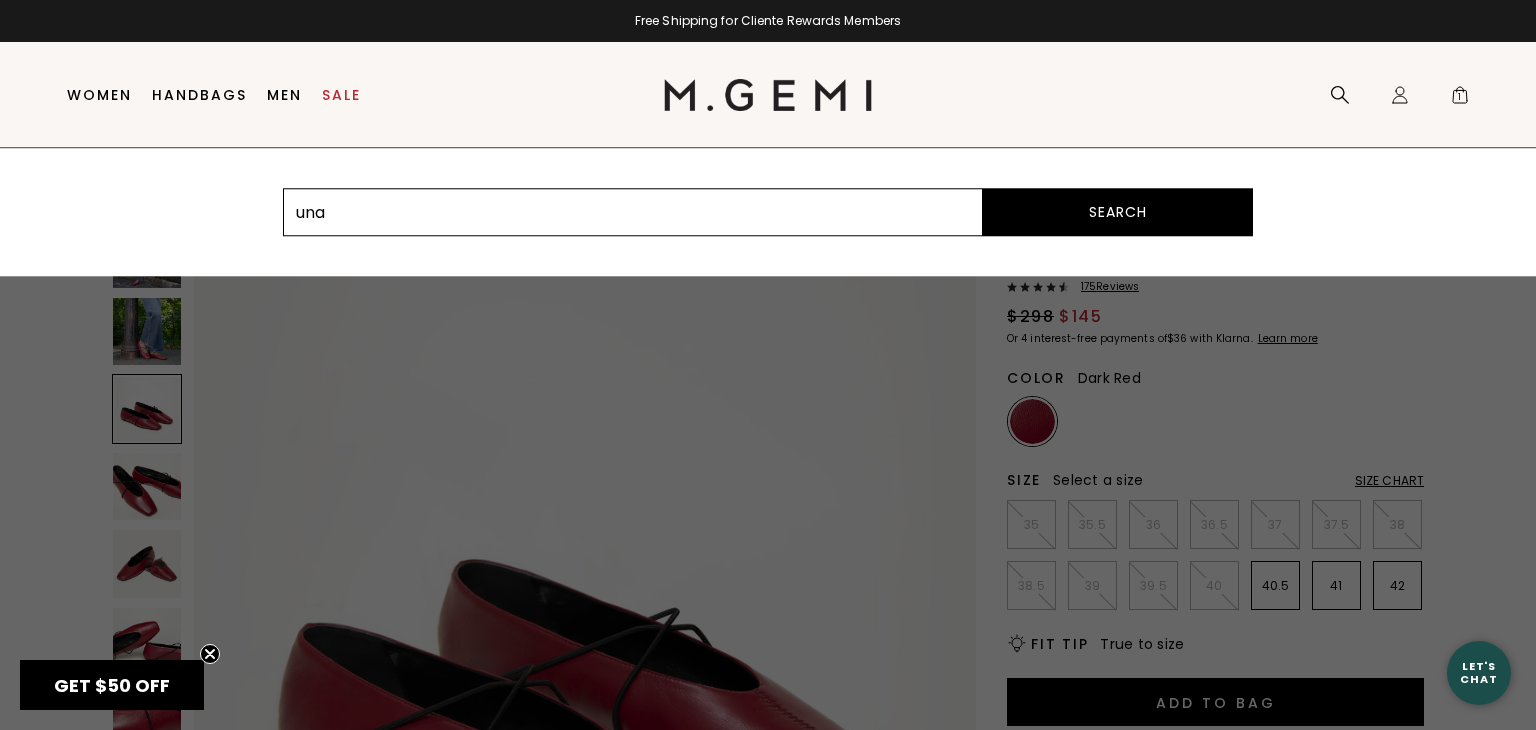 type on "una" 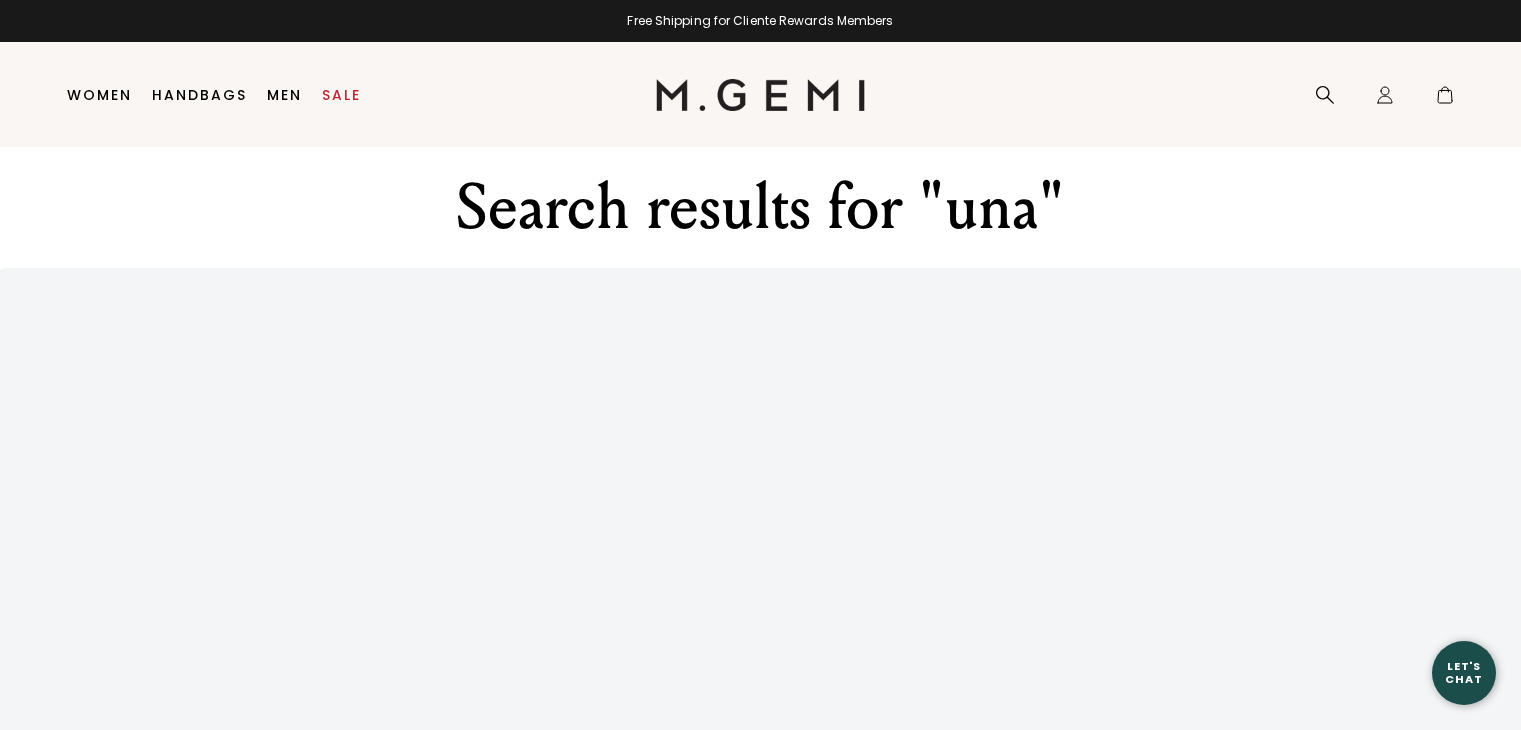 scroll, scrollTop: 0, scrollLeft: 0, axis: both 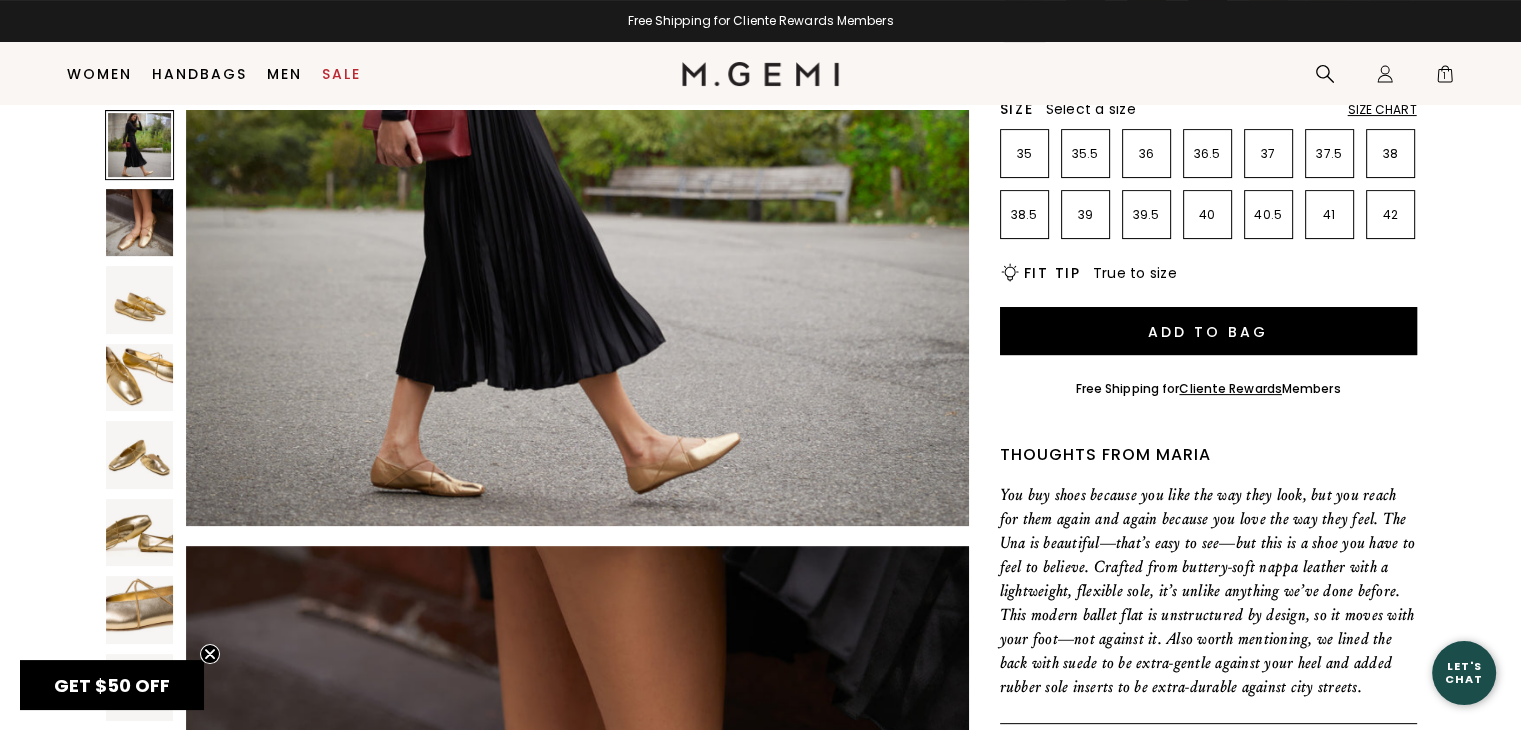click at bounding box center (140, 300) 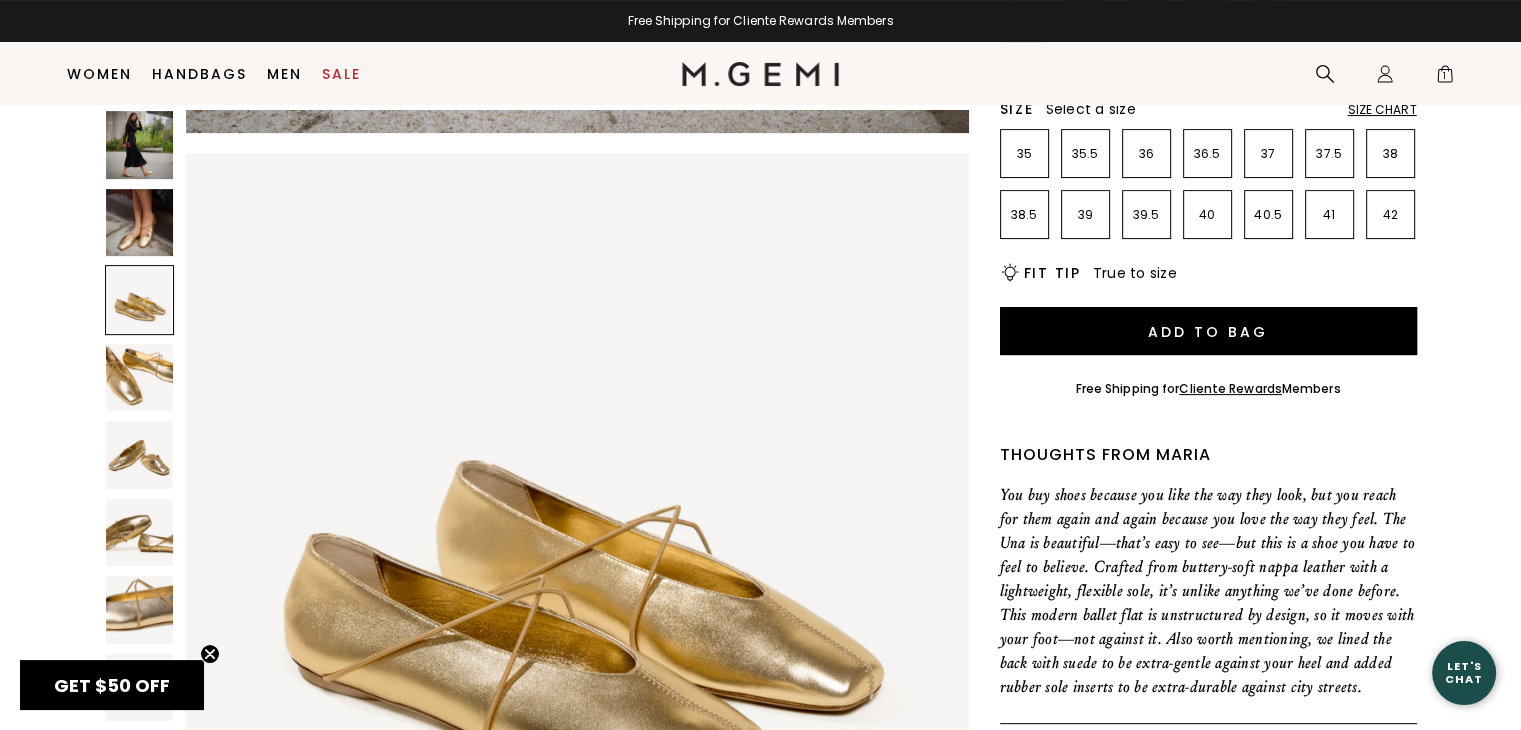 scroll, scrollTop: 1575, scrollLeft: 0, axis: vertical 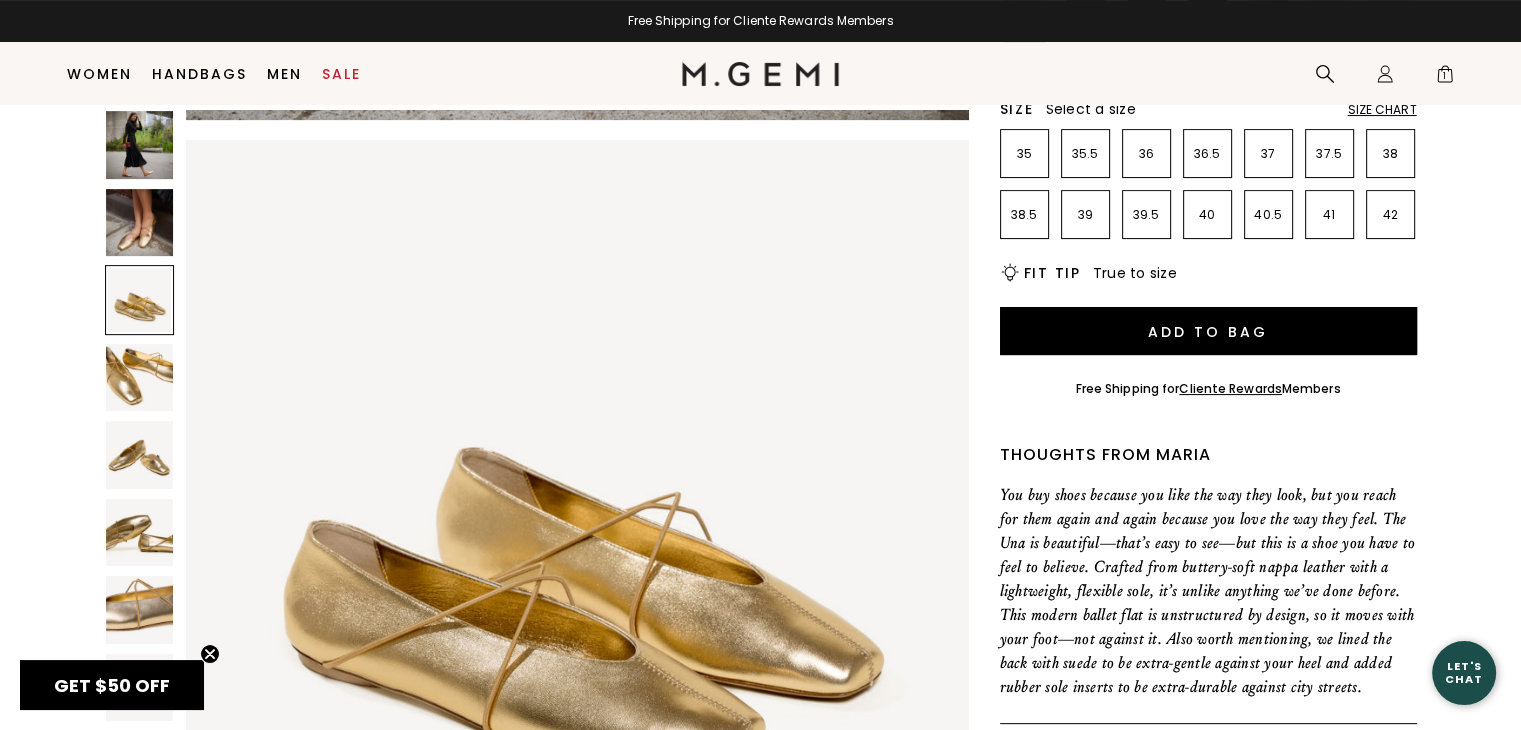 click at bounding box center [140, 378] 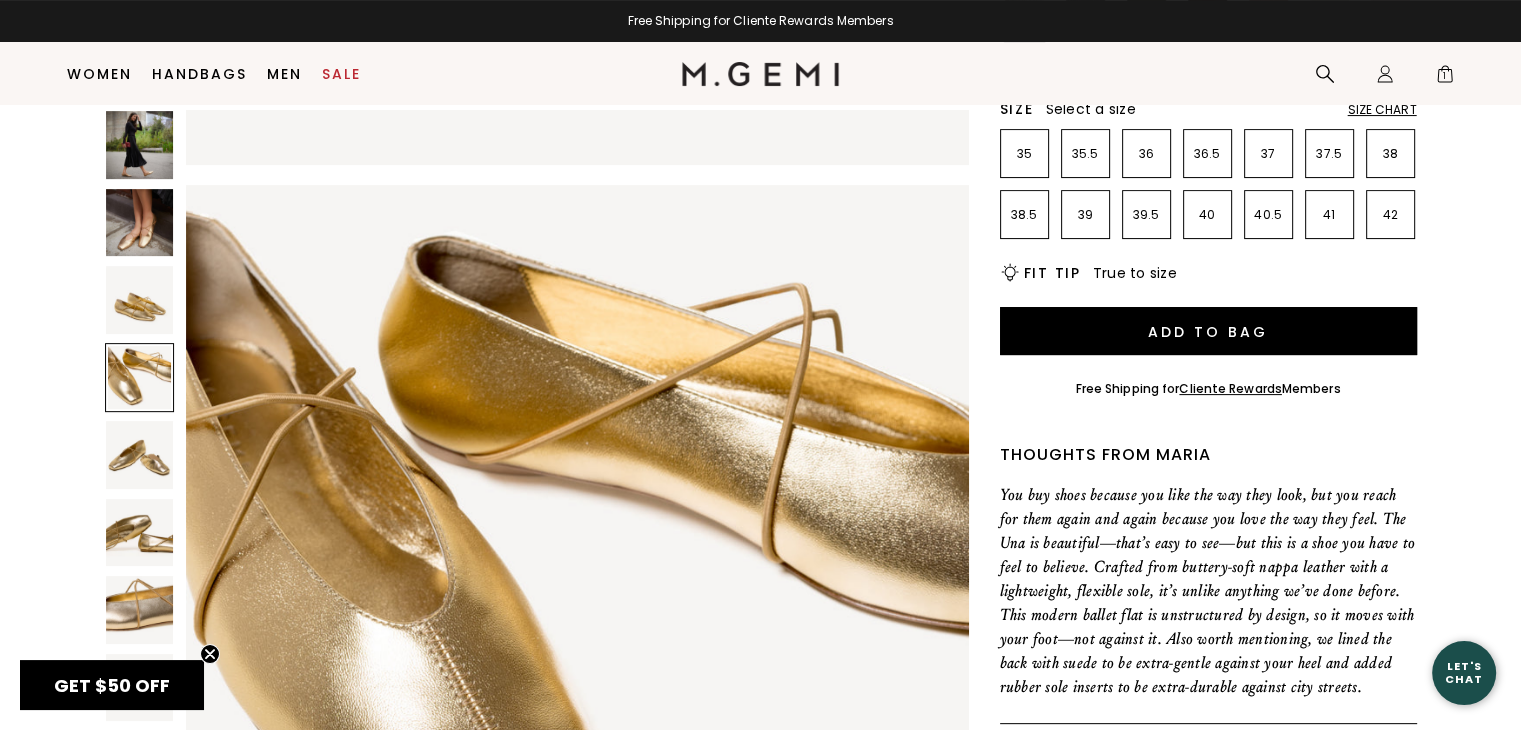 scroll, scrollTop: 2362, scrollLeft: 0, axis: vertical 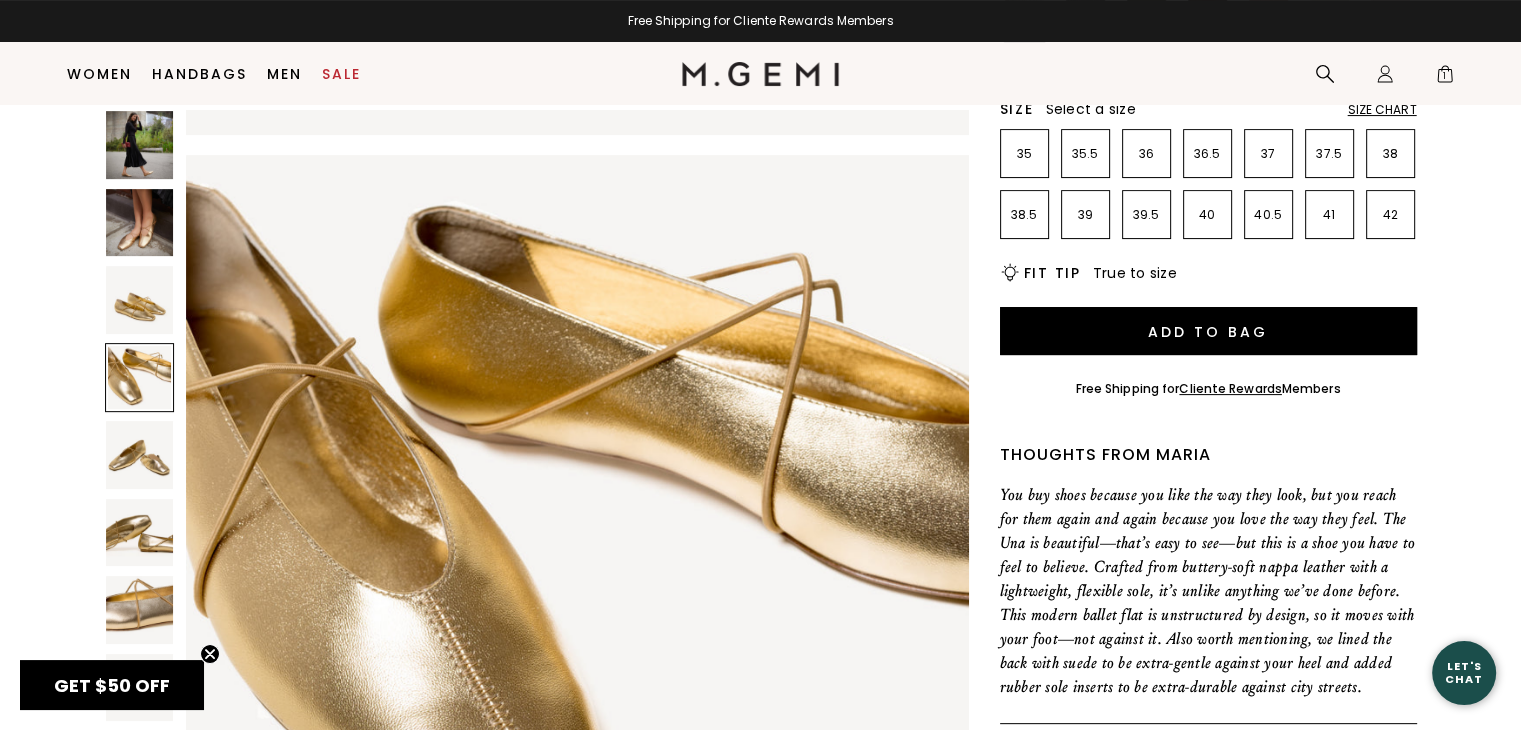 click at bounding box center [140, 455] 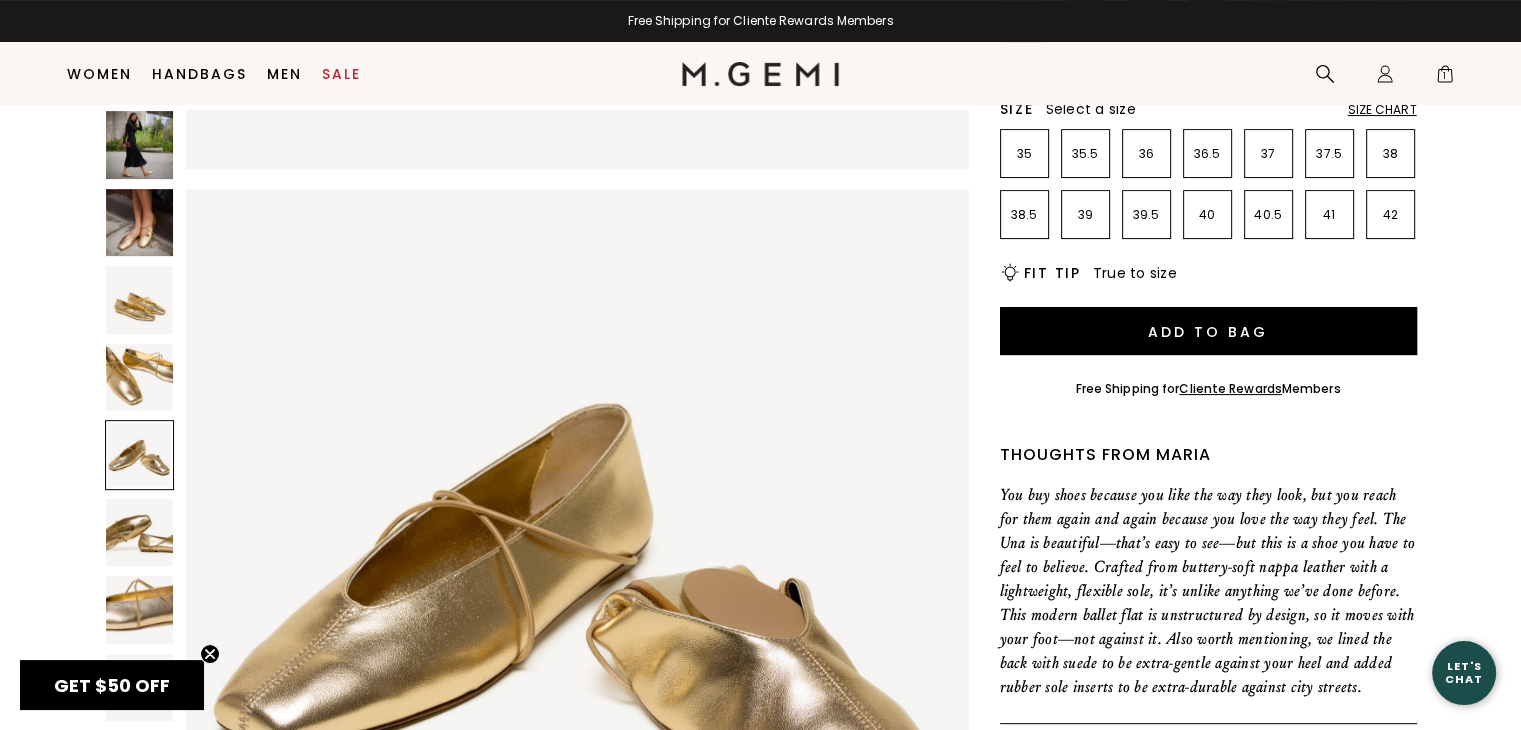 scroll, scrollTop: 3148, scrollLeft: 0, axis: vertical 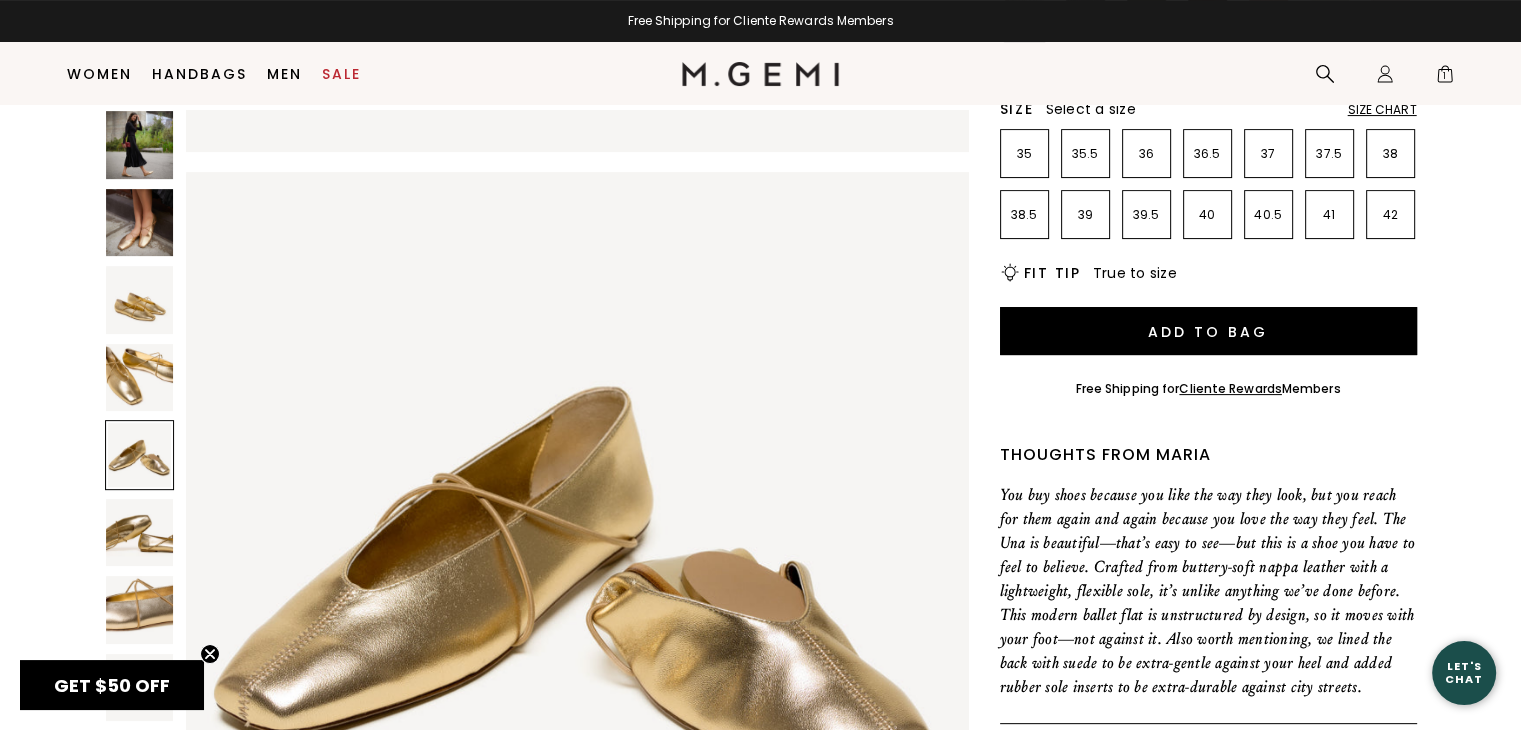 click at bounding box center (140, 533) 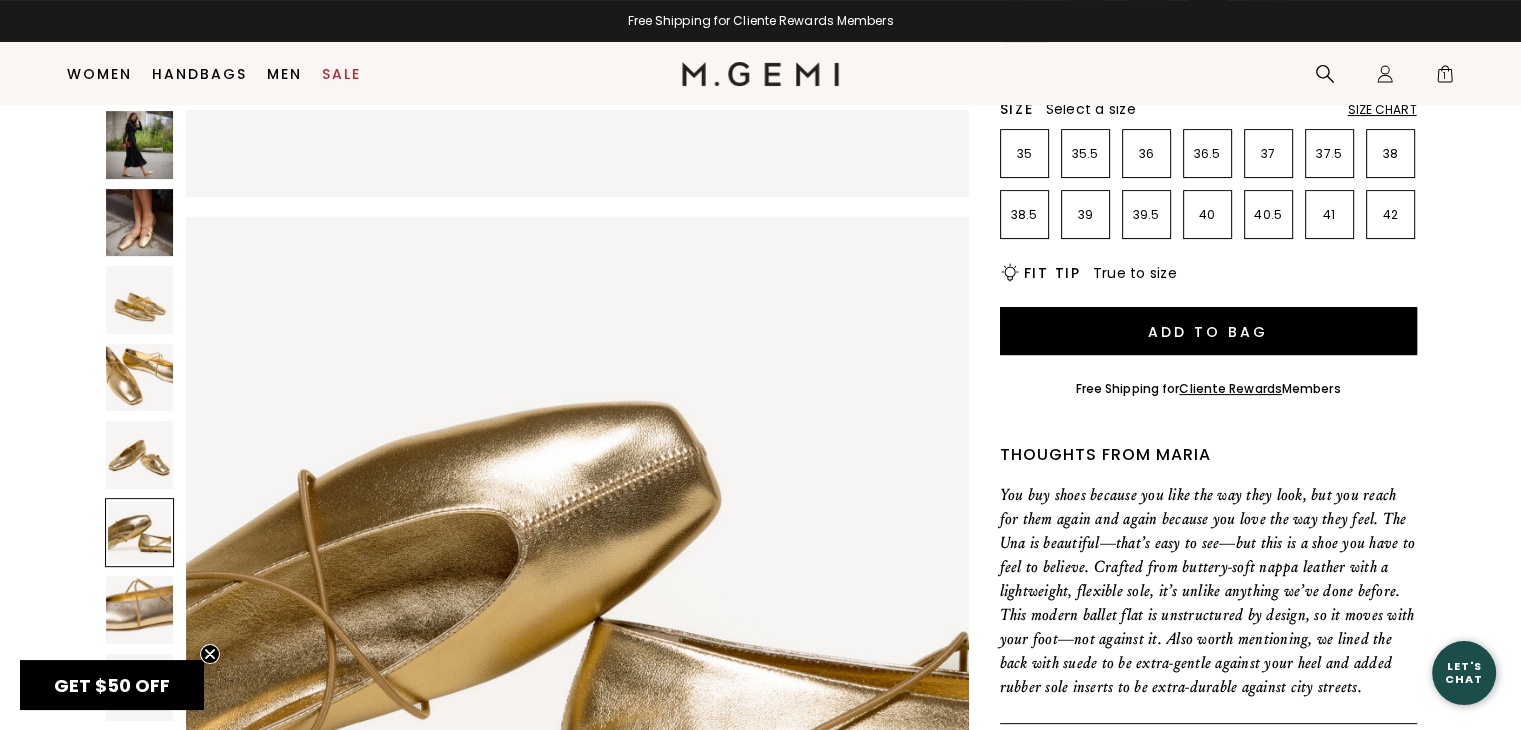 scroll, scrollTop: 3936, scrollLeft: 0, axis: vertical 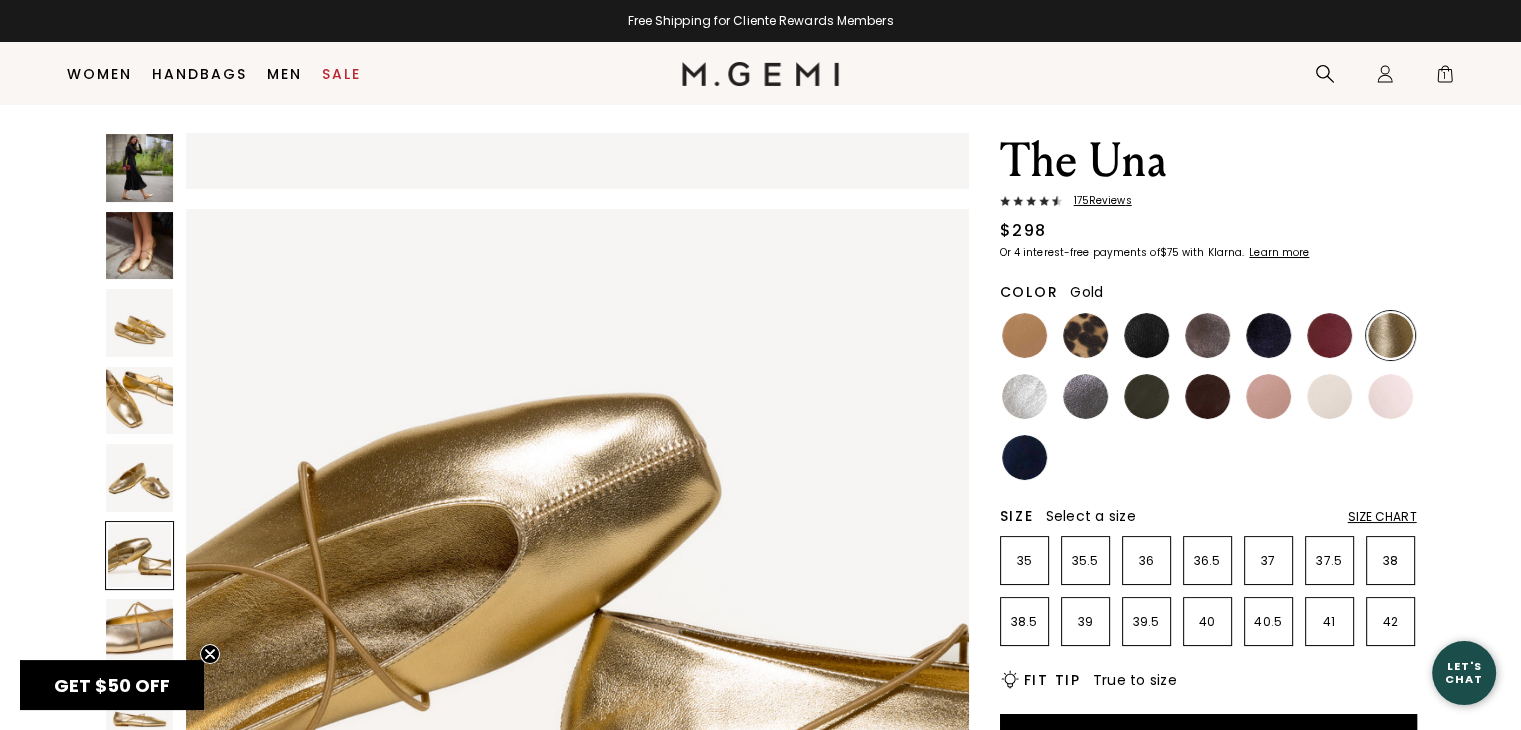 click at bounding box center [1390, 396] 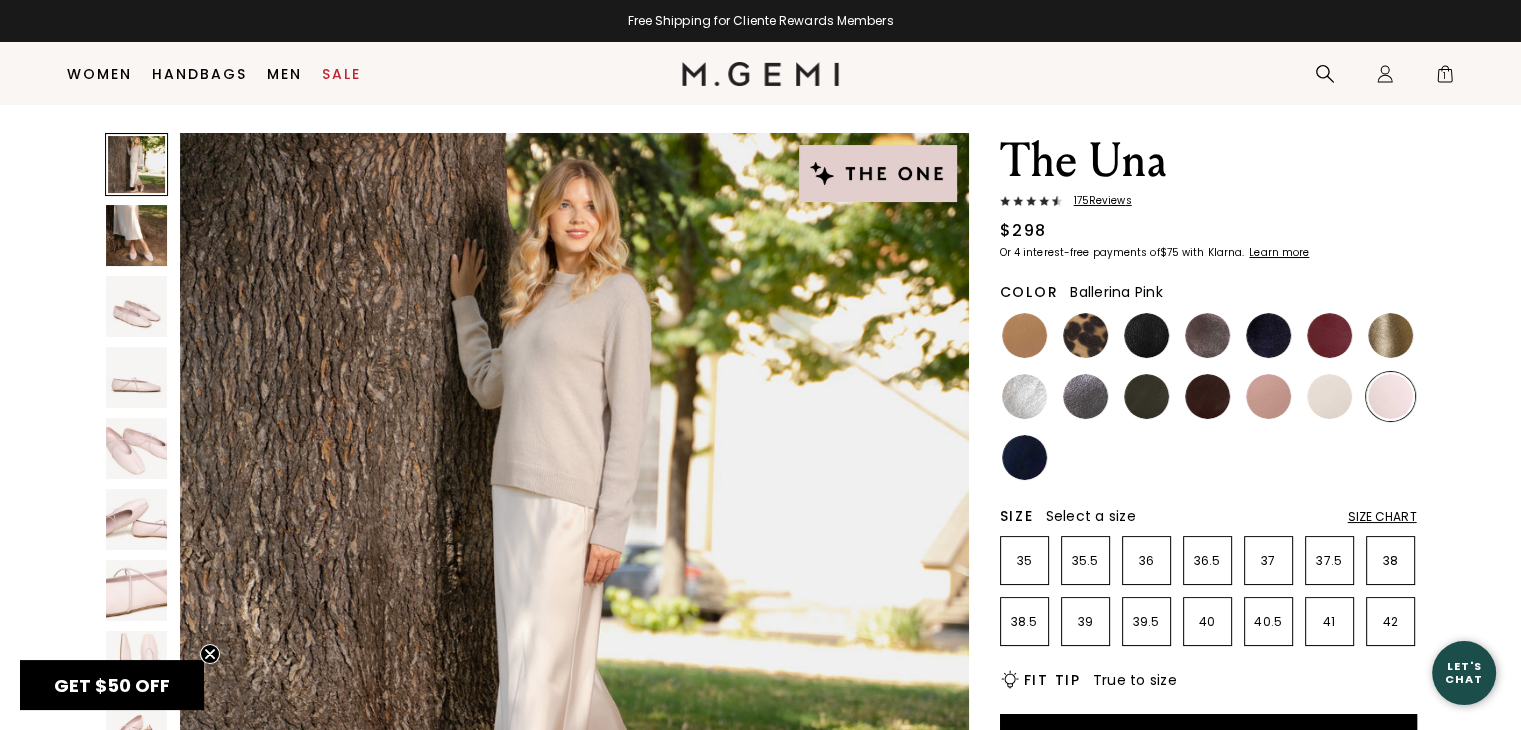 scroll, scrollTop: 0, scrollLeft: 0, axis: both 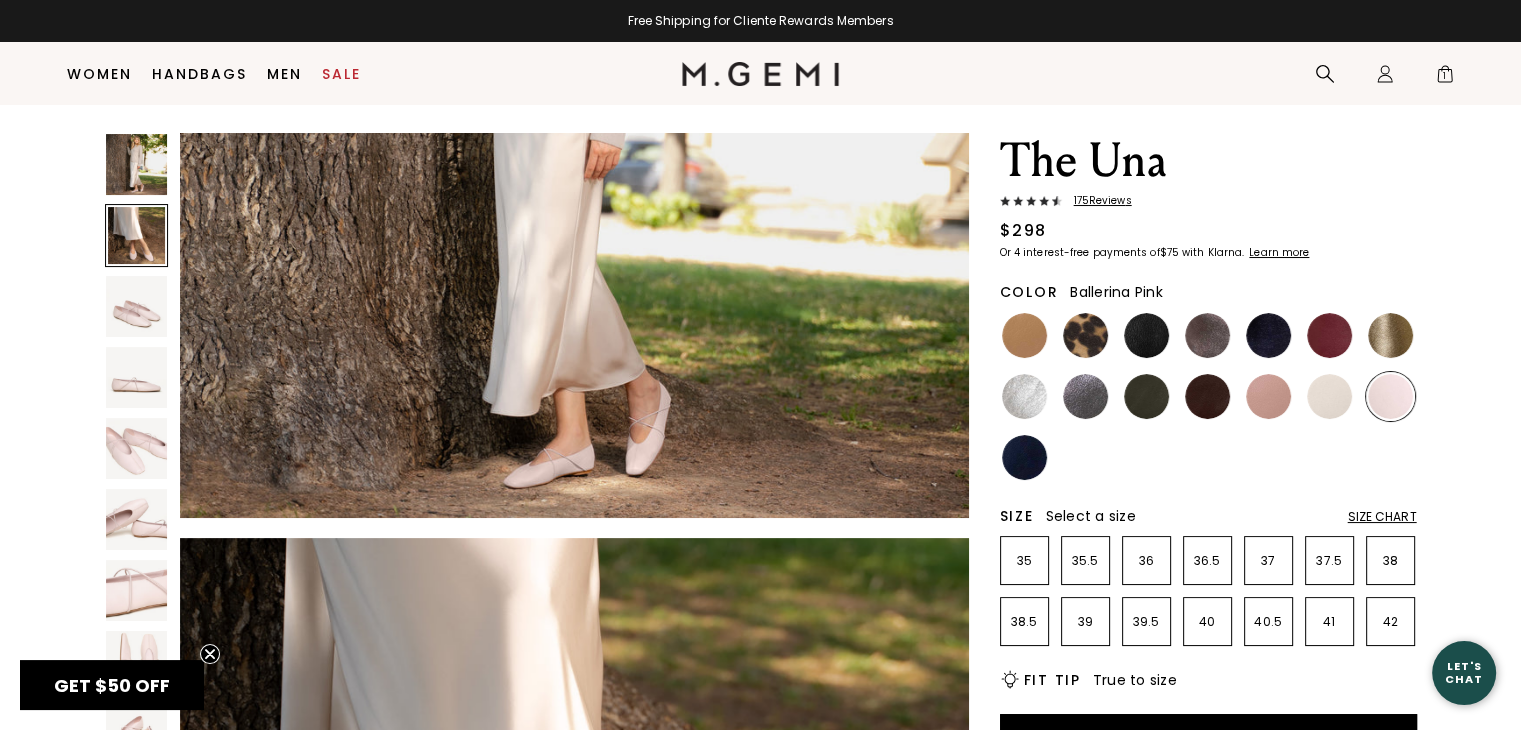 click at bounding box center (1329, 396) 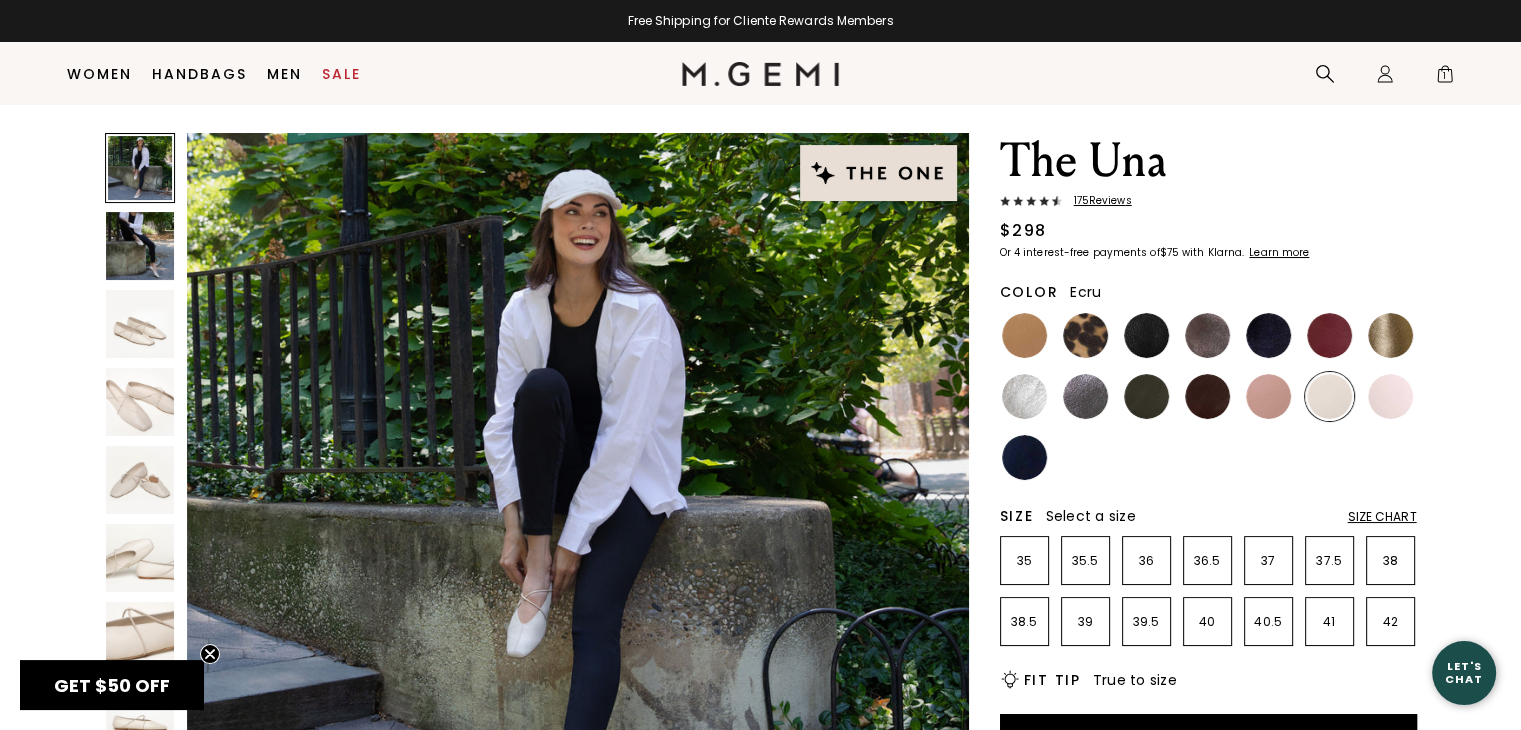 scroll, scrollTop: 0, scrollLeft: 0, axis: both 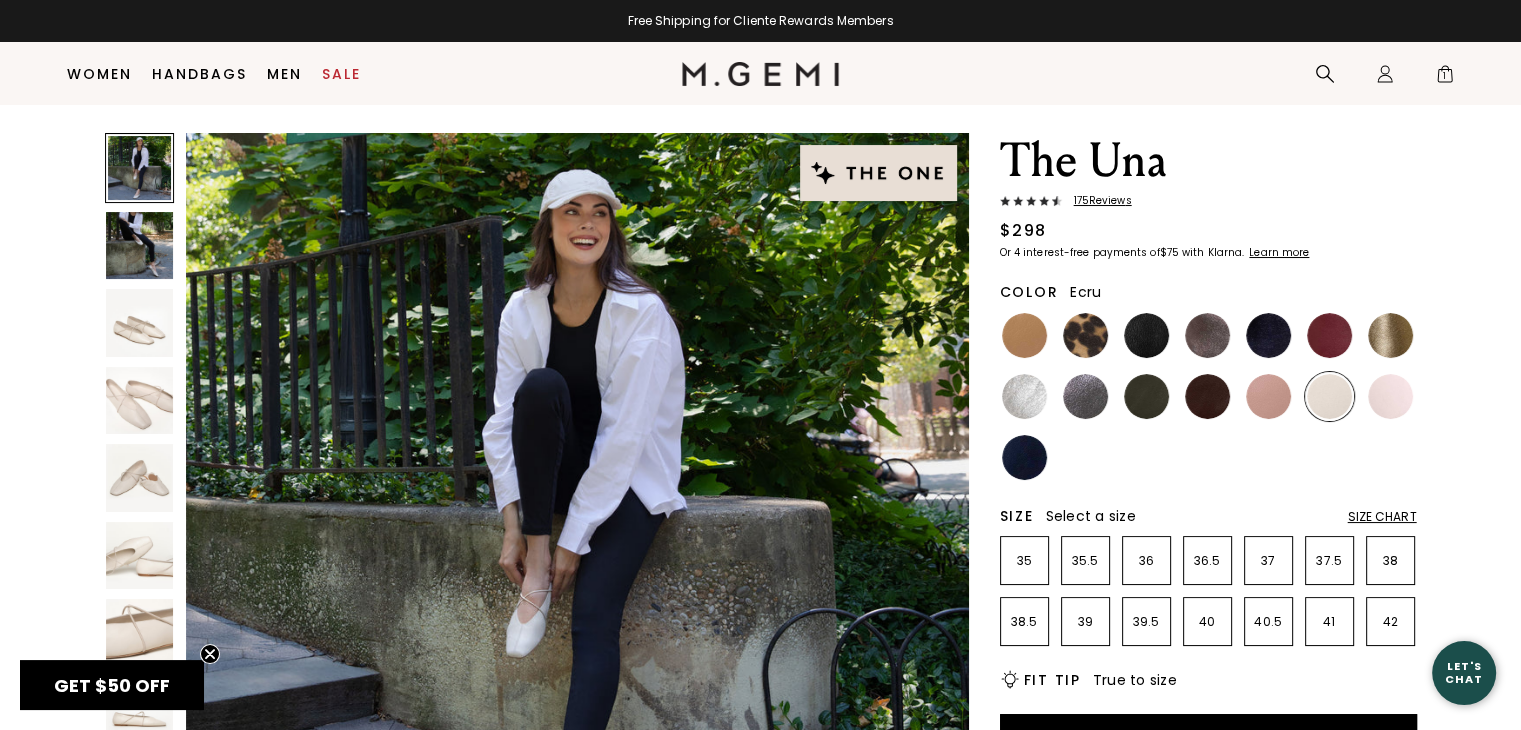 click at bounding box center (1268, 396) 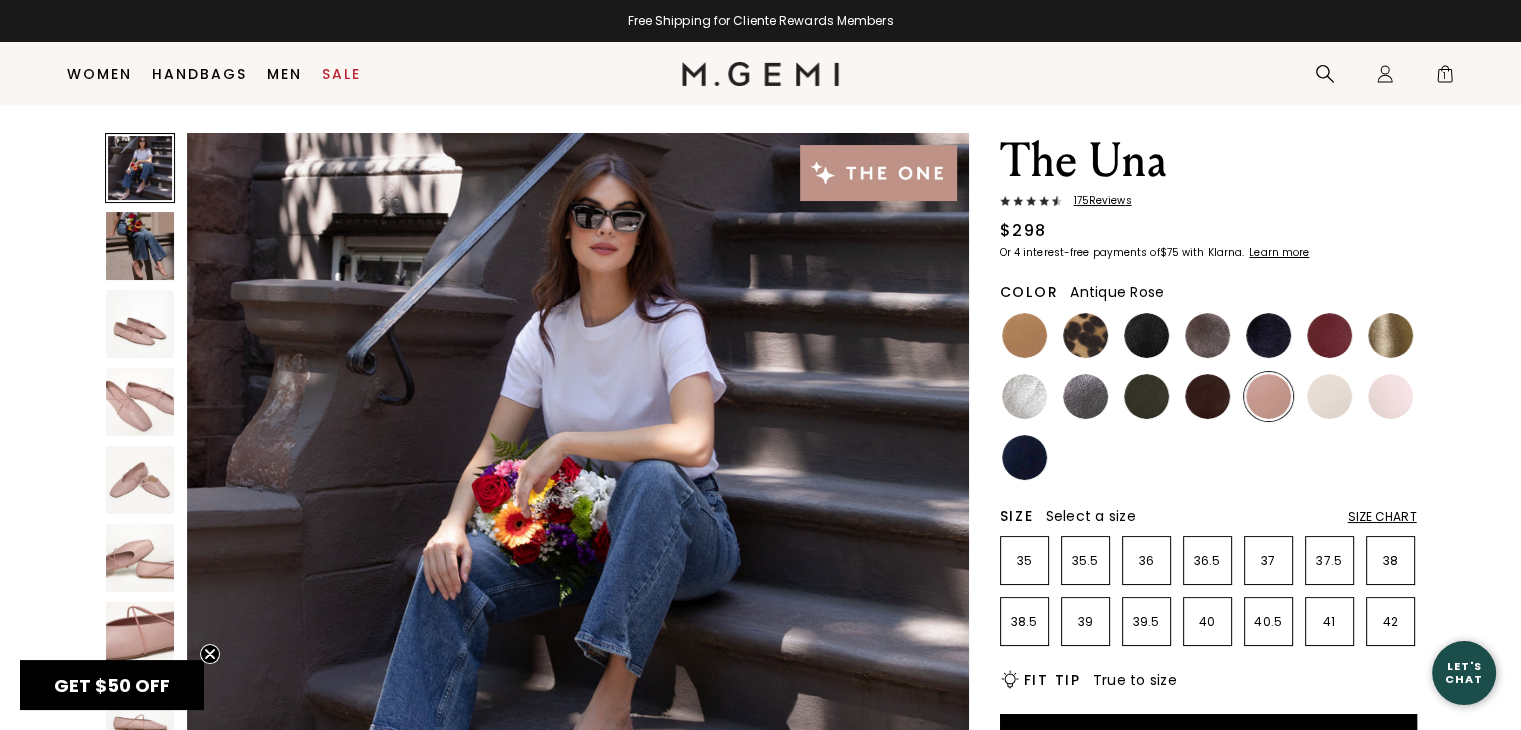 scroll, scrollTop: 0, scrollLeft: 0, axis: both 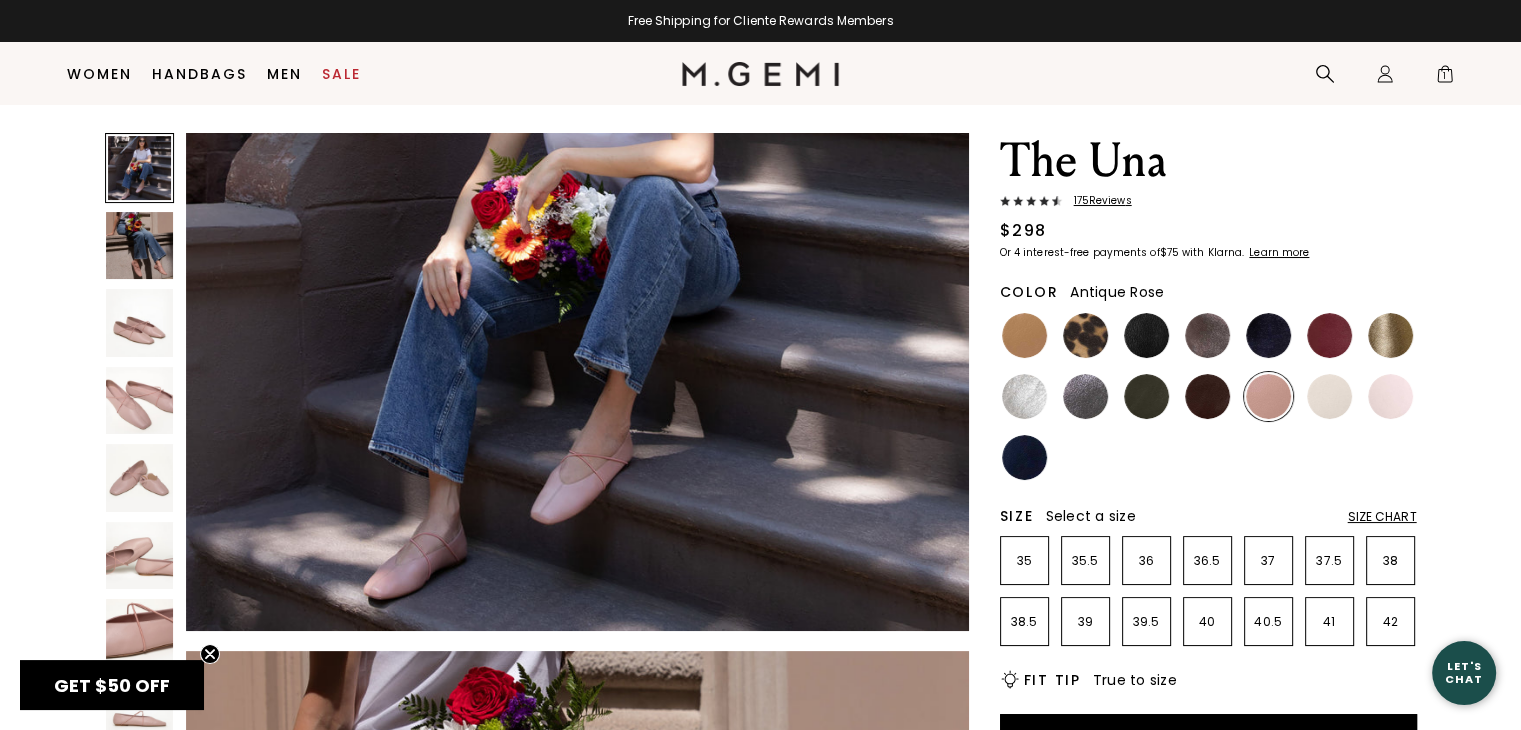 click at bounding box center (1024, 396) 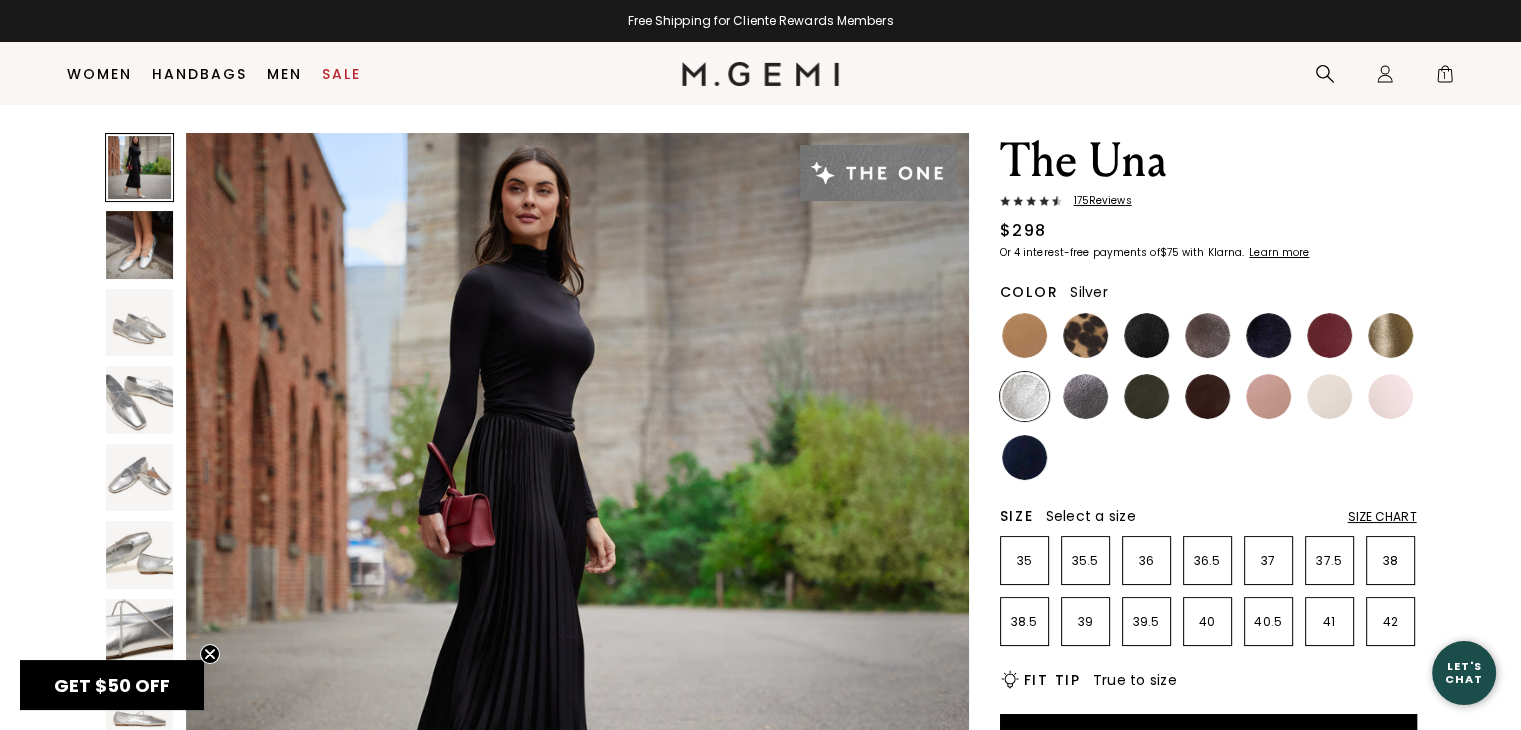 scroll, scrollTop: 0, scrollLeft: 0, axis: both 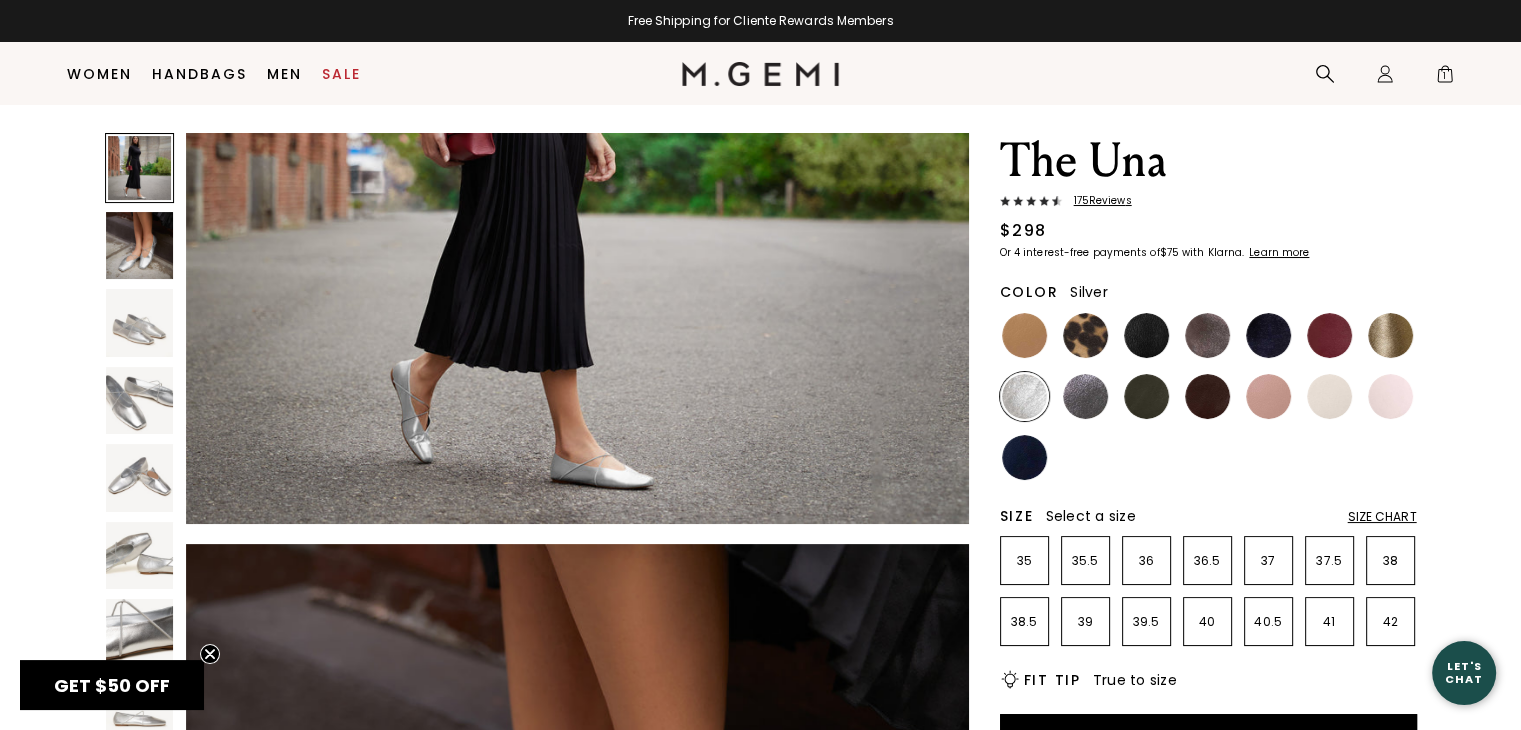 click at bounding box center [1085, 396] 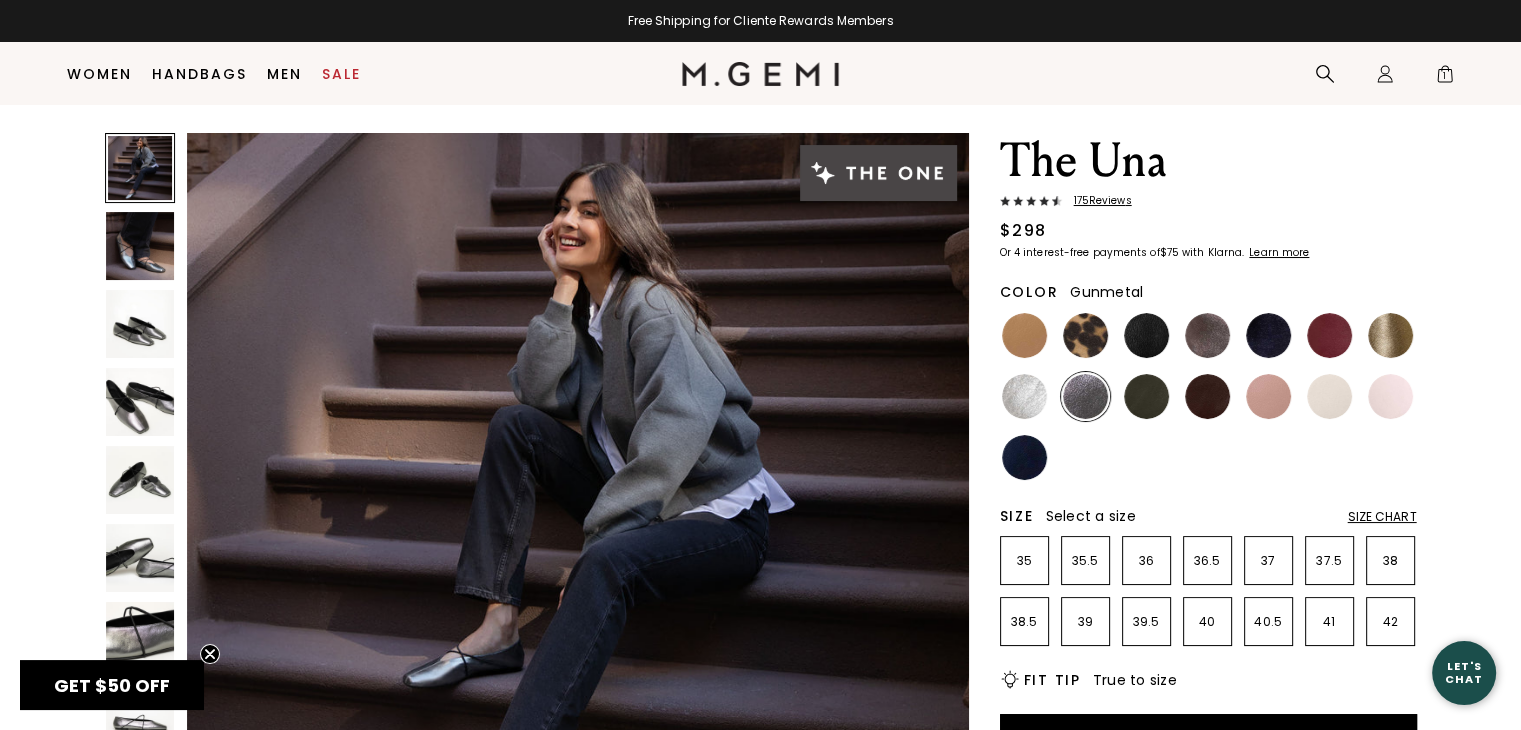 scroll, scrollTop: 0, scrollLeft: 0, axis: both 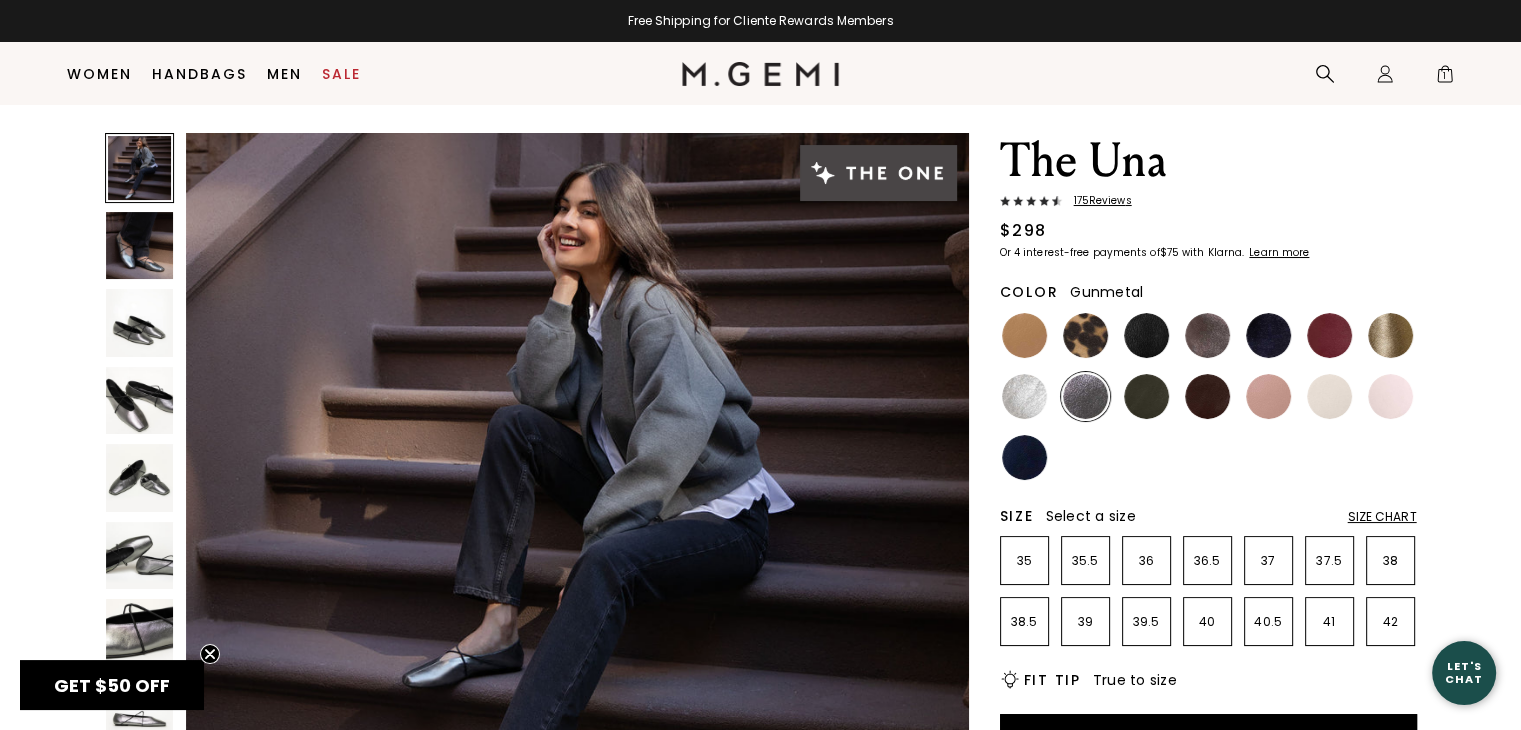 click at bounding box center (1390, 335) 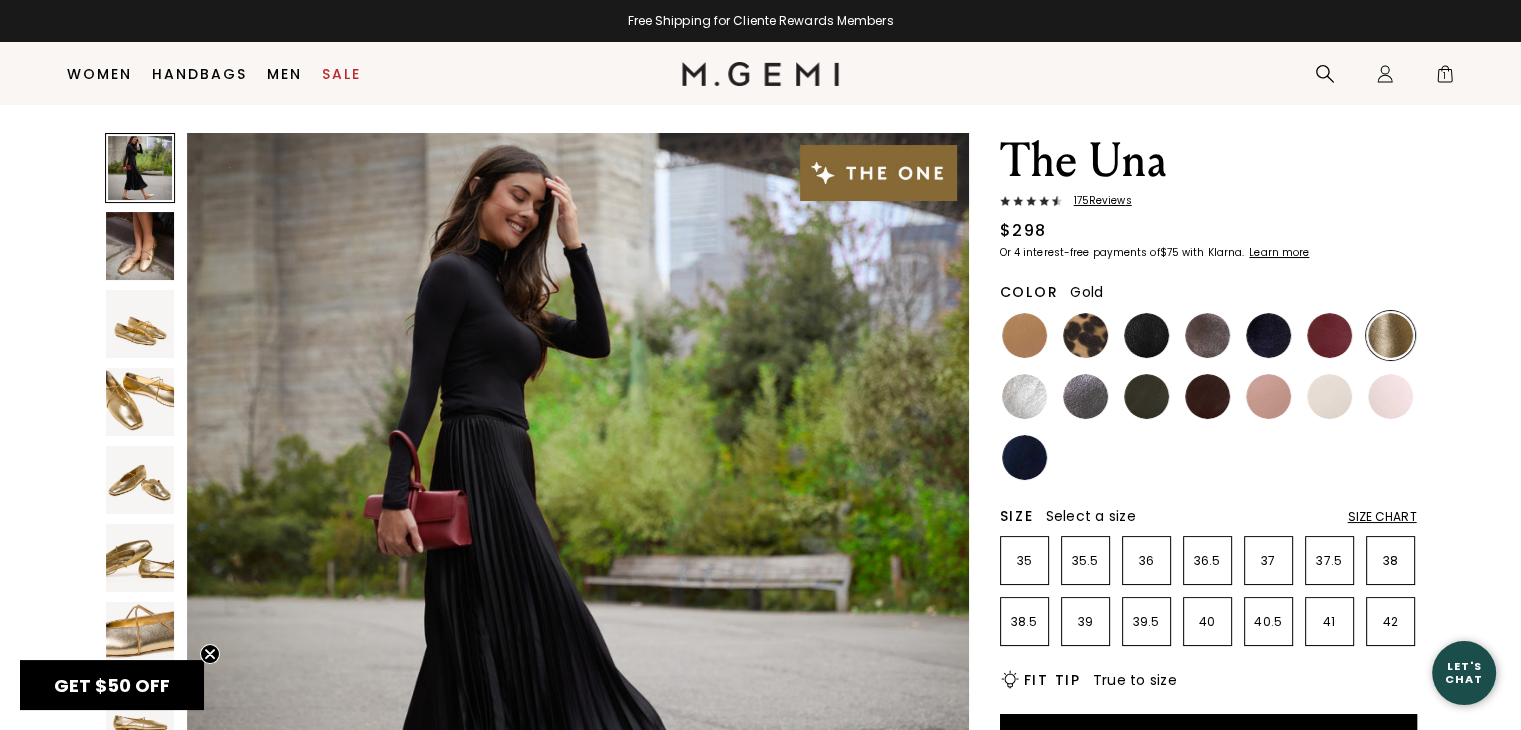 scroll, scrollTop: 0, scrollLeft: 0, axis: both 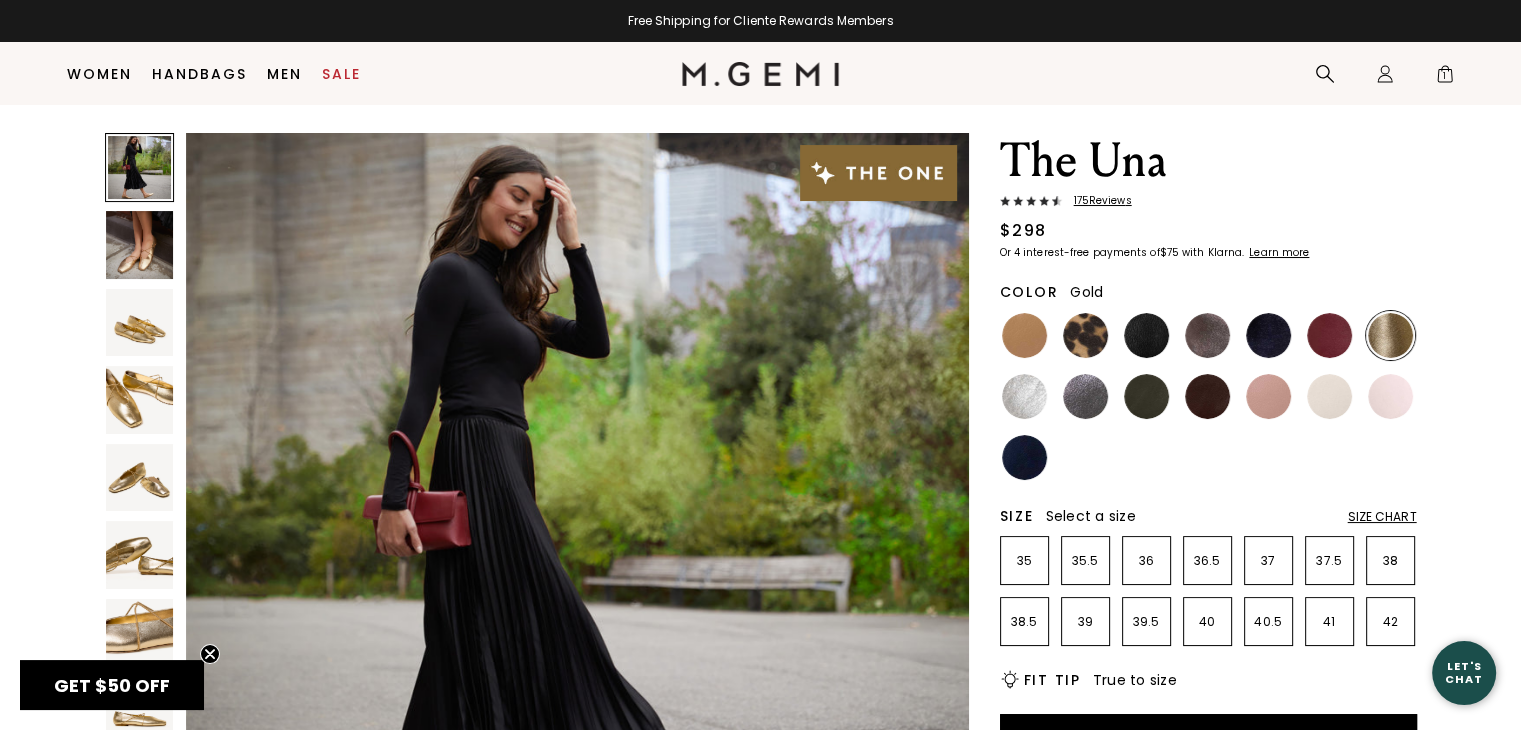 click at bounding box center [1207, 335] 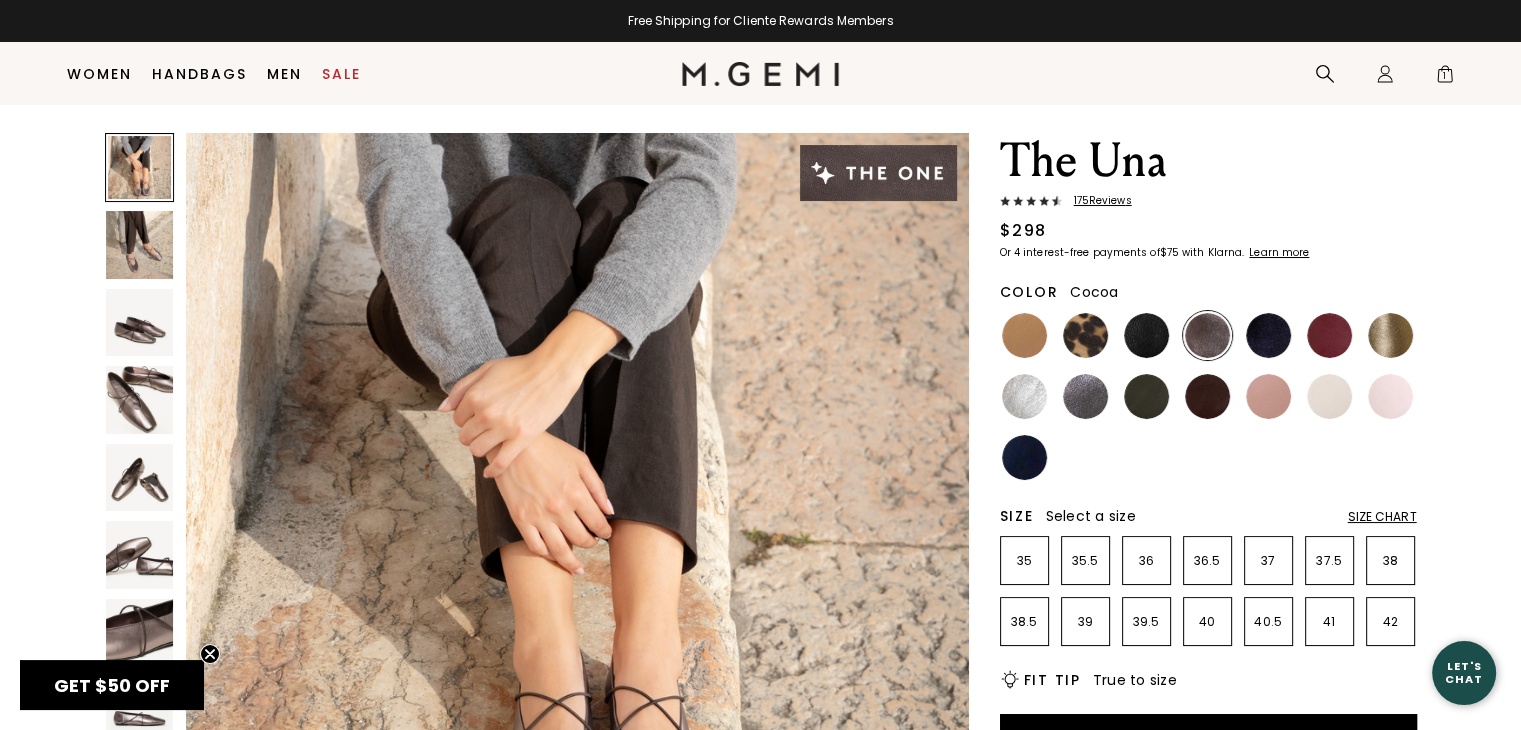 scroll, scrollTop: 0, scrollLeft: 0, axis: both 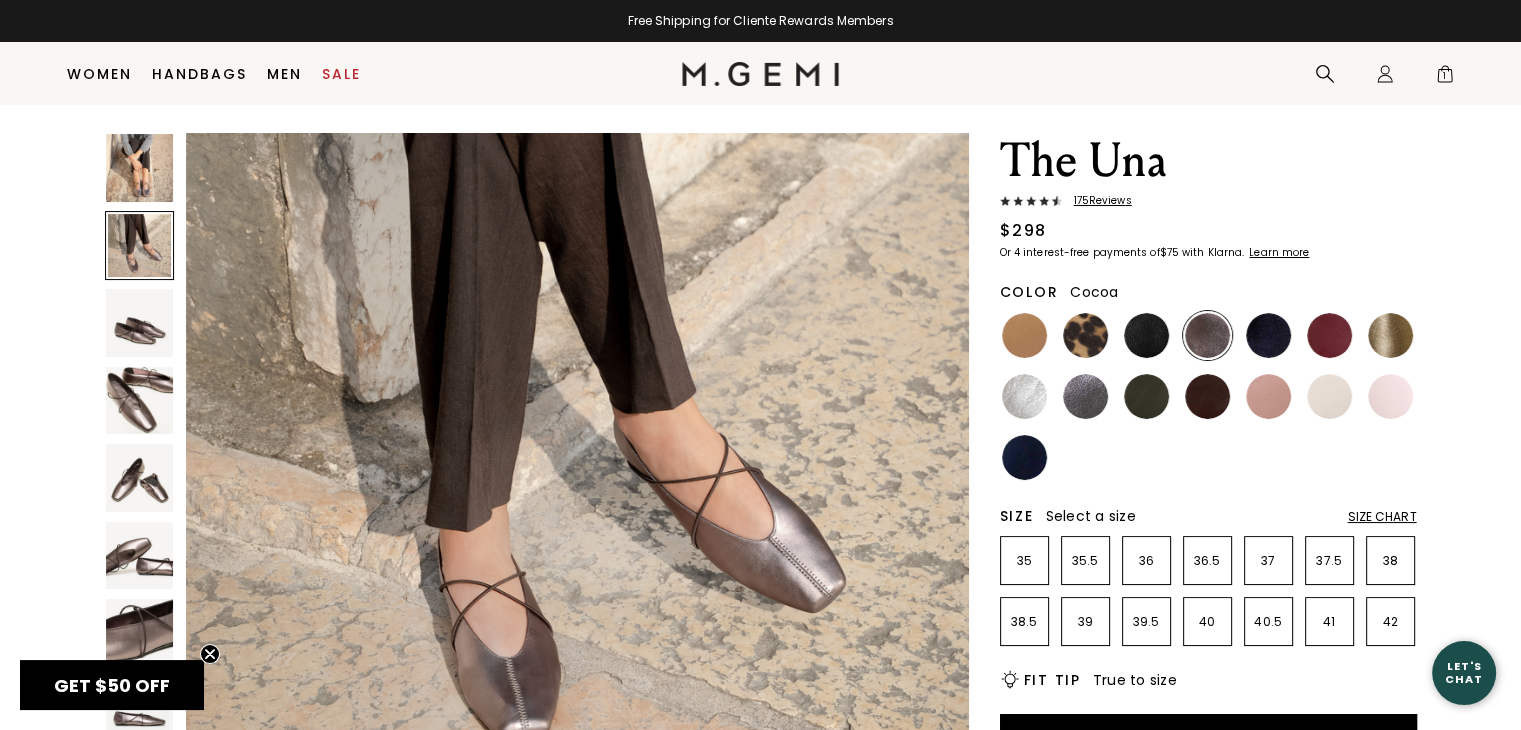 click at bounding box center (1024, 335) 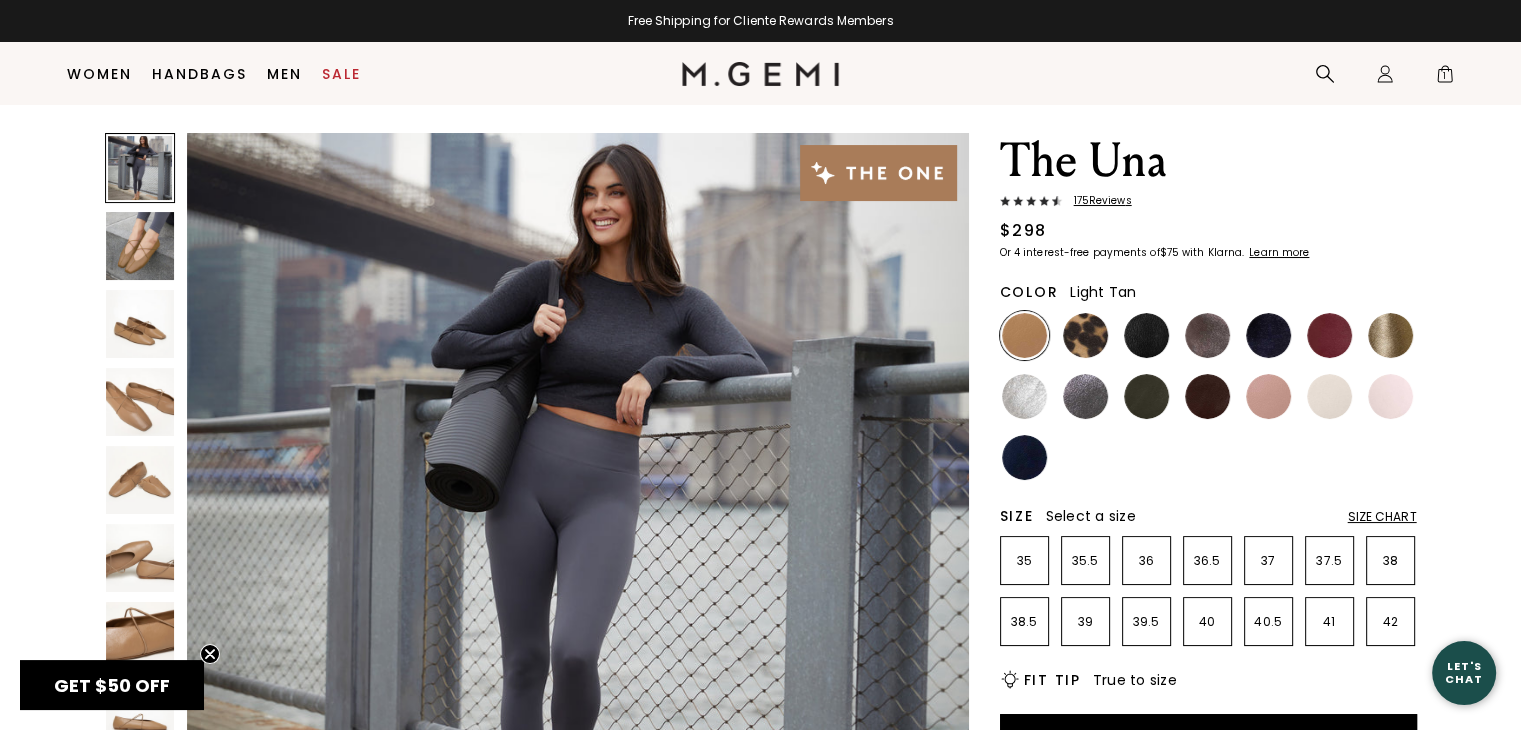 scroll, scrollTop: 0, scrollLeft: 0, axis: both 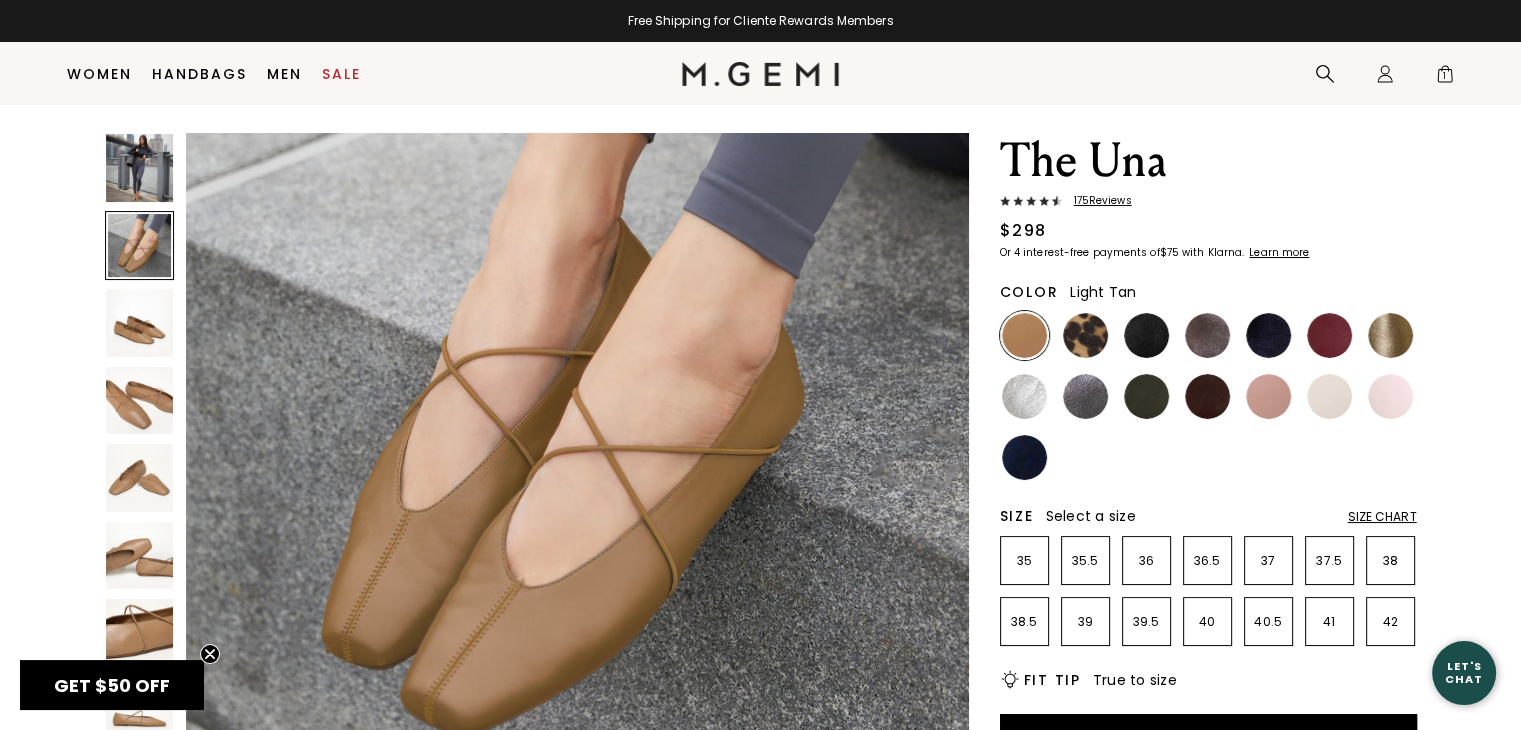 click at bounding box center [1085, 396] 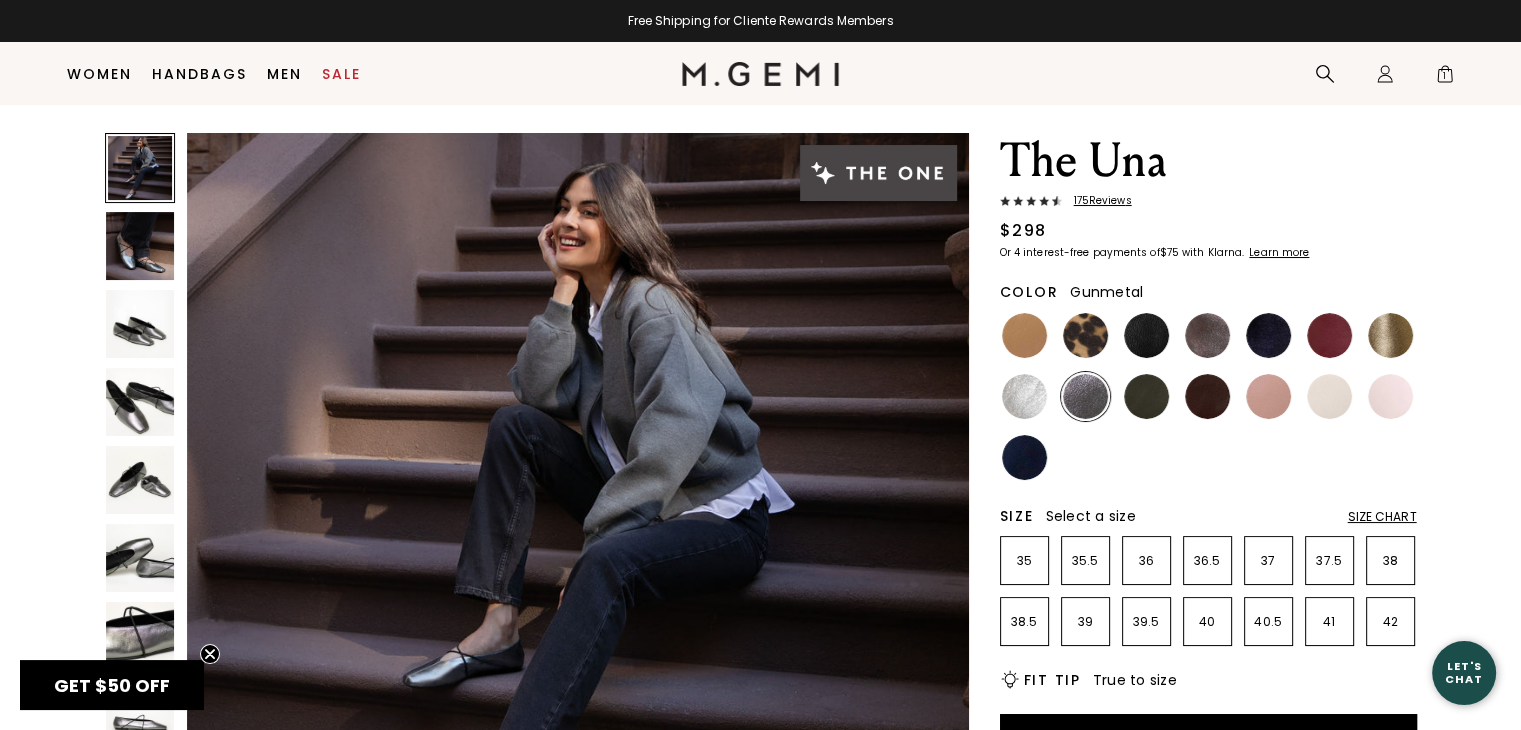 scroll, scrollTop: 0, scrollLeft: 0, axis: both 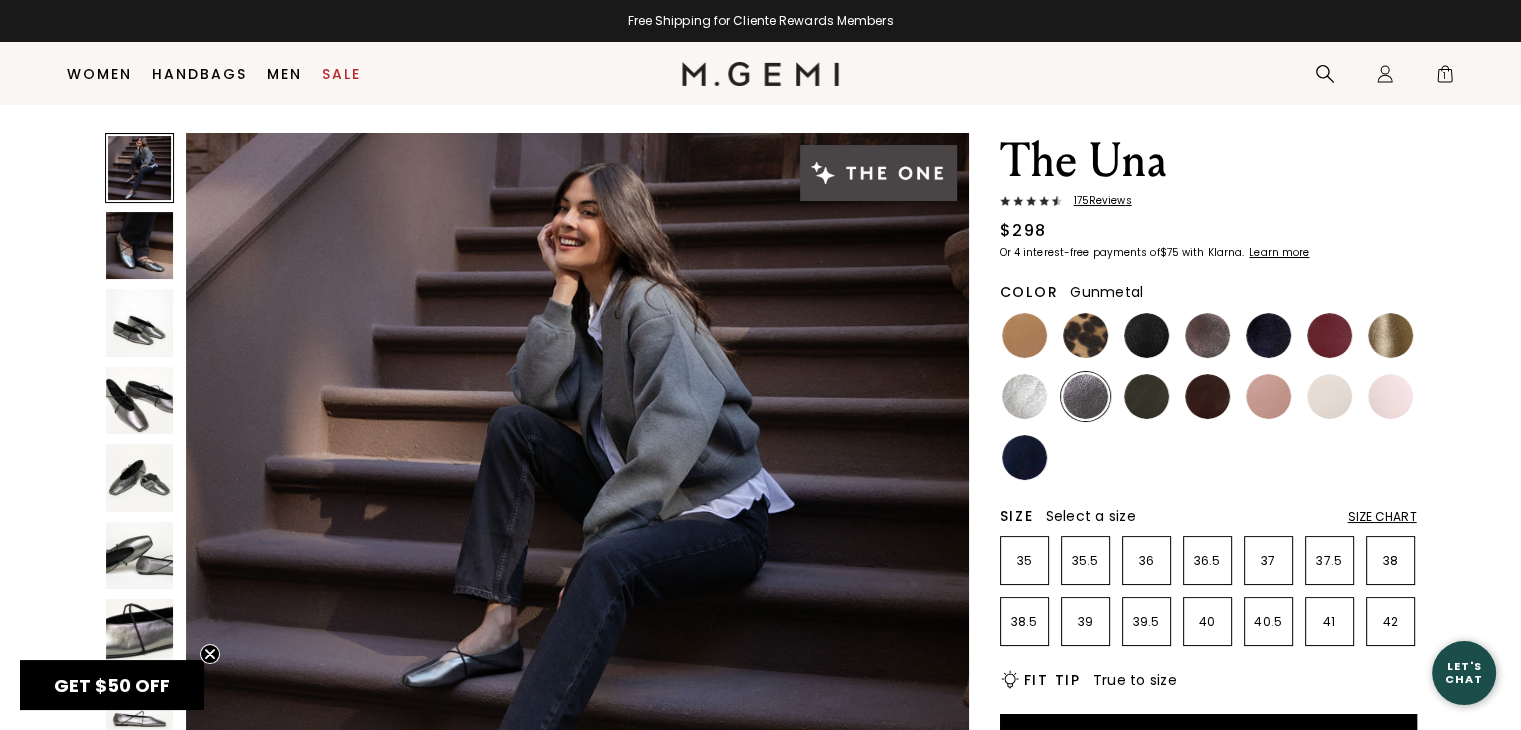 click at bounding box center [1146, 396] 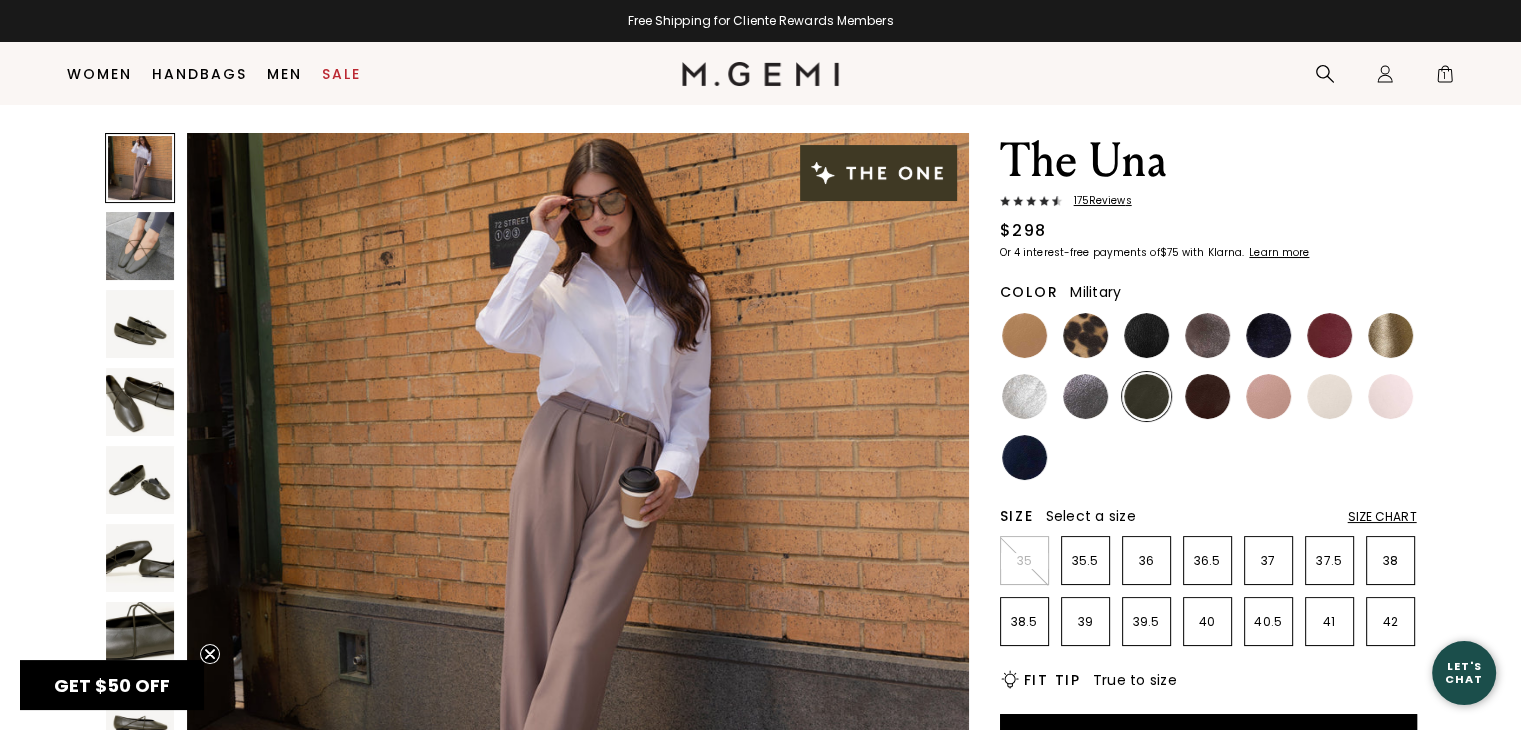 scroll, scrollTop: 0, scrollLeft: 0, axis: both 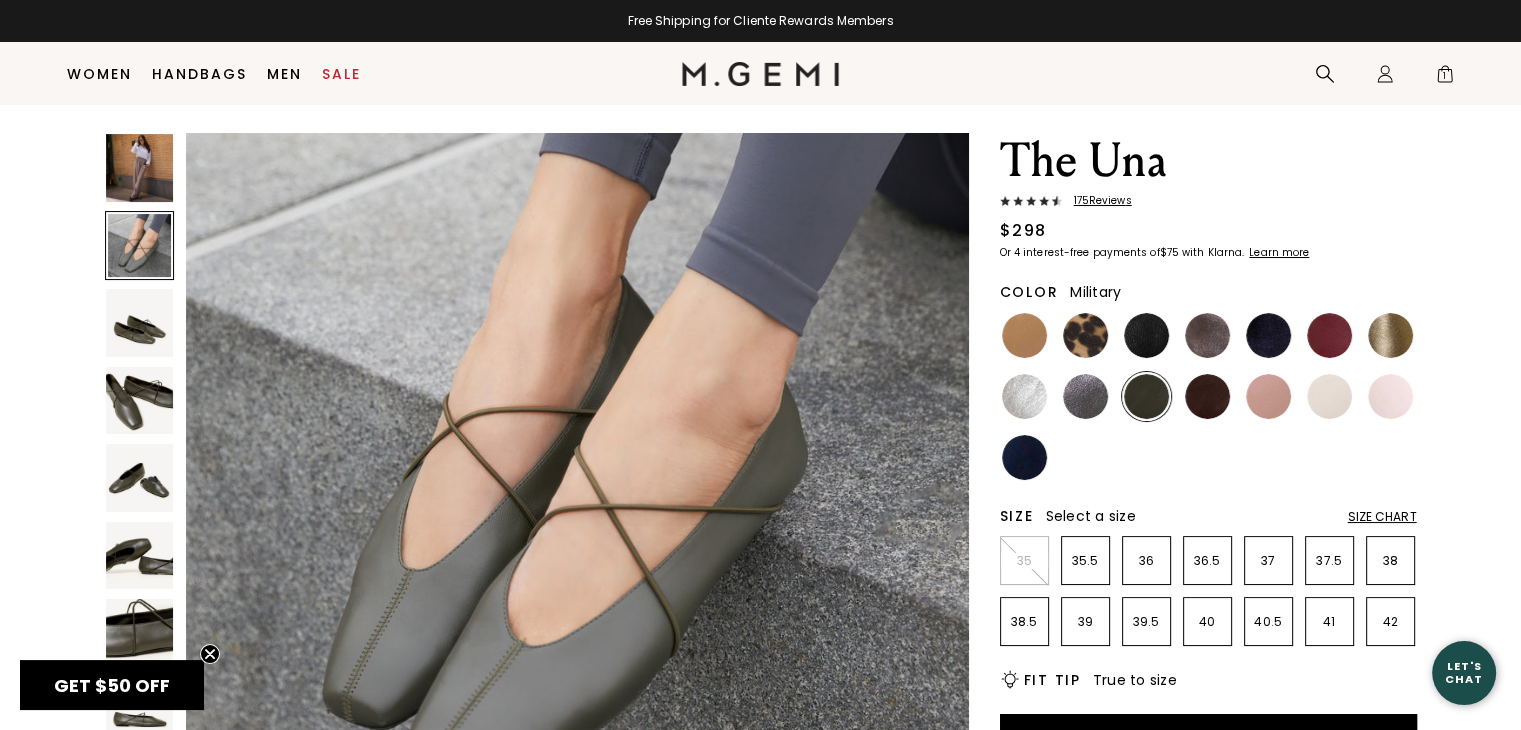 click at bounding box center (1207, 396) 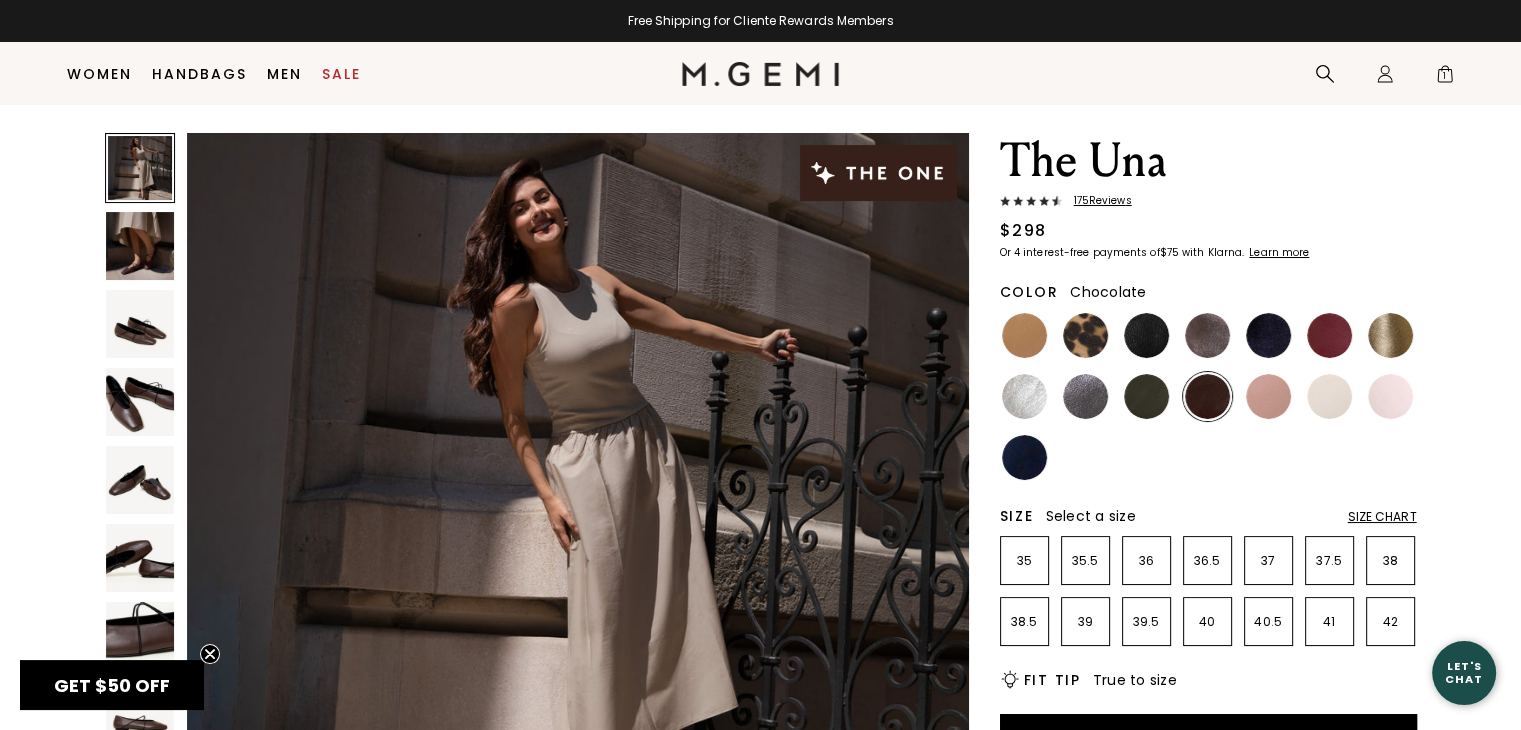 scroll, scrollTop: 0, scrollLeft: 0, axis: both 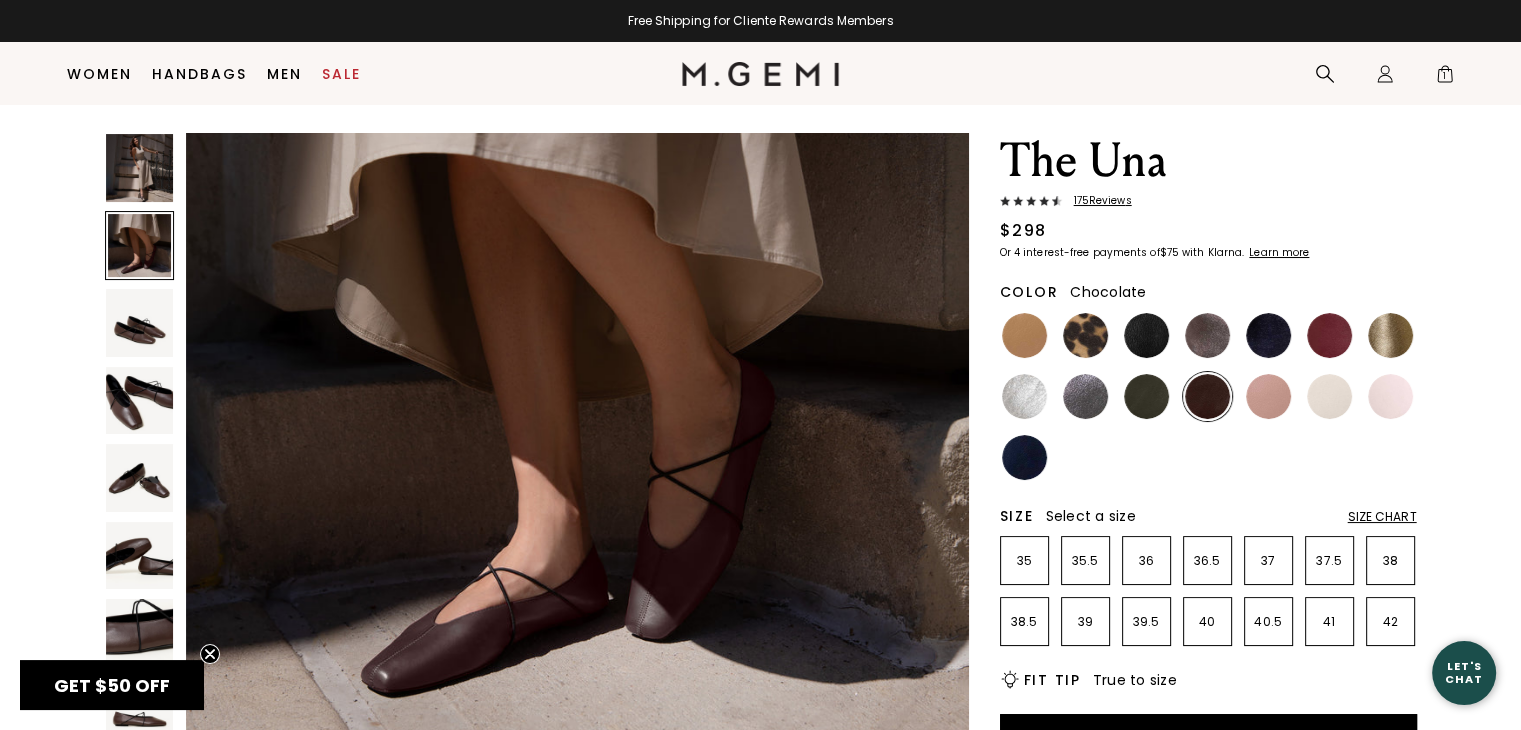 click at bounding box center (1268, 396) 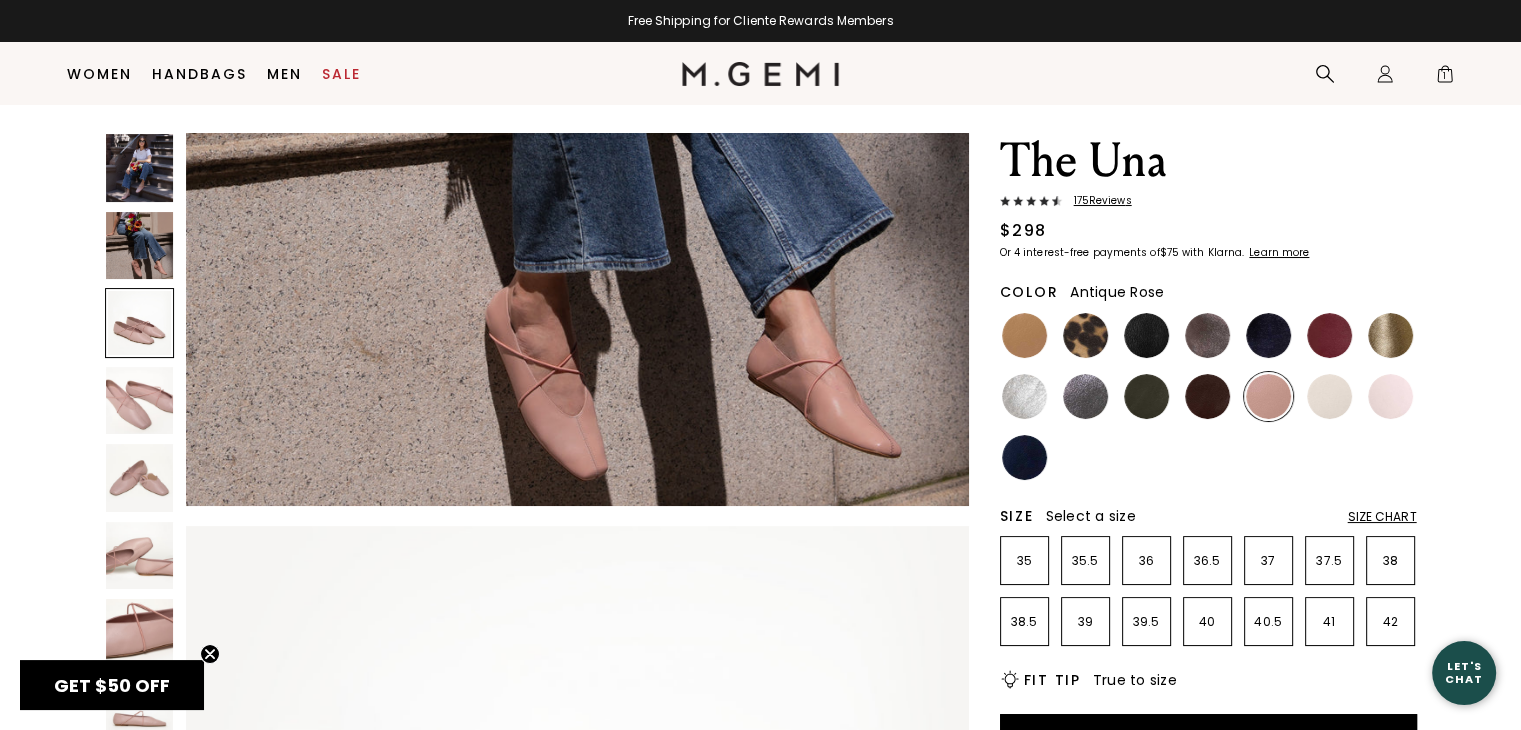 click at bounding box center (1390, 335) 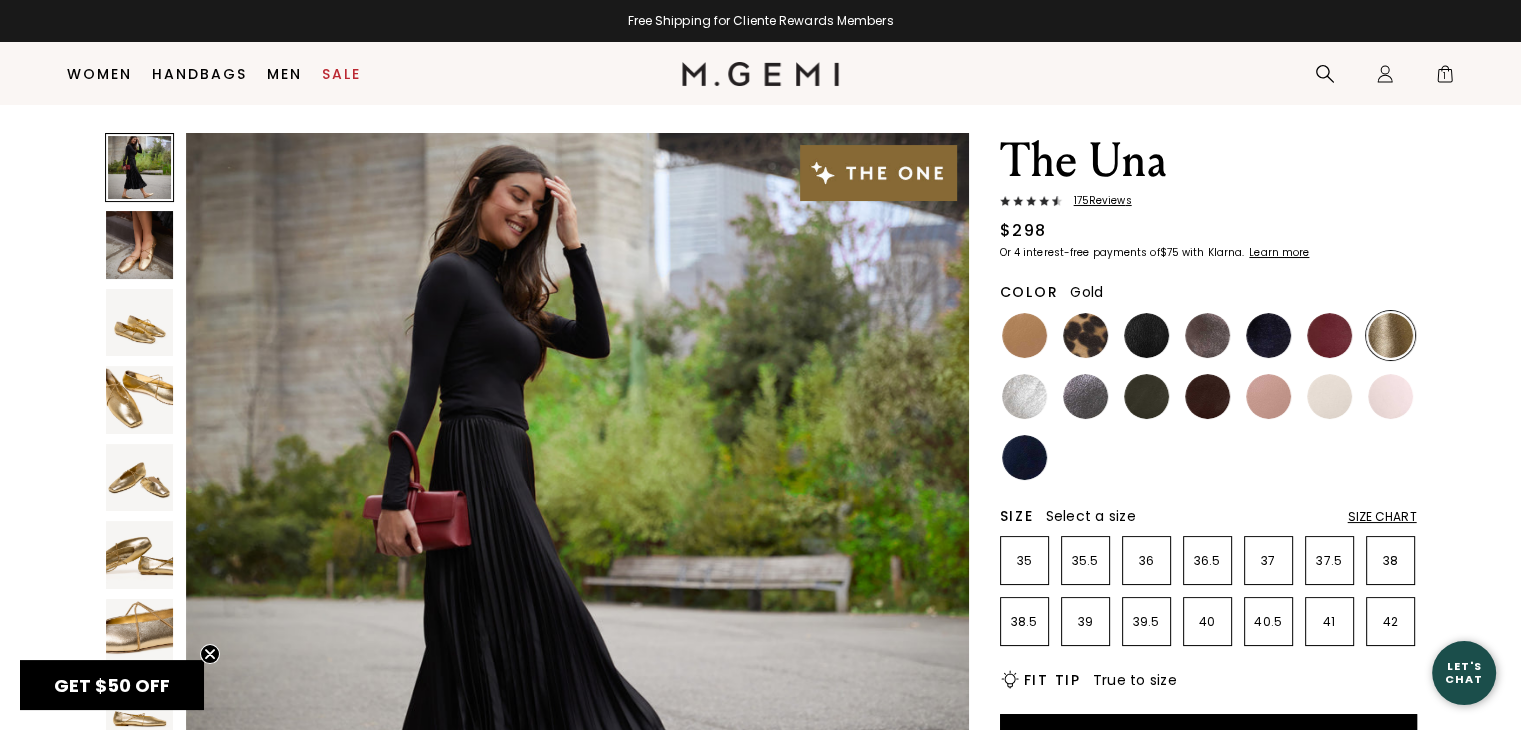 scroll, scrollTop: 0, scrollLeft: 0, axis: both 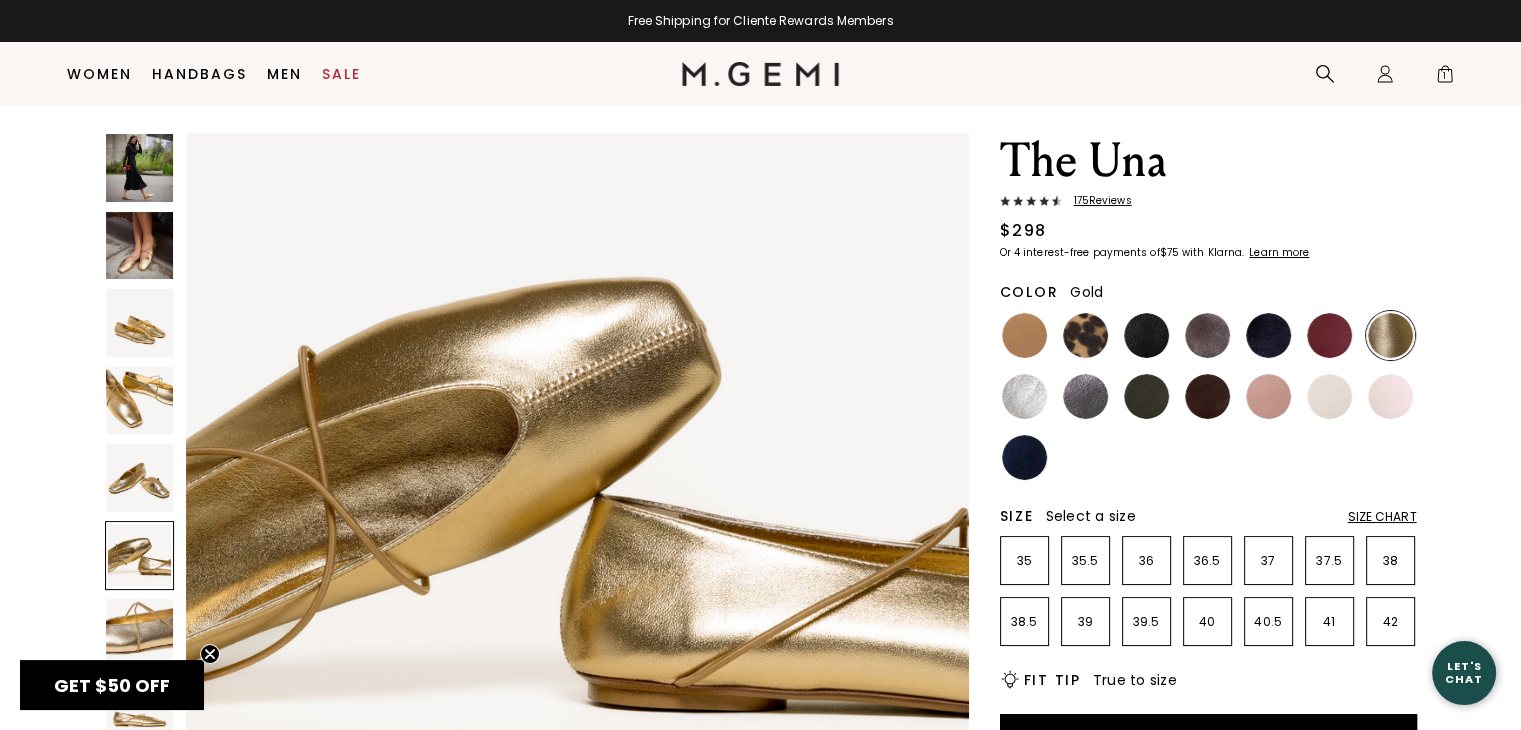 click on "41" at bounding box center (1329, 622) 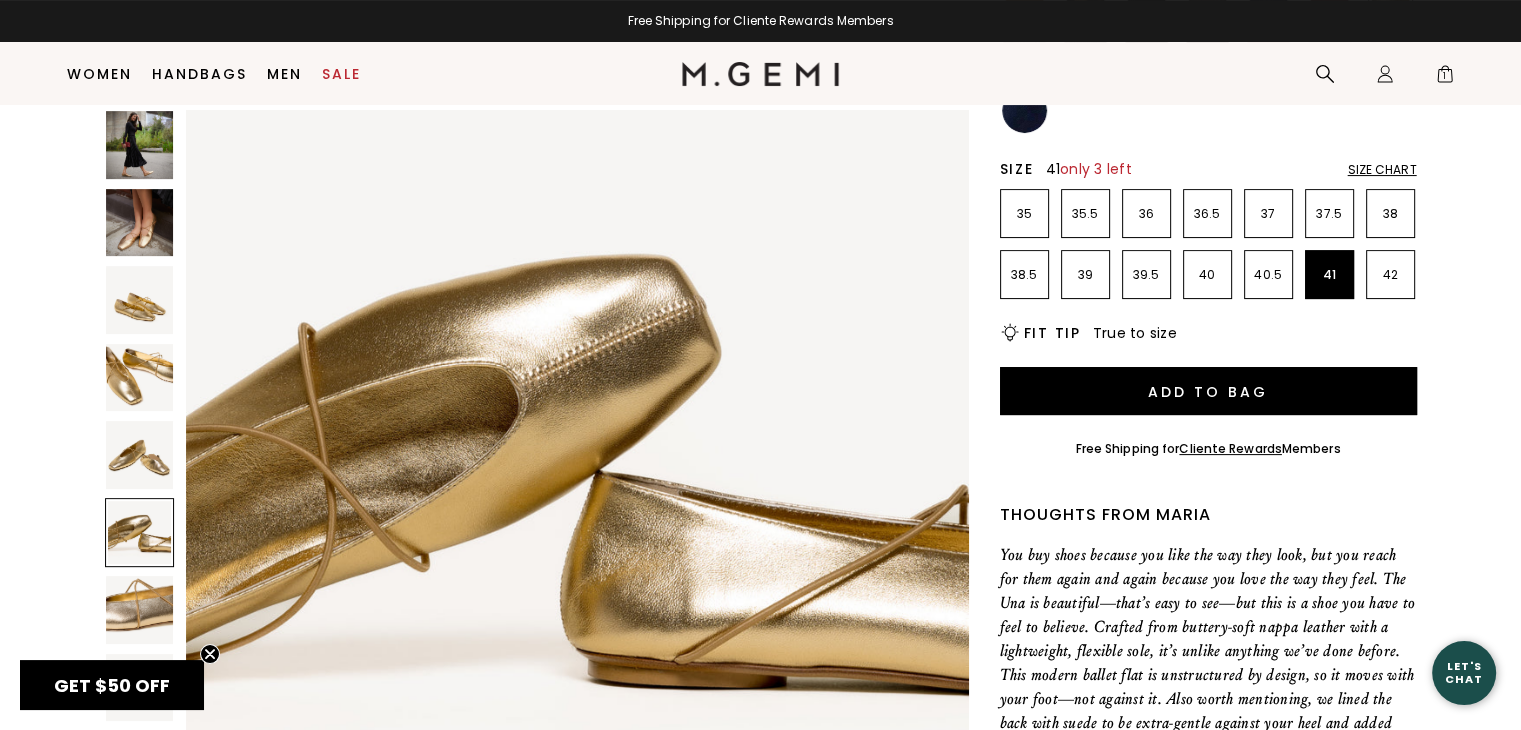 scroll, scrollTop: 392, scrollLeft: 0, axis: vertical 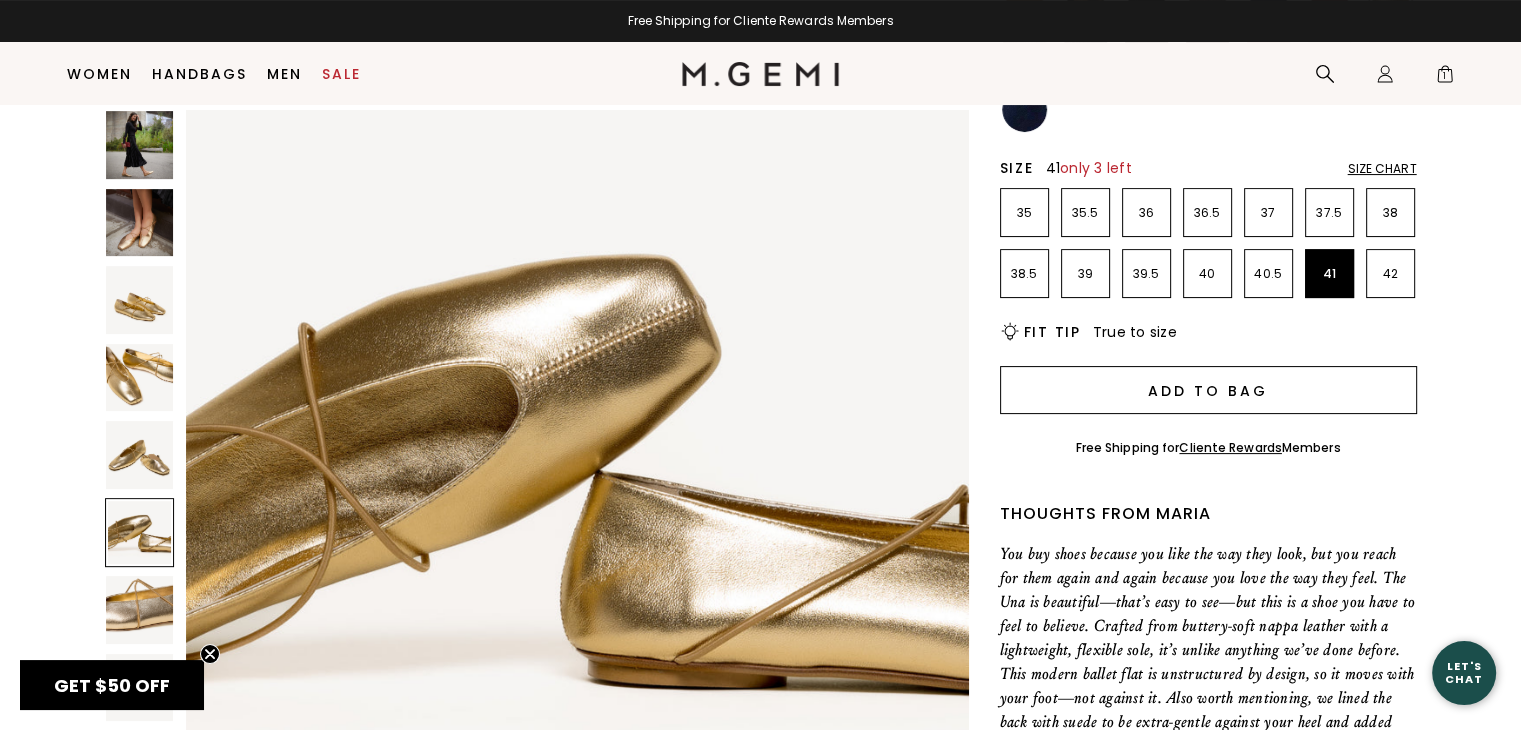 click on "Add to Bag" at bounding box center [1208, 390] 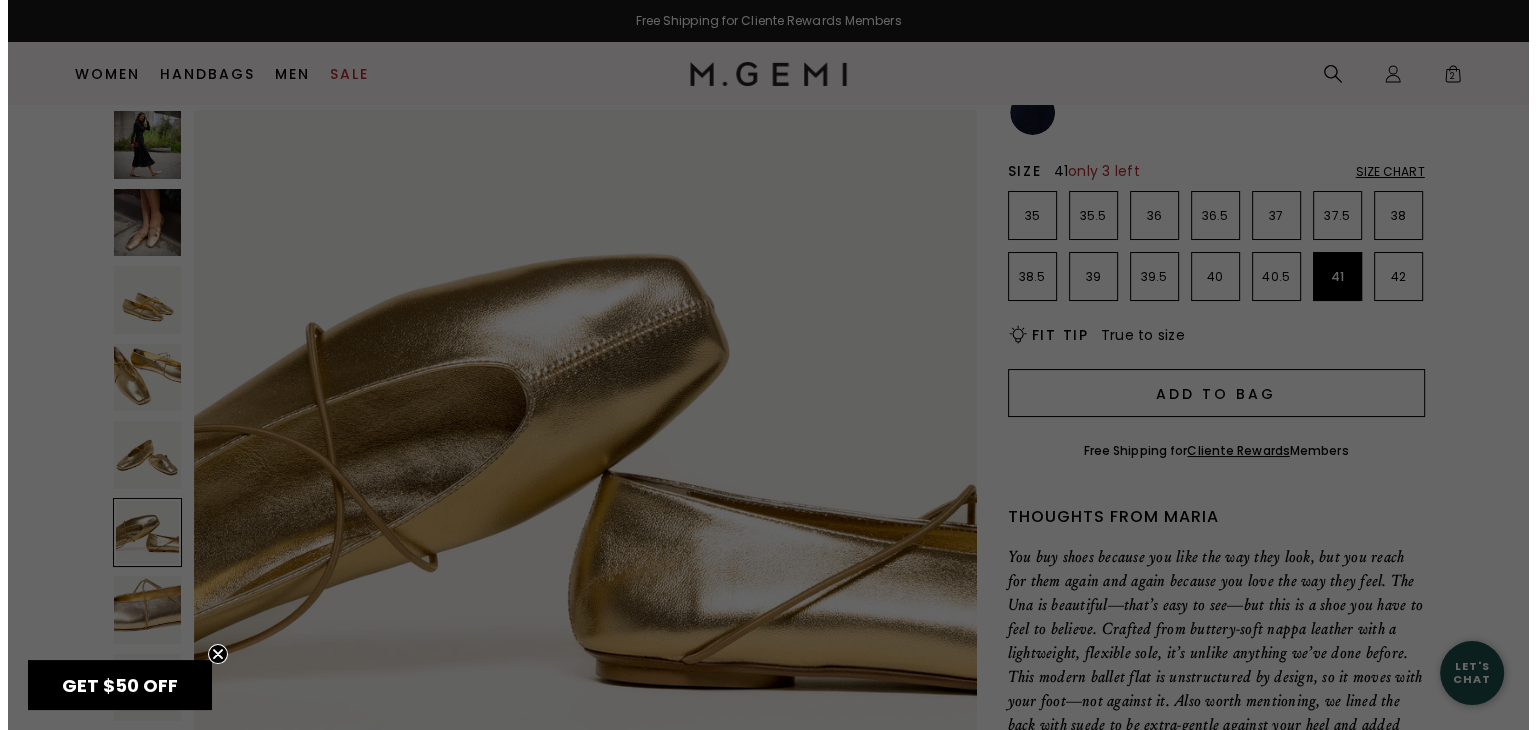 scroll, scrollTop: 0, scrollLeft: 0, axis: both 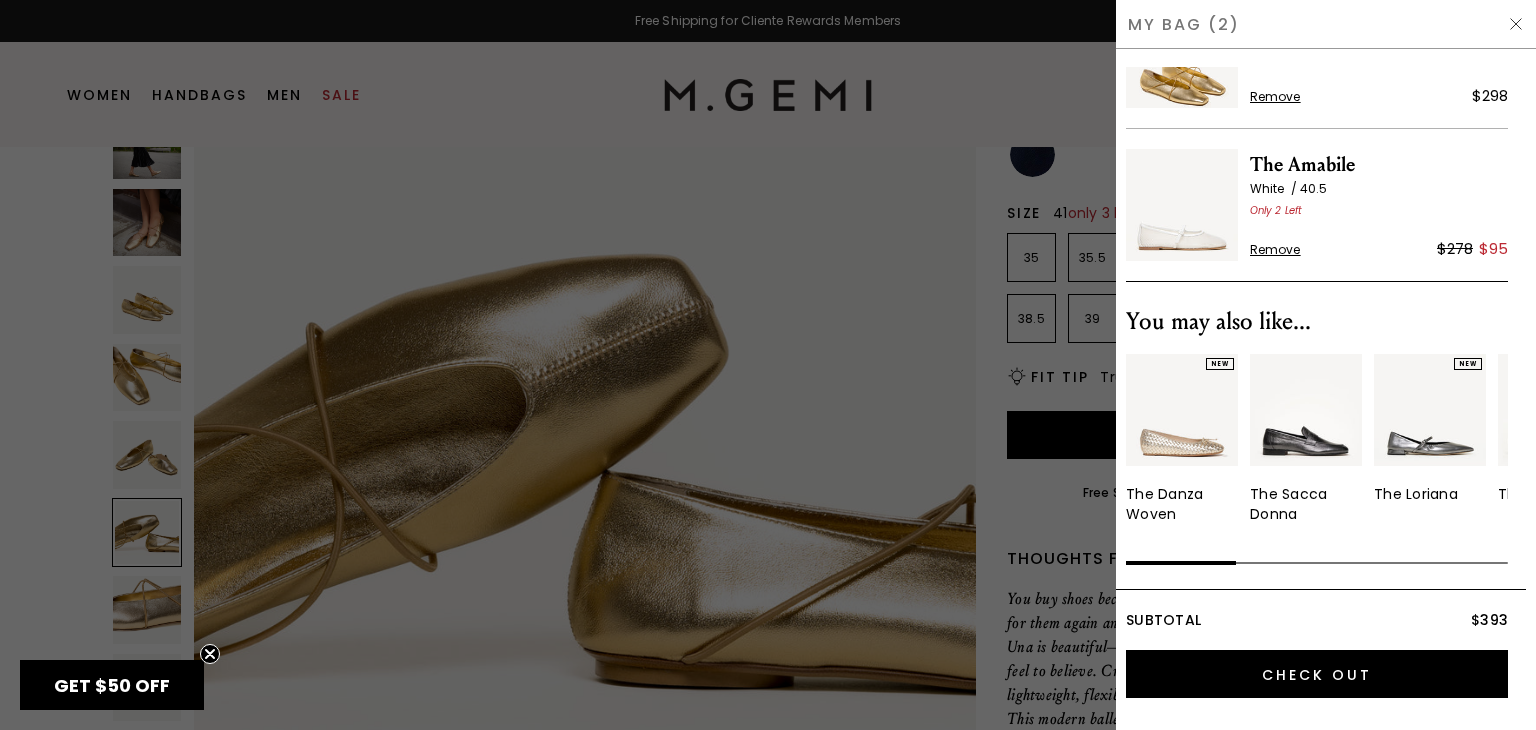 click on "Remove" at bounding box center (1275, 250) 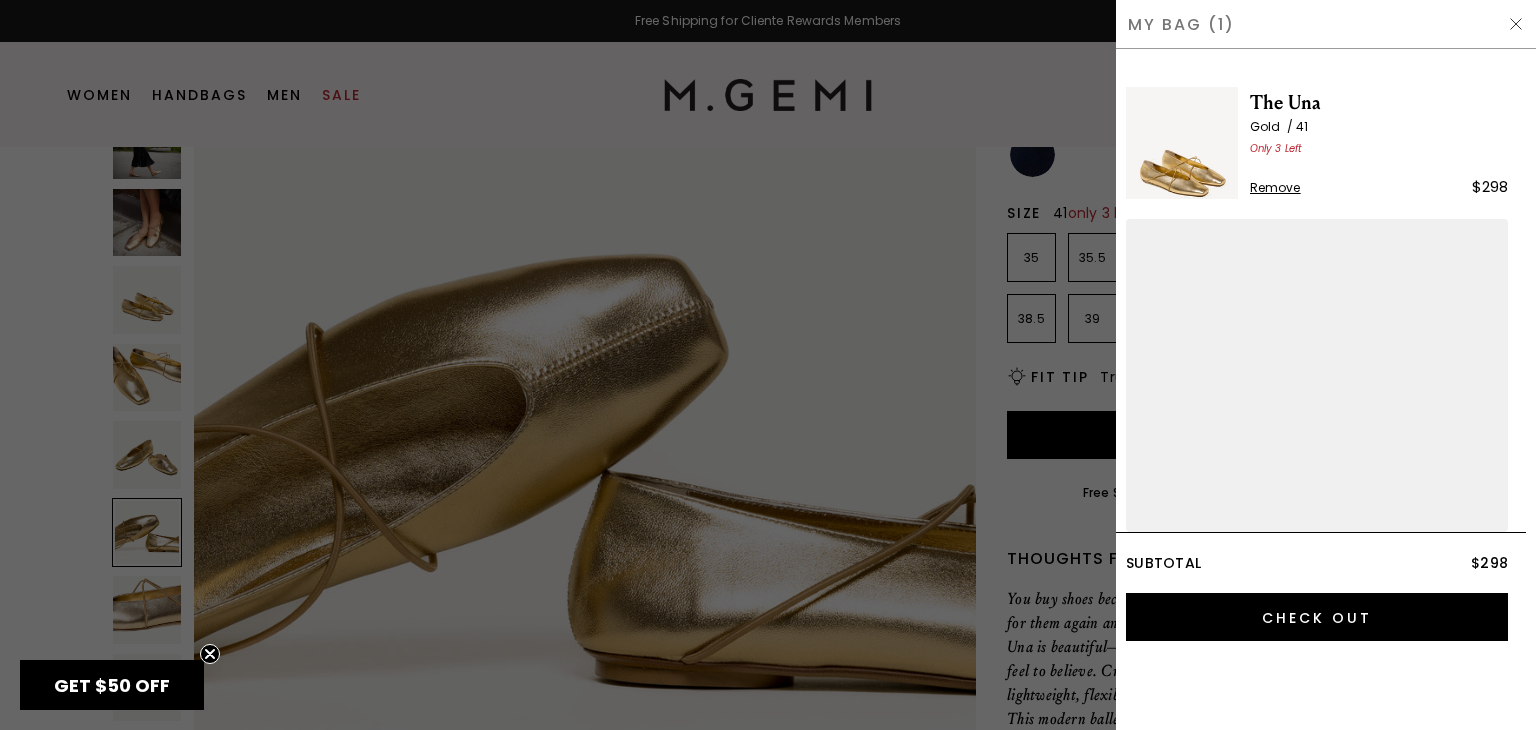 scroll, scrollTop: 0, scrollLeft: 0, axis: both 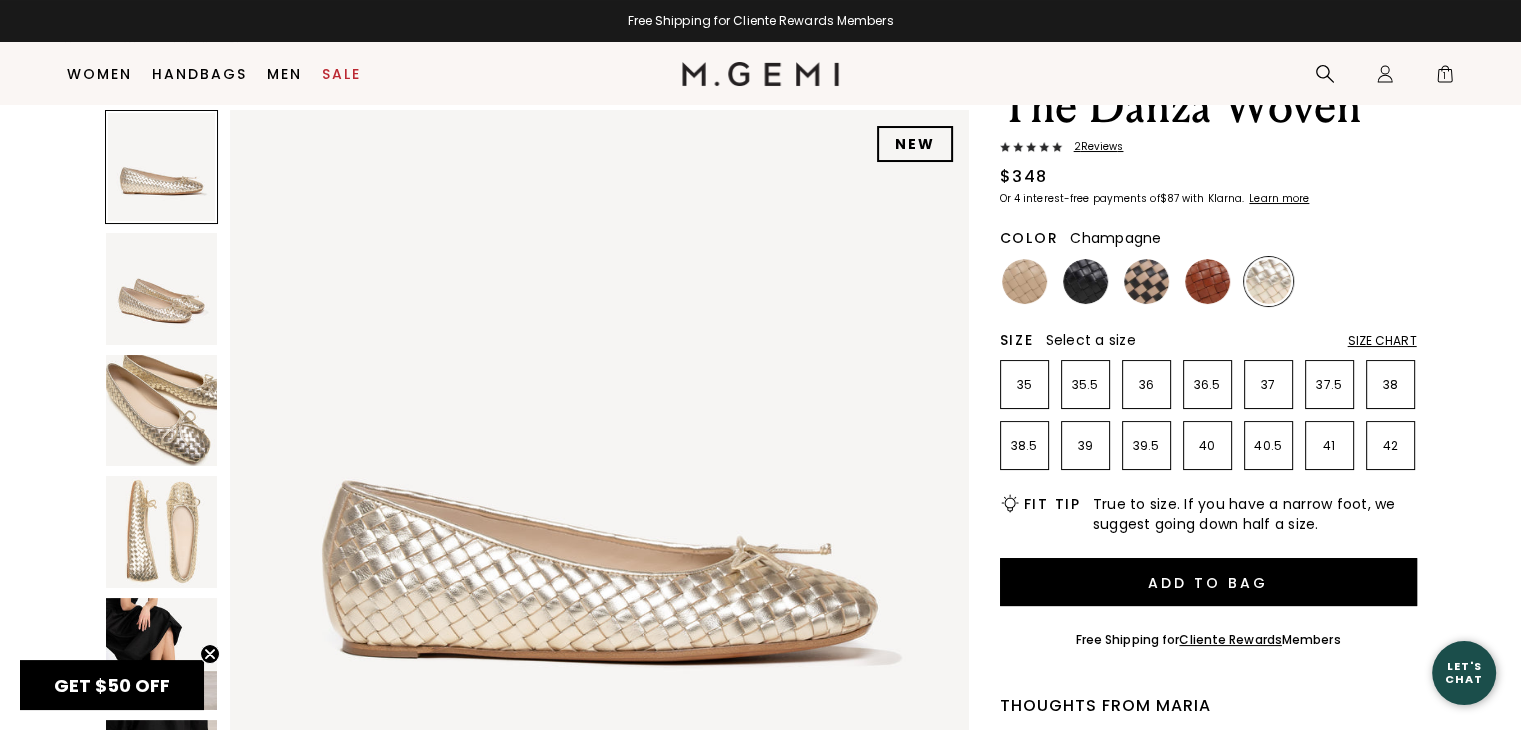 click at bounding box center [162, 289] 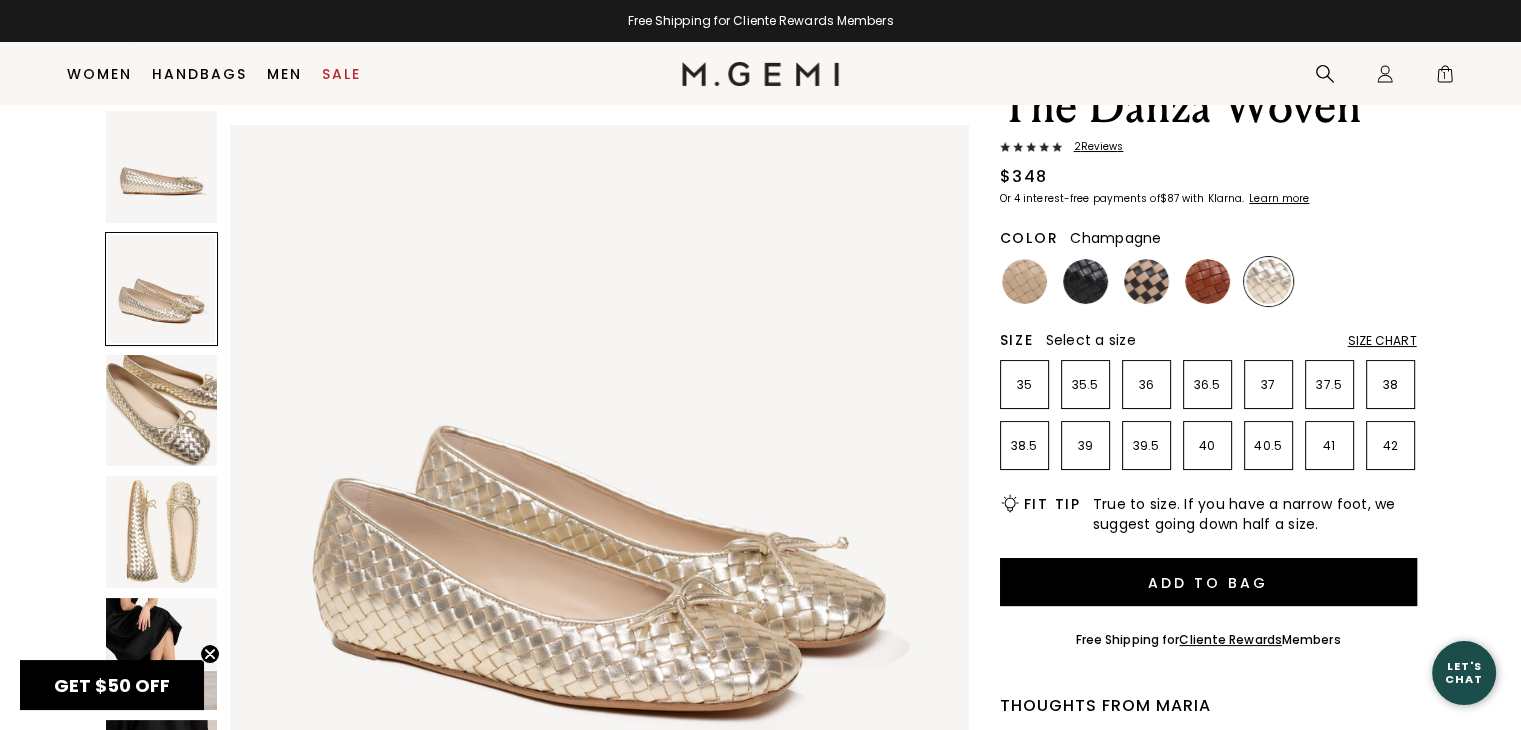 click at bounding box center [162, 411] 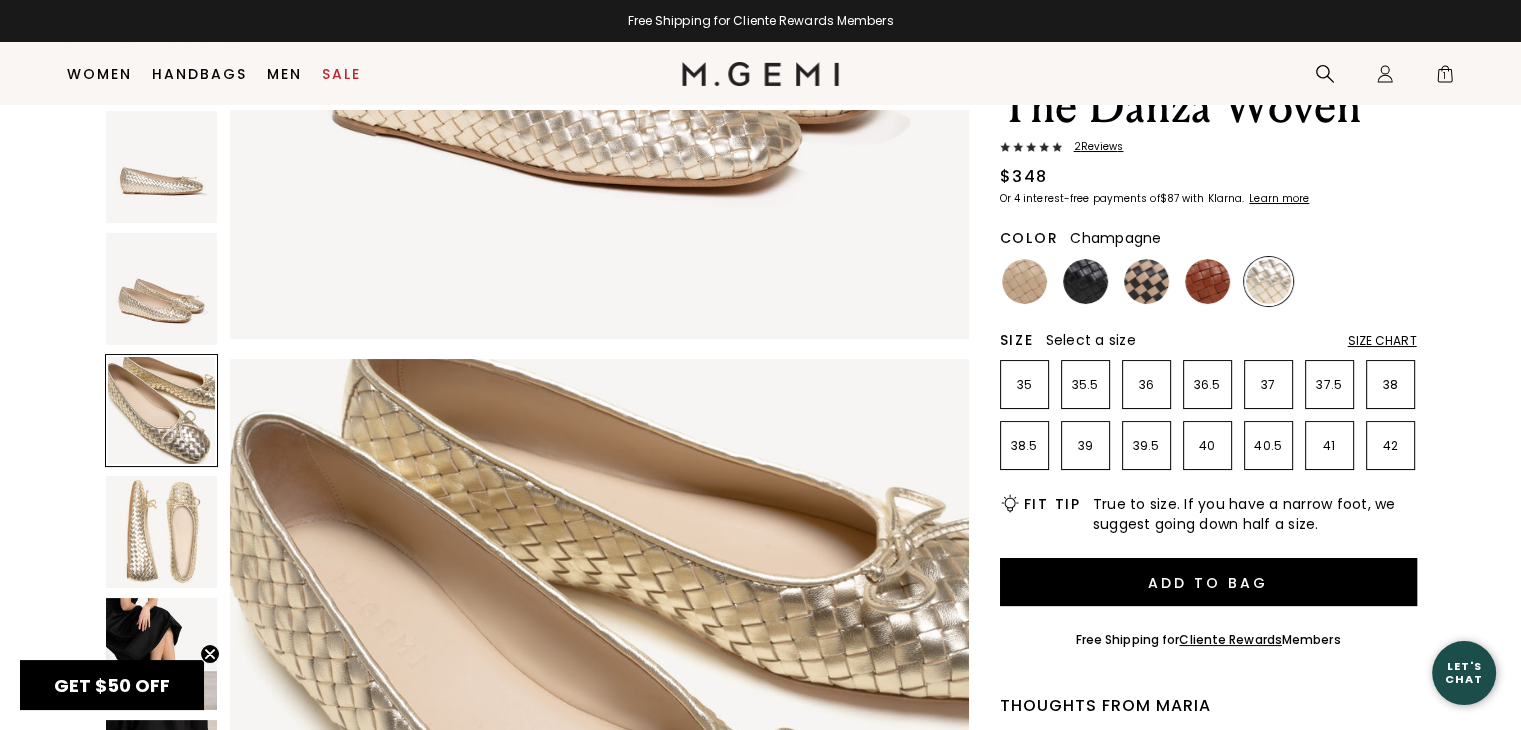 scroll, scrollTop: 1486, scrollLeft: 0, axis: vertical 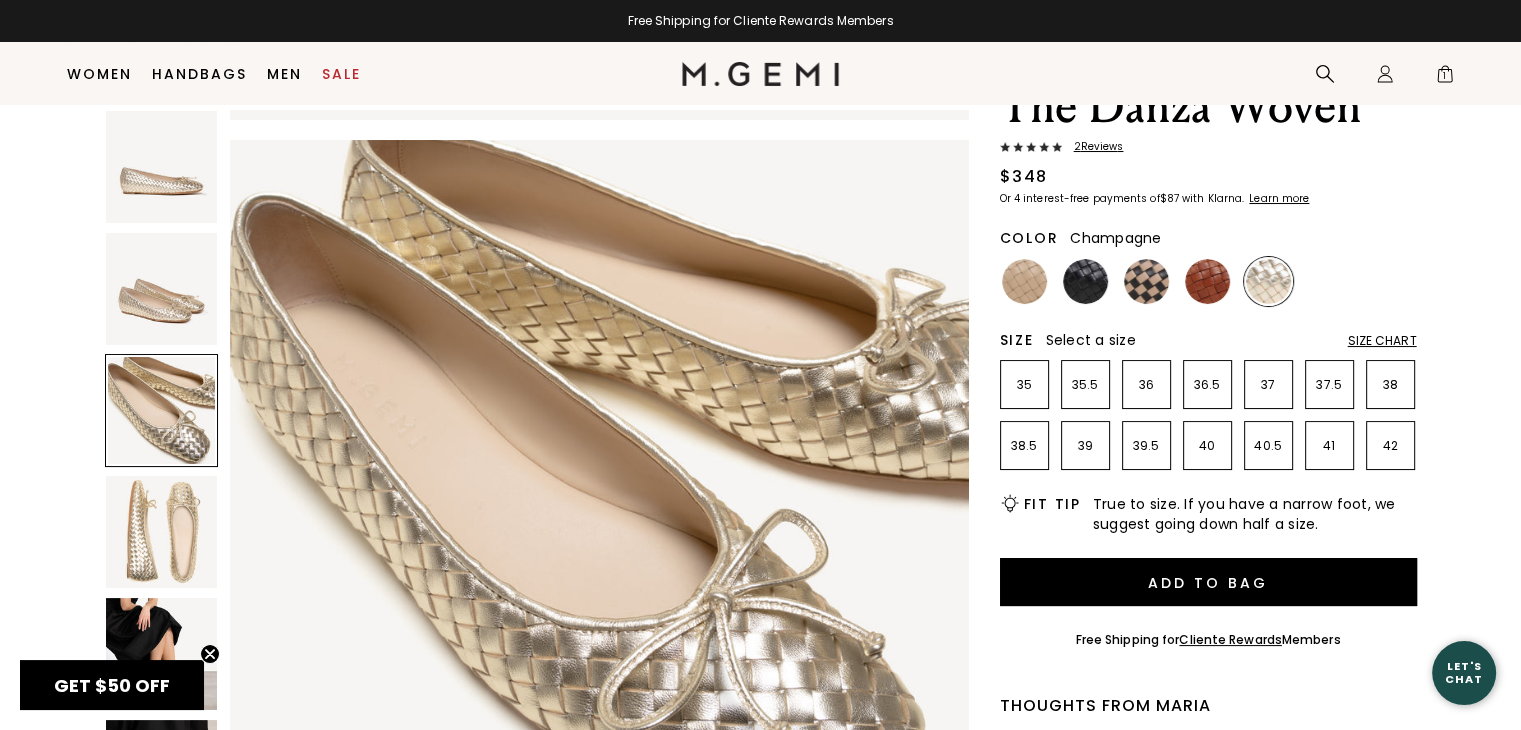 click at bounding box center (162, 532) 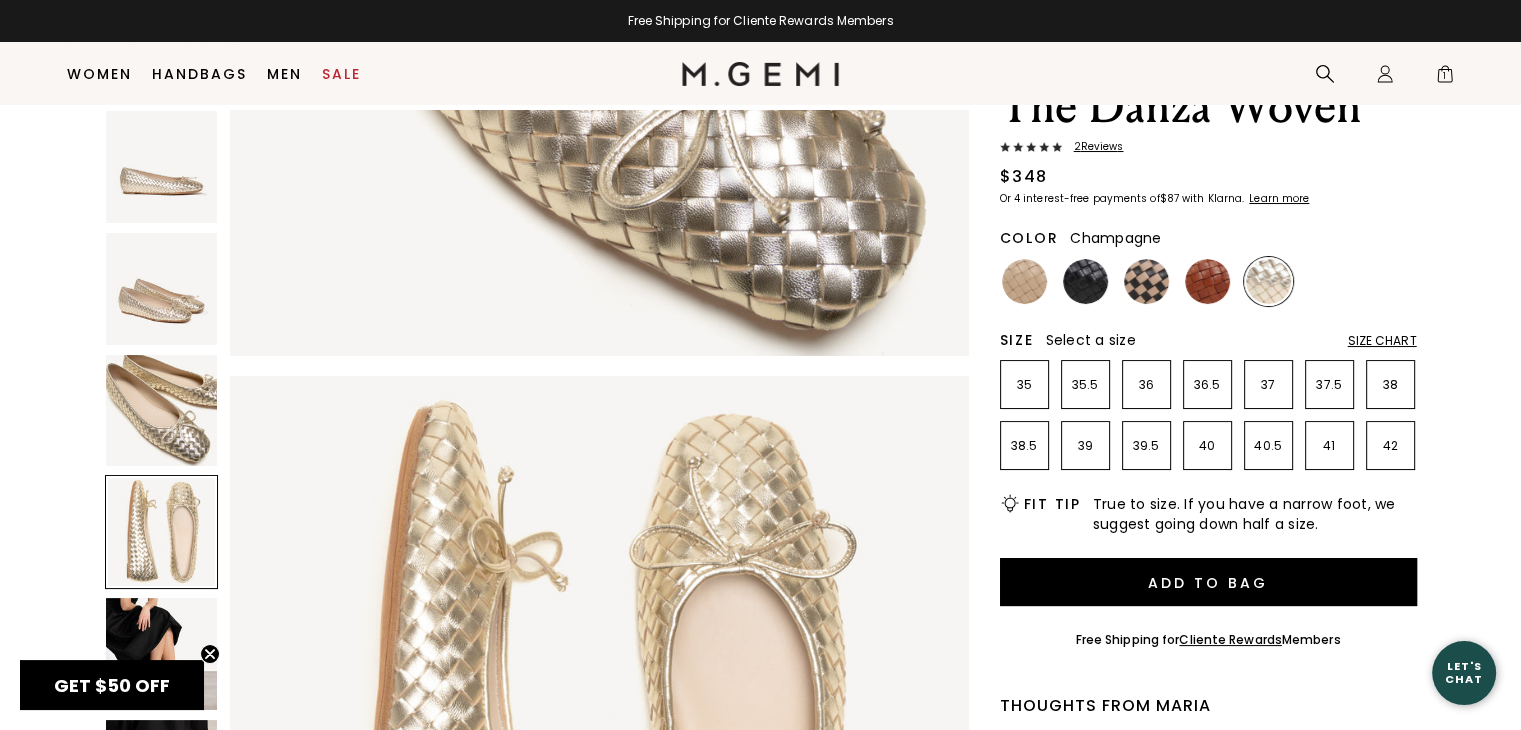 scroll, scrollTop: 2228, scrollLeft: 0, axis: vertical 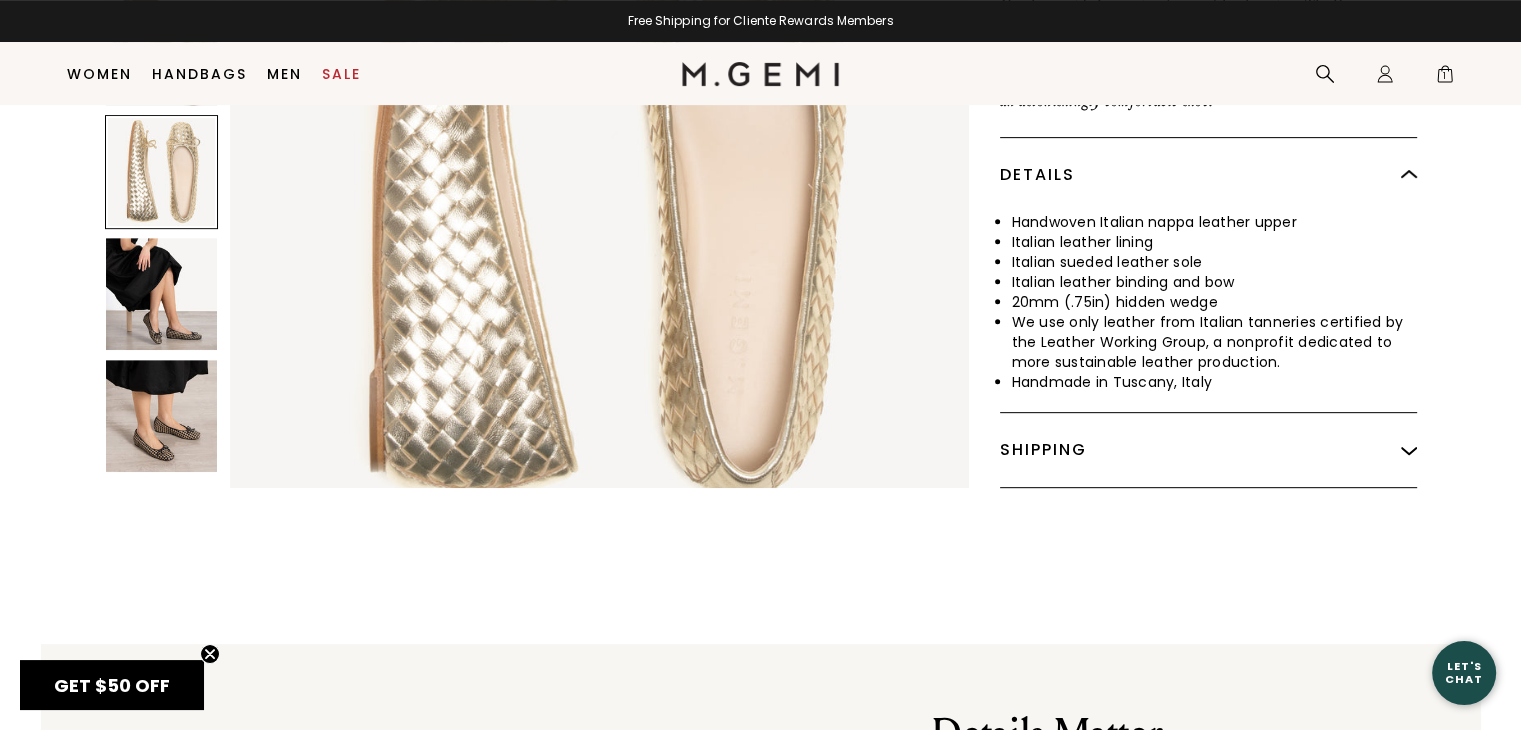 click at bounding box center (162, 416) 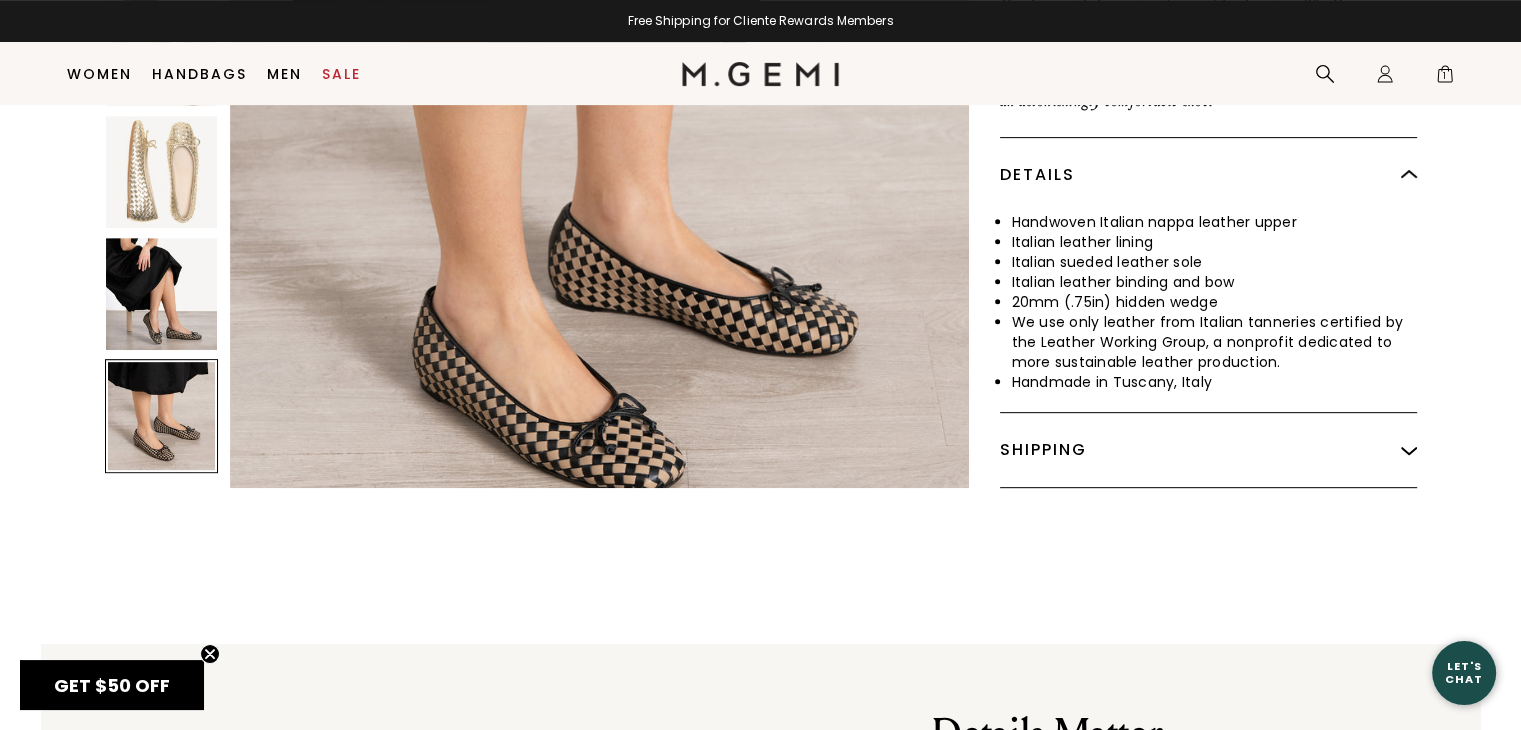 scroll, scrollTop: 3715, scrollLeft: 0, axis: vertical 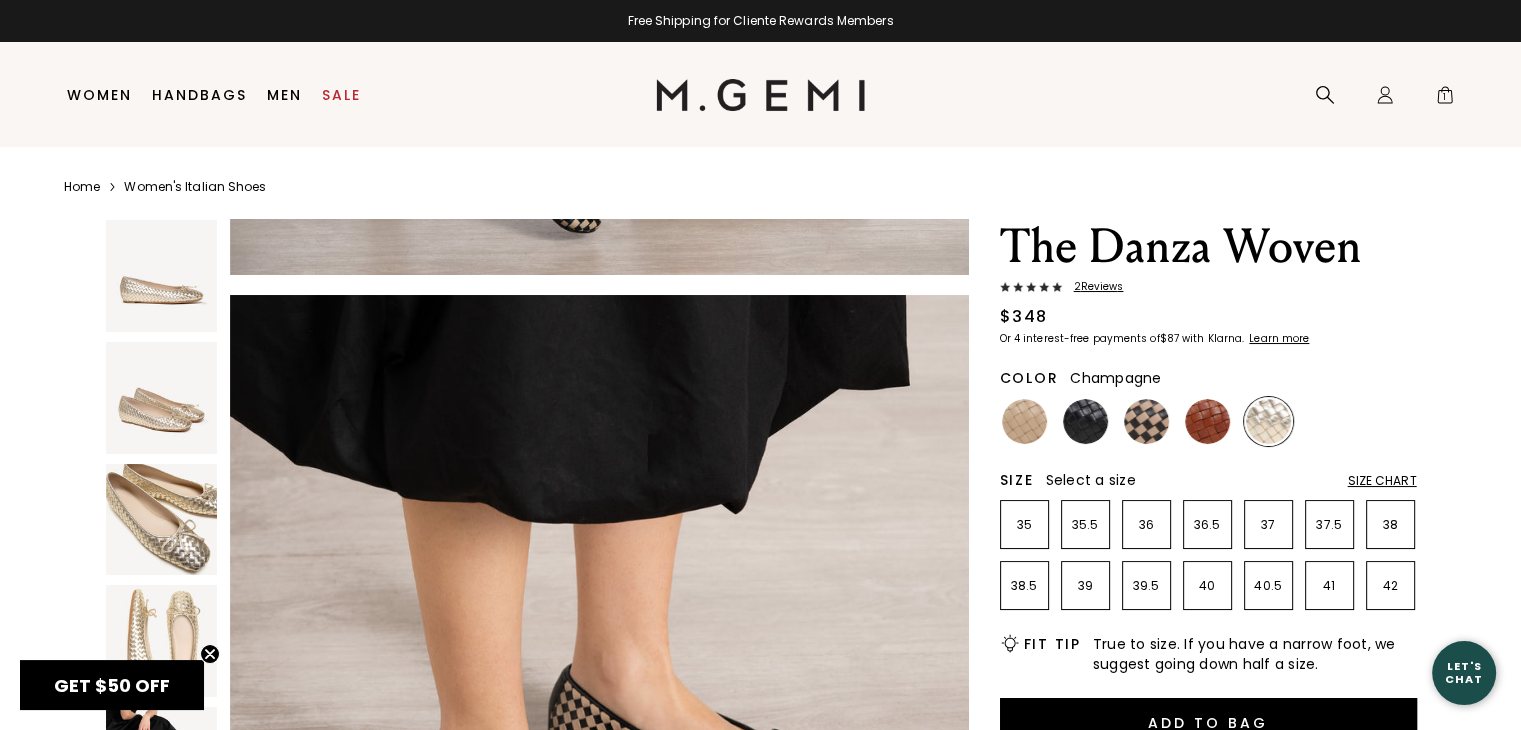 click at bounding box center [1268, 421] 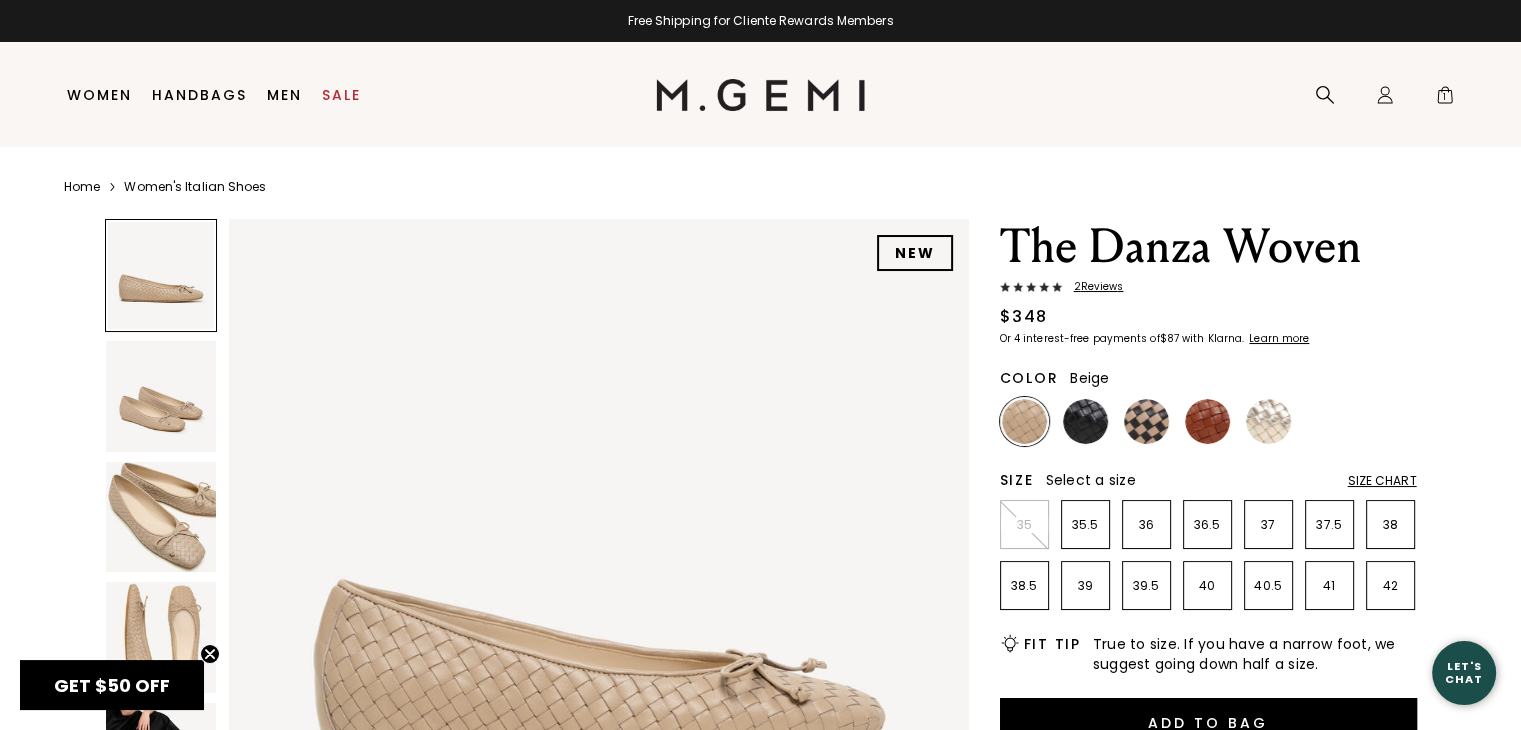 scroll, scrollTop: 0, scrollLeft: 0, axis: both 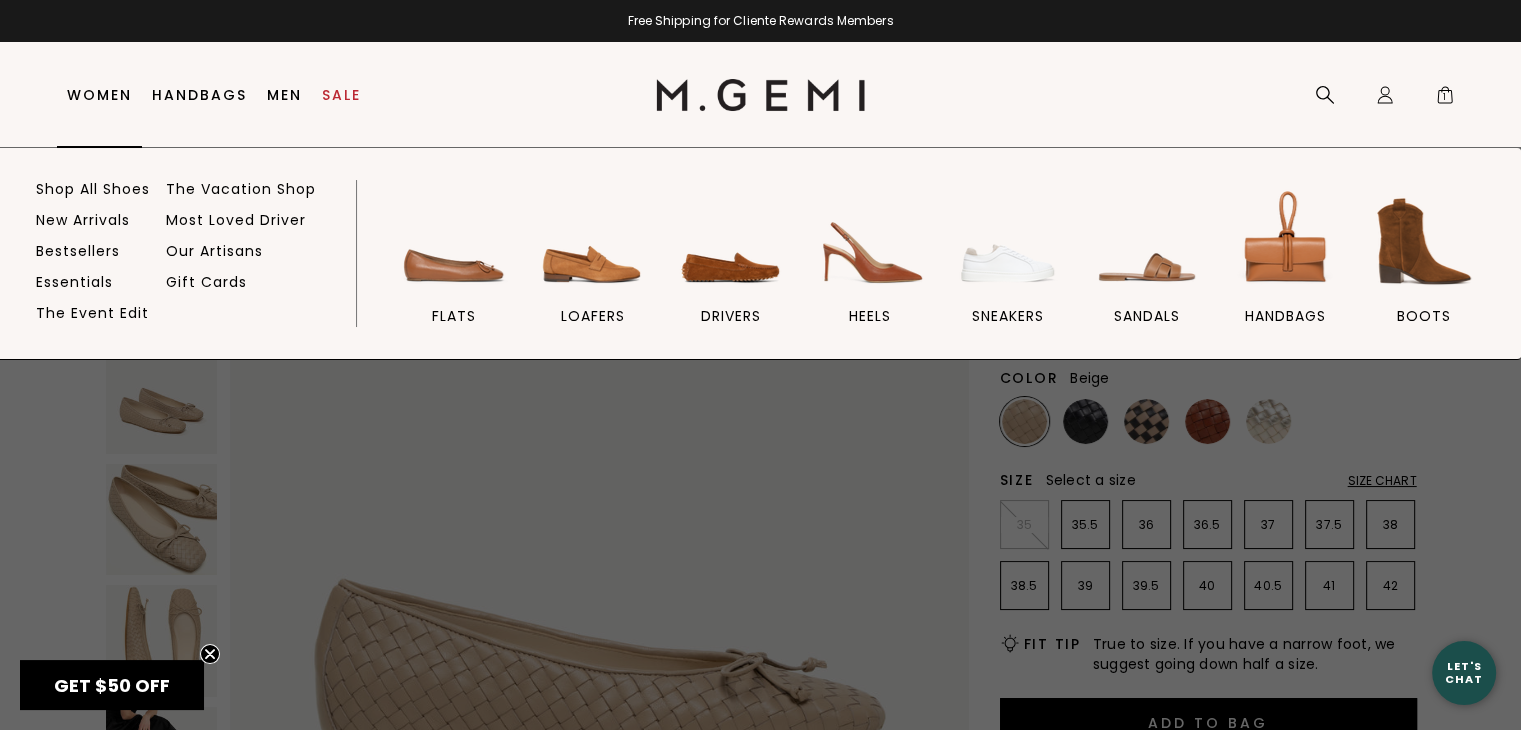 click on "Women" at bounding box center [99, 95] 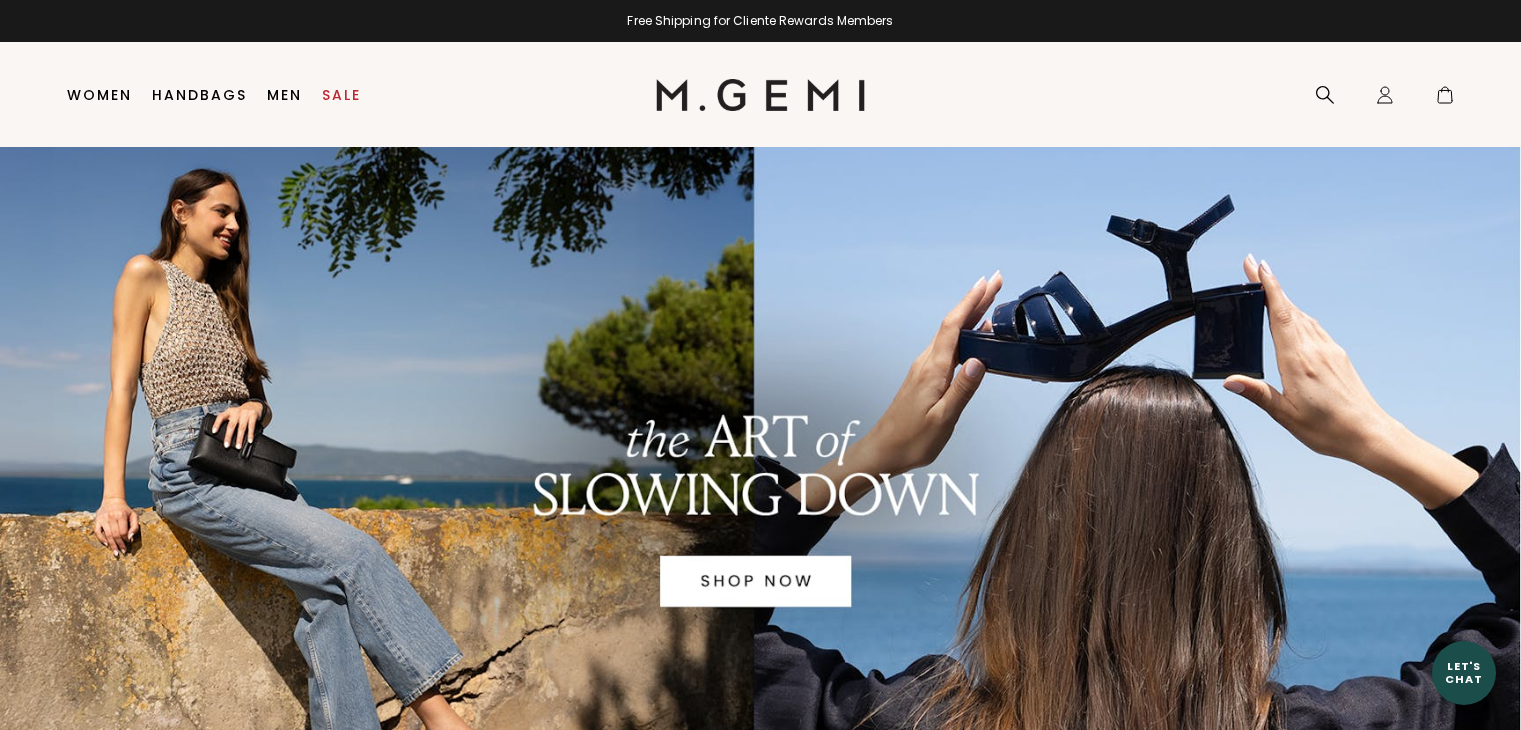 scroll, scrollTop: 0, scrollLeft: 0, axis: both 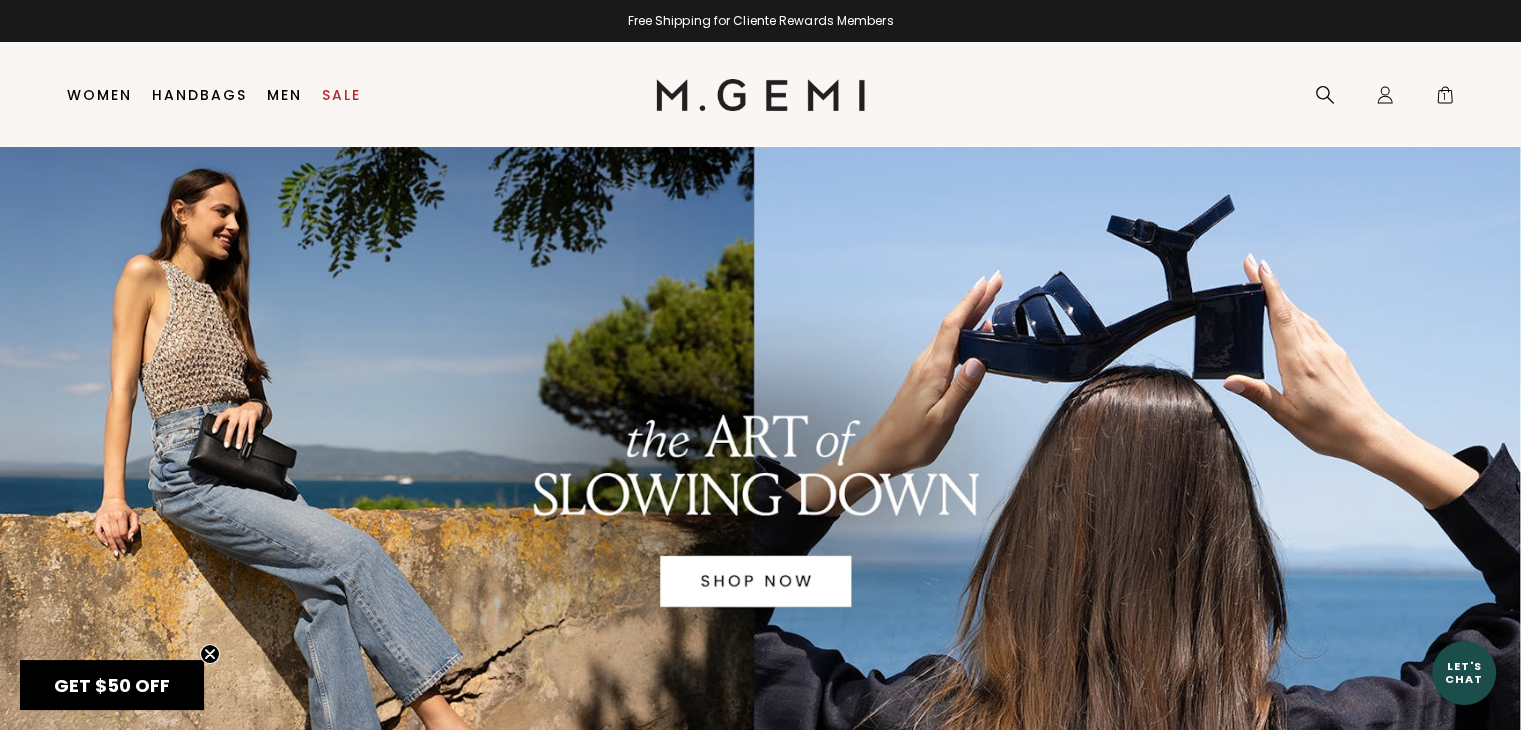 click at bounding box center [760, 515] 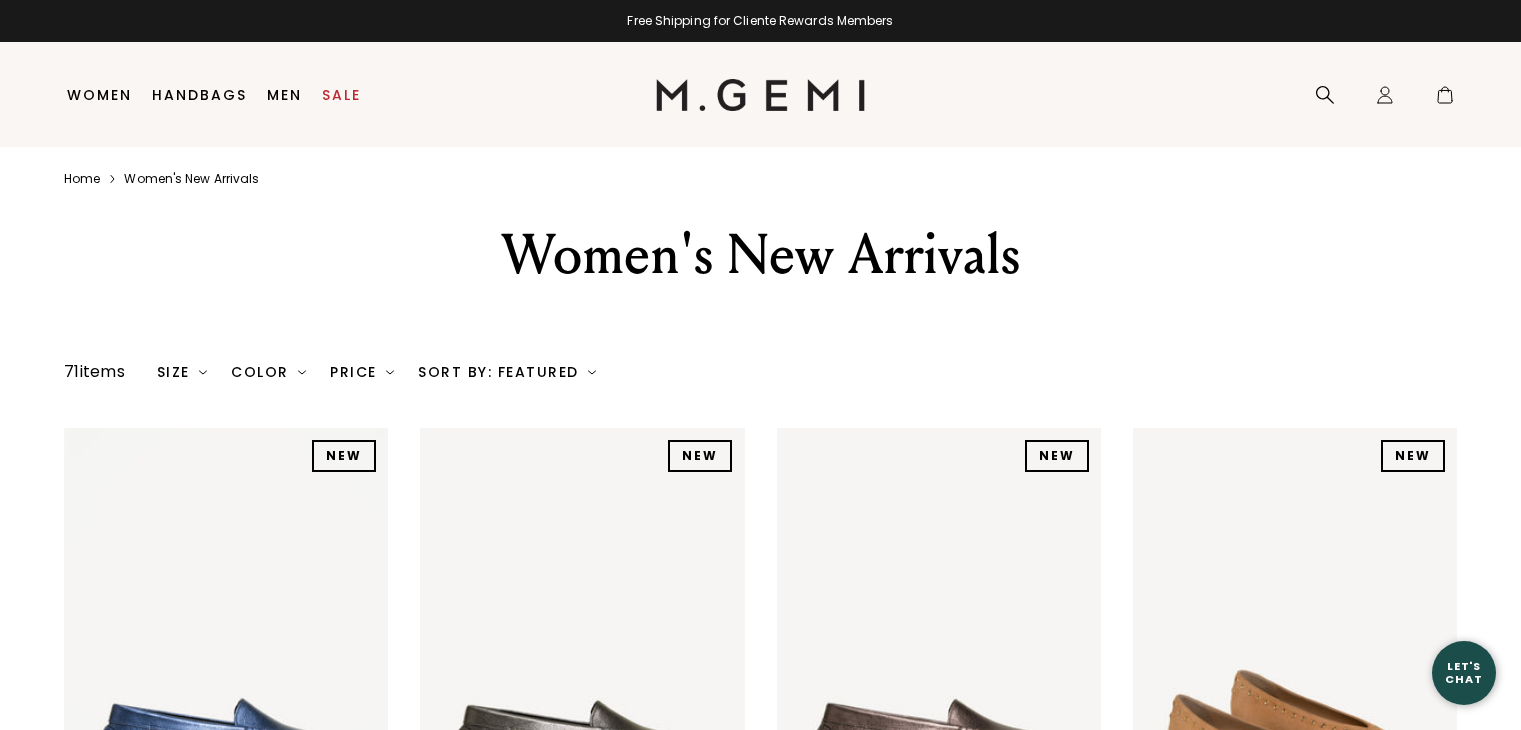 scroll, scrollTop: 0, scrollLeft: 0, axis: both 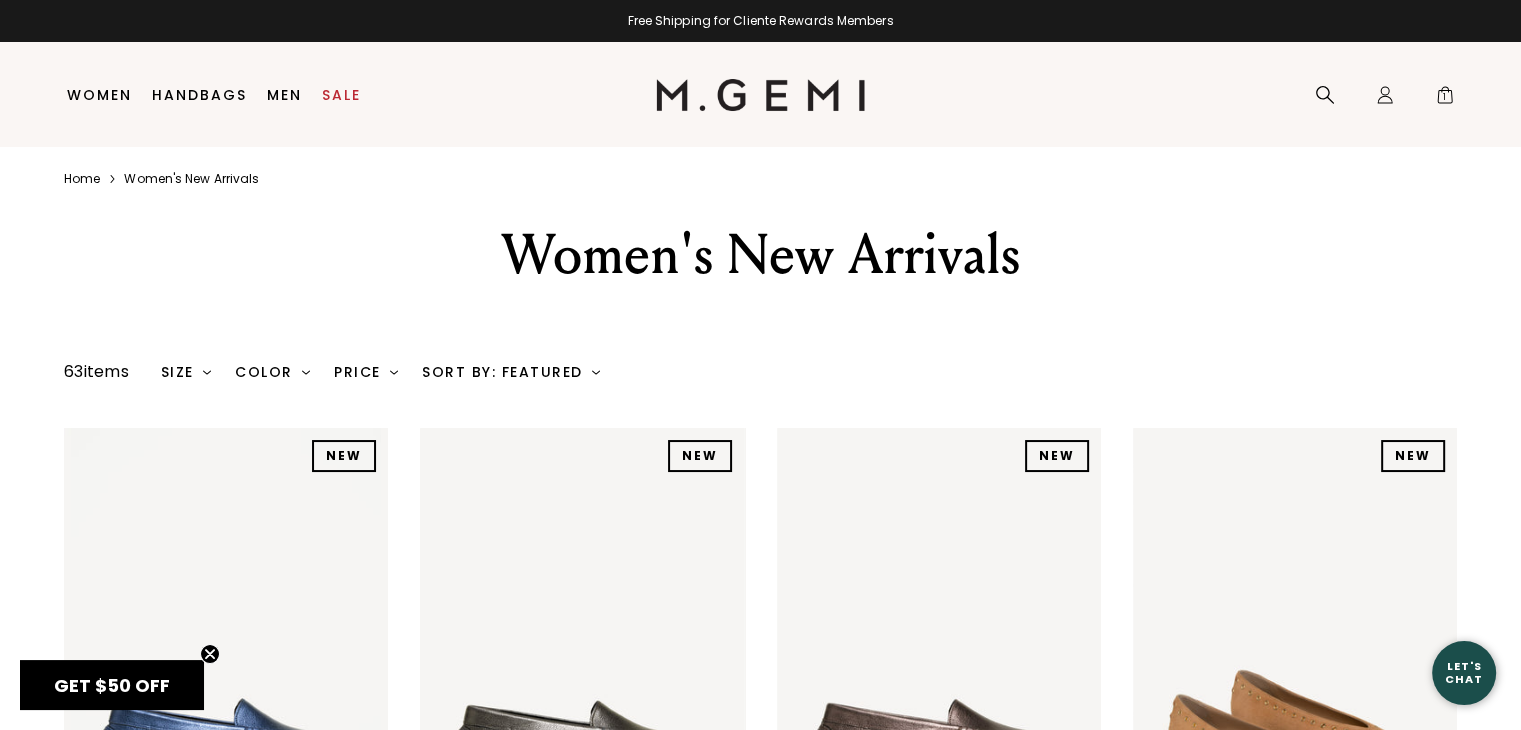 click on "Size" at bounding box center [186, 372] 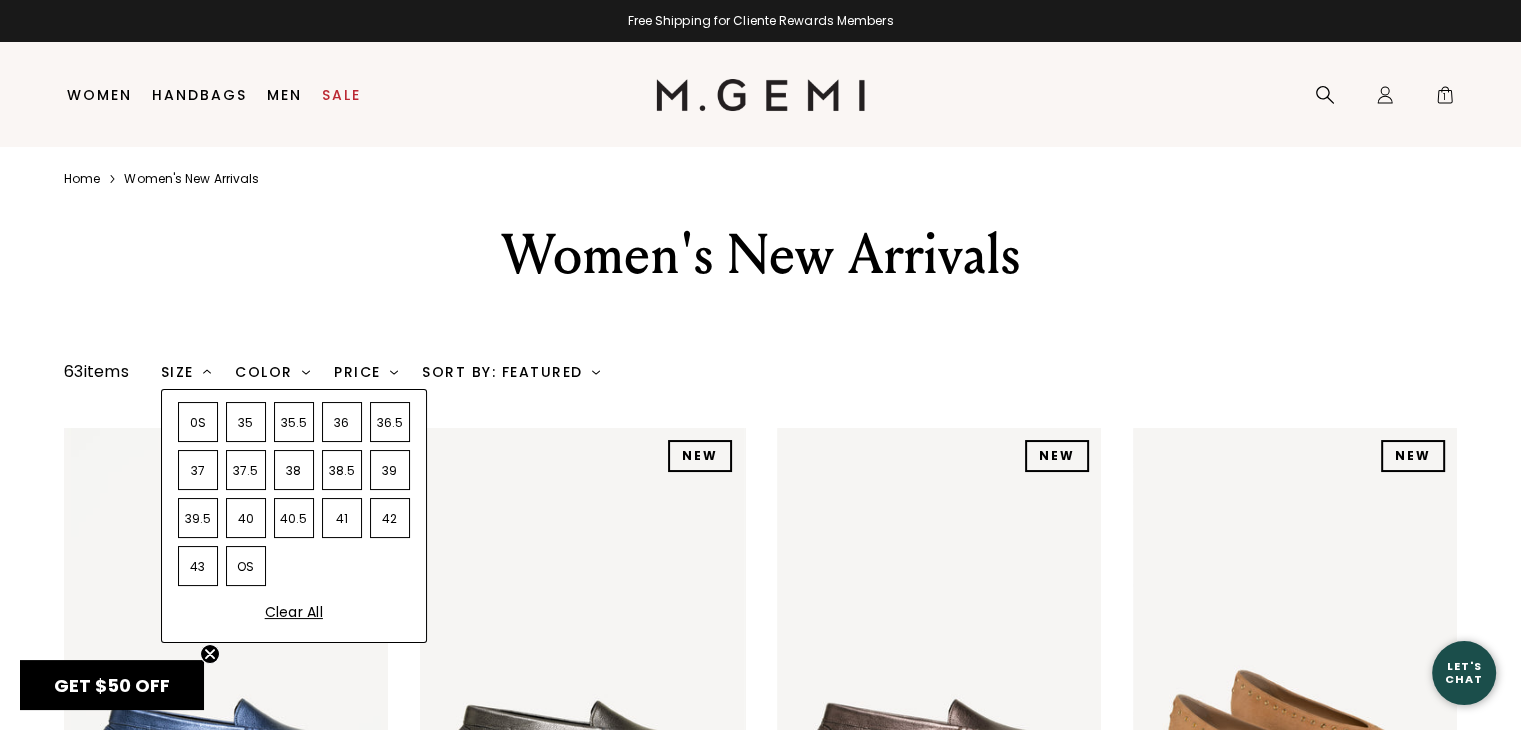 click on "41" at bounding box center [342, 518] 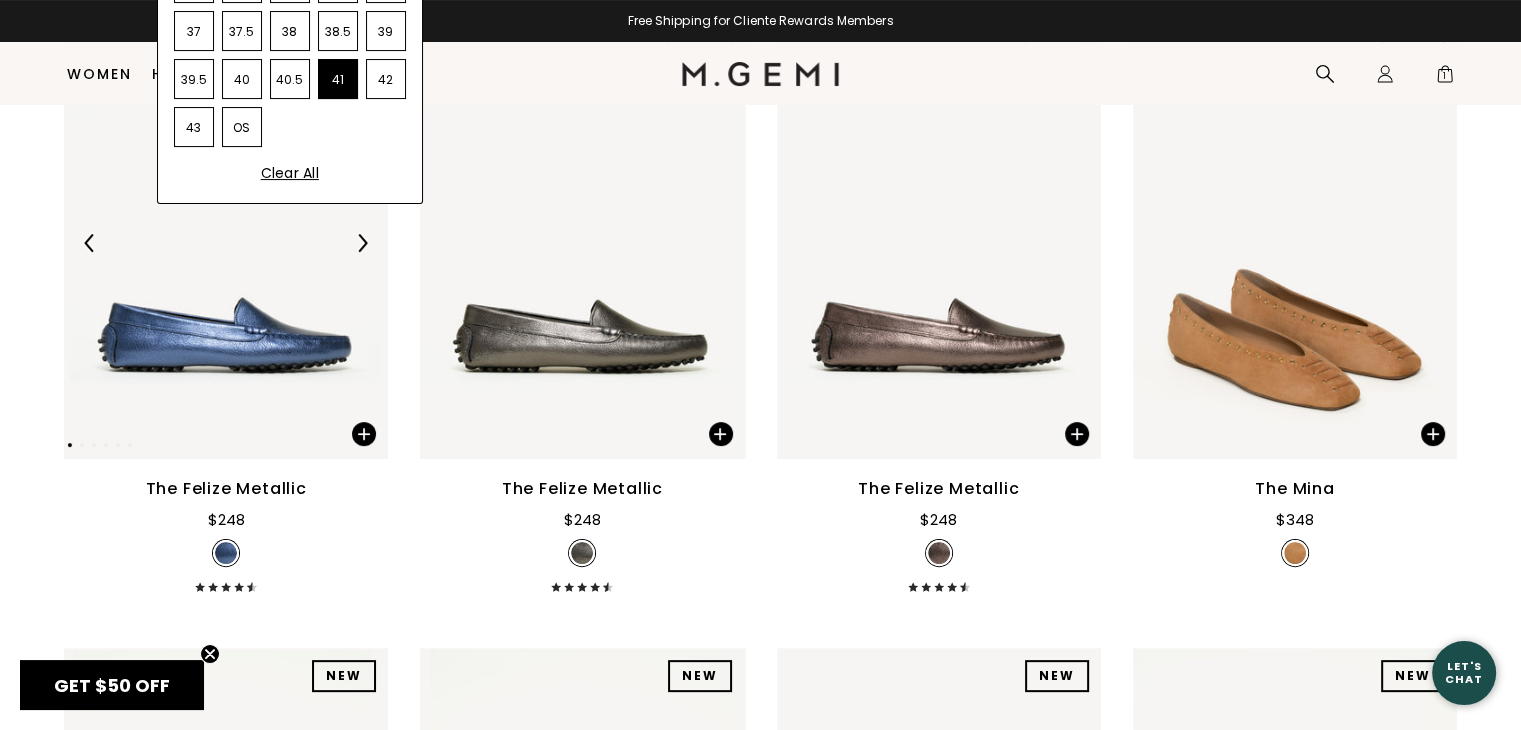 scroll, scrollTop: 404, scrollLeft: 0, axis: vertical 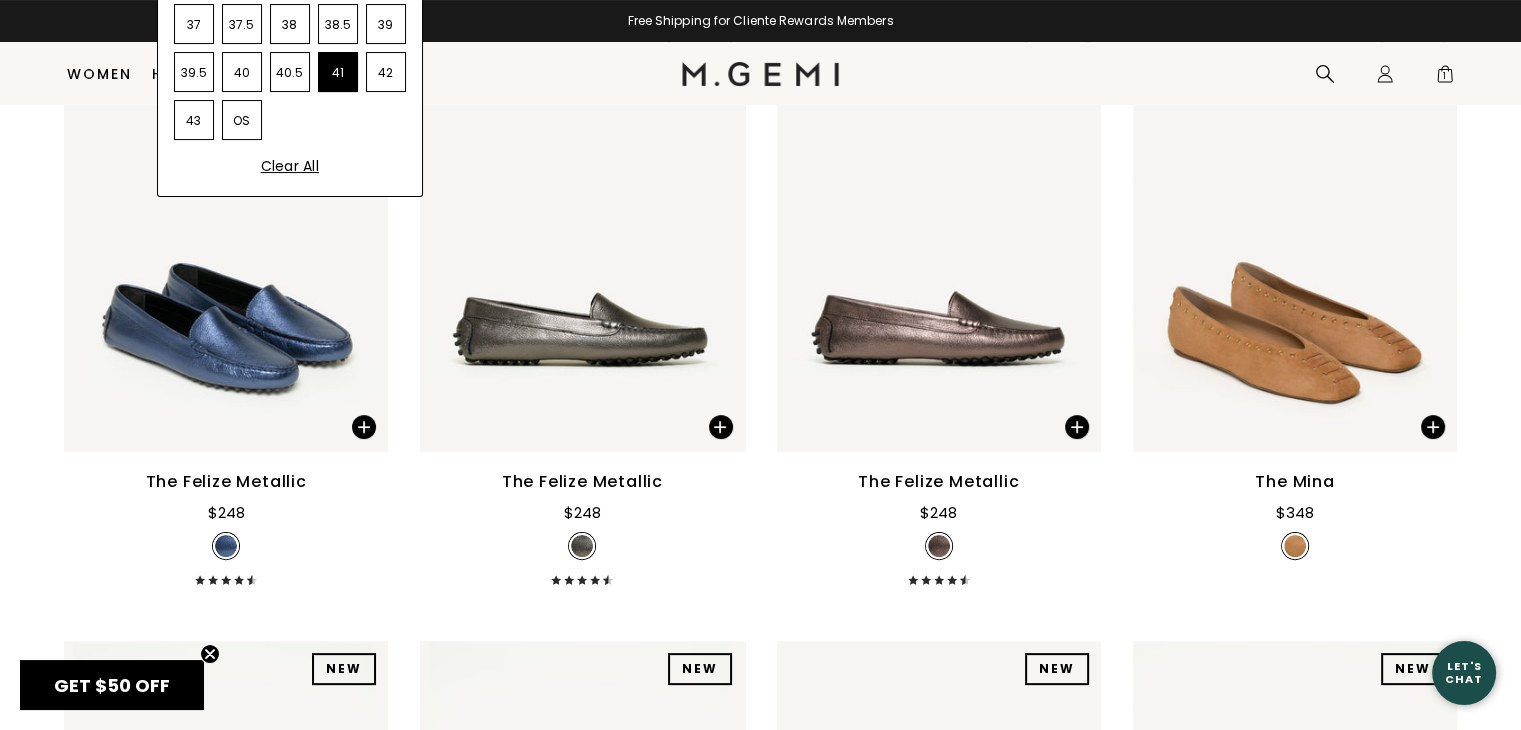 click on "Icons/20x20/hamburger@2x
Women
Shop All Shoes
New Arrivals
Bestsellers Essentials The Event Edit" at bounding box center (760, 73) 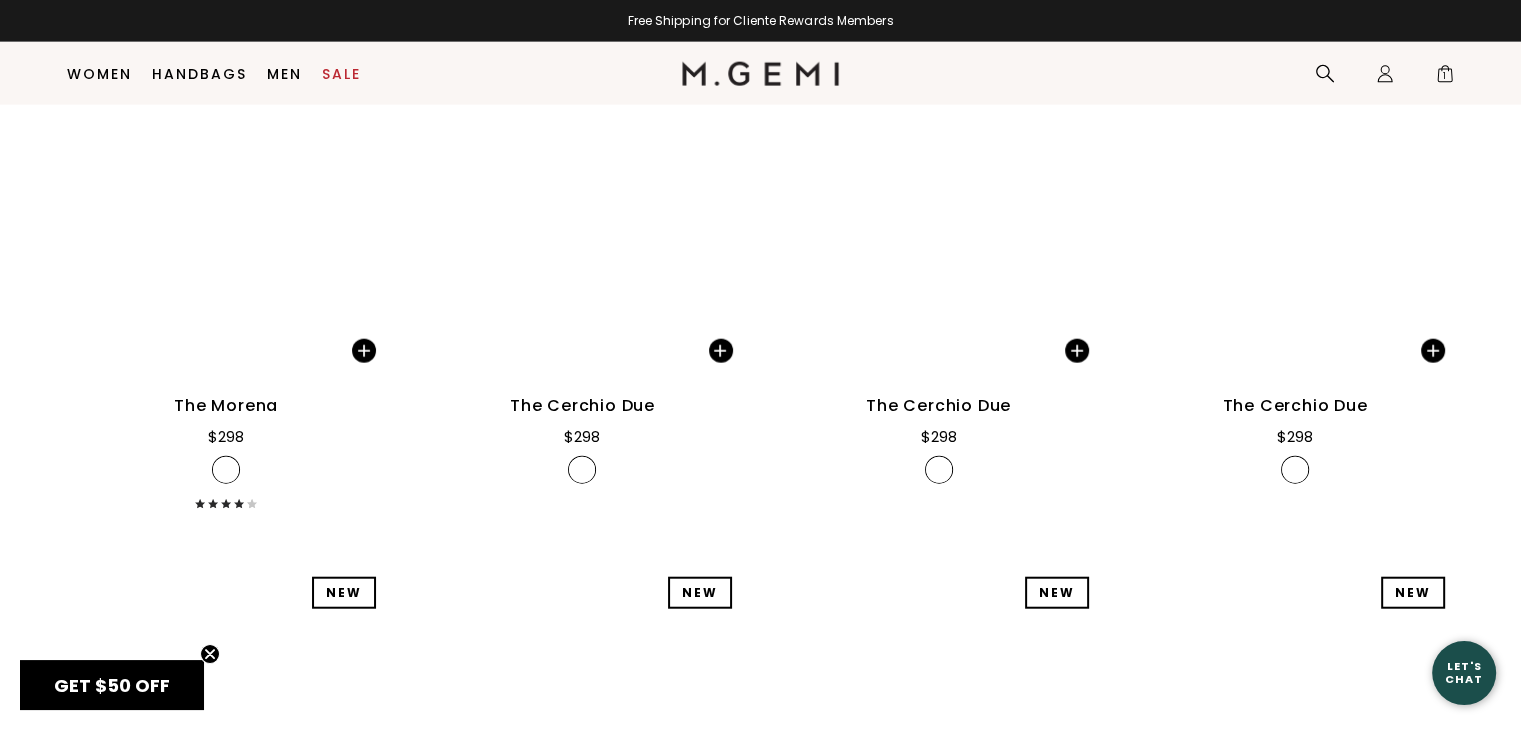 scroll, scrollTop: 4826, scrollLeft: 0, axis: vertical 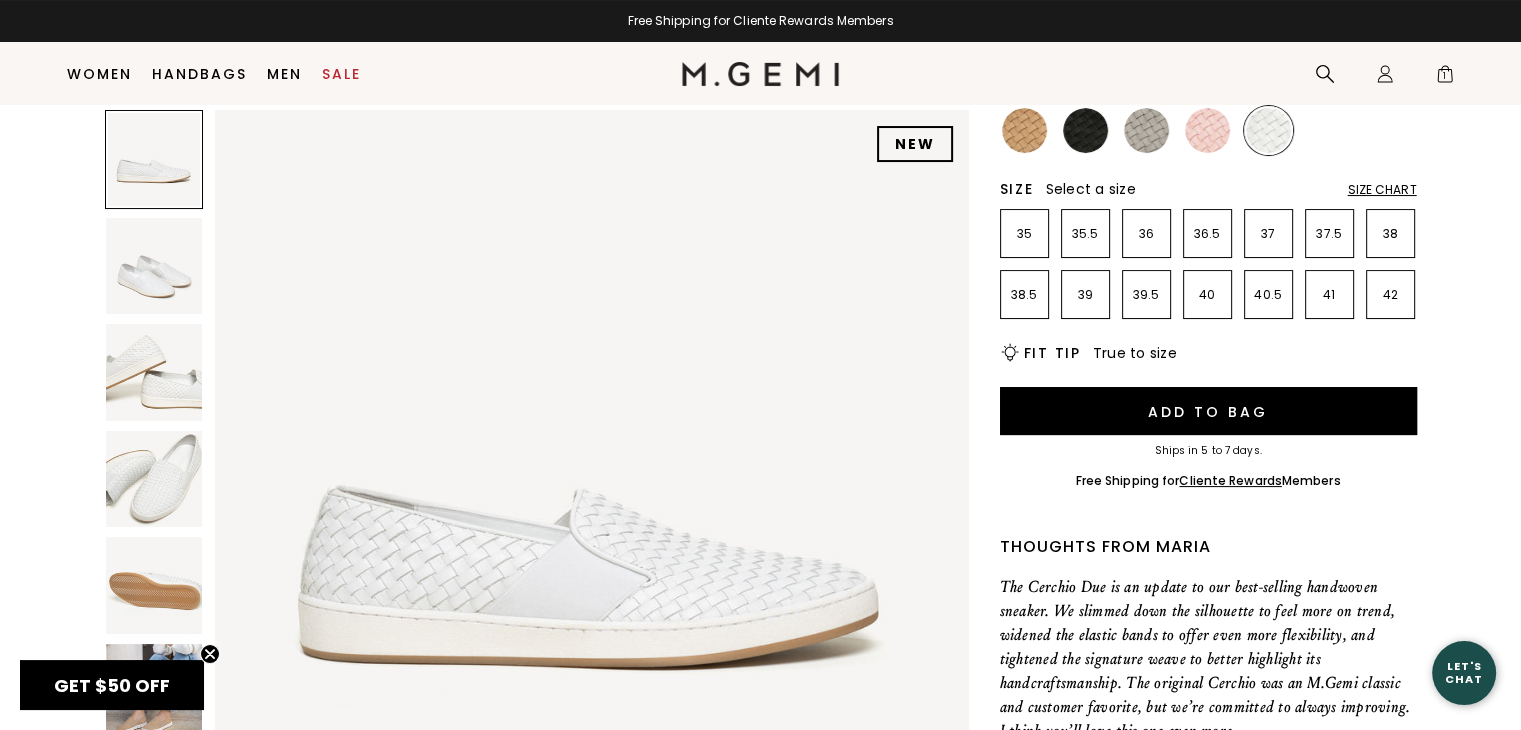click at bounding box center [154, 266] 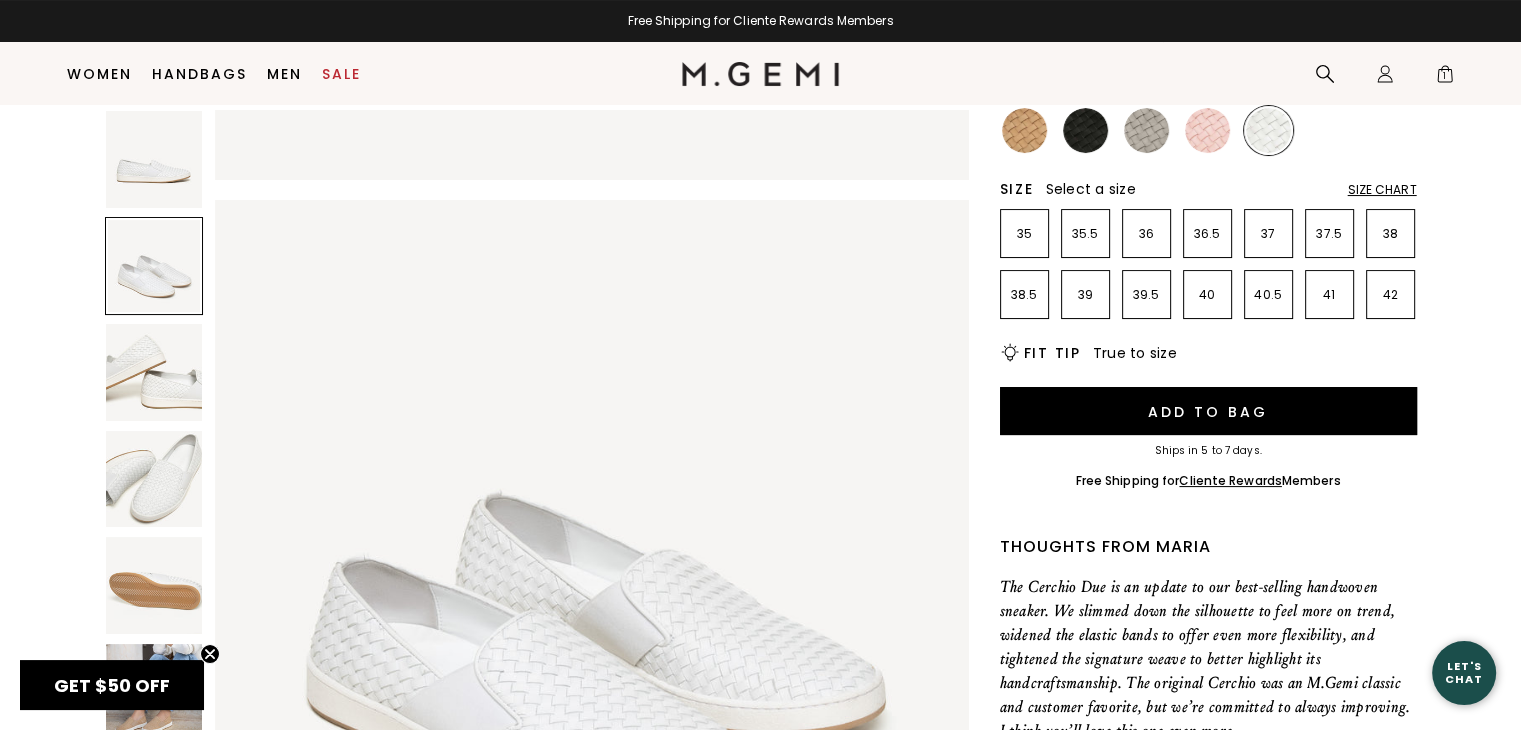 scroll, scrollTop: 758, scrollLeft: 0, axis: vertical 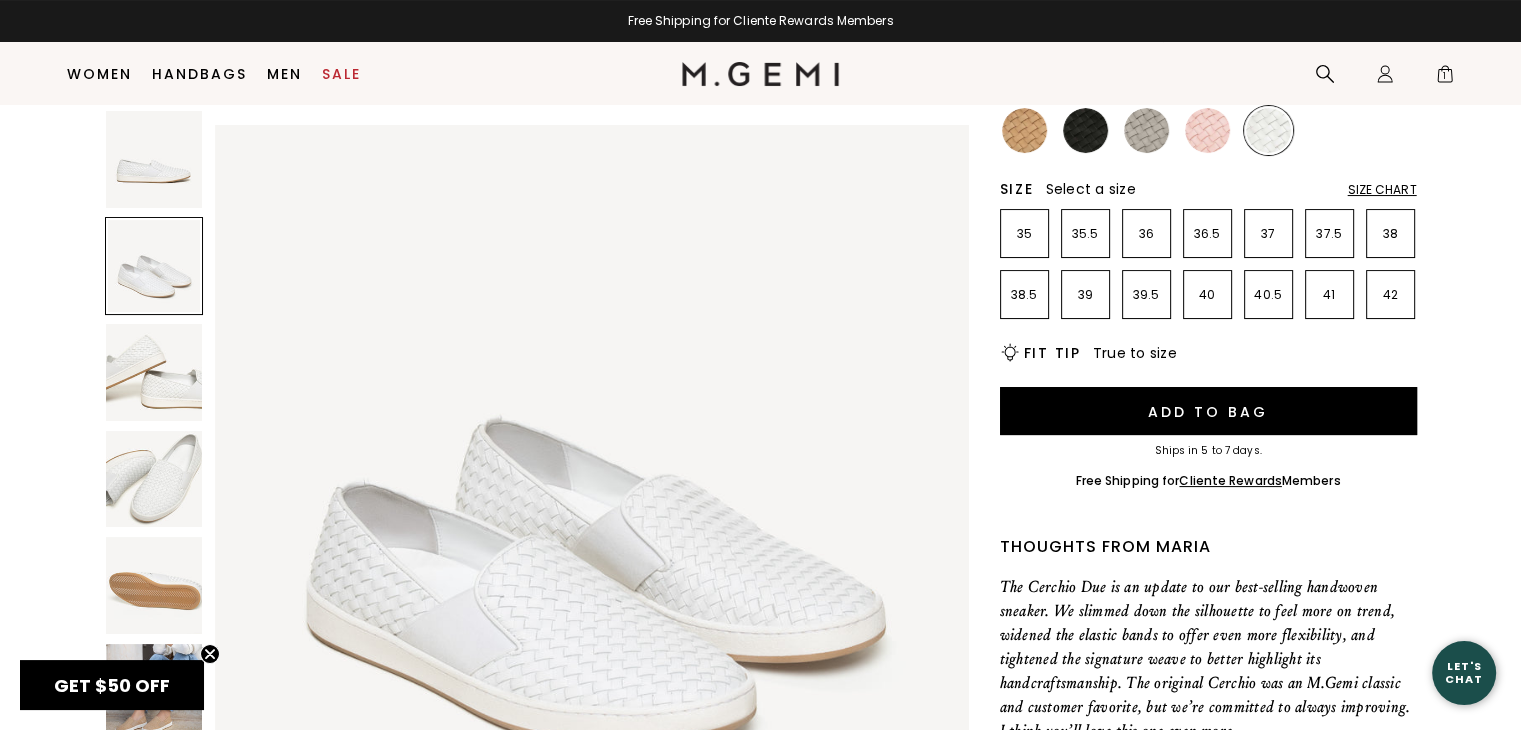 click at bounding box center [154, 372] 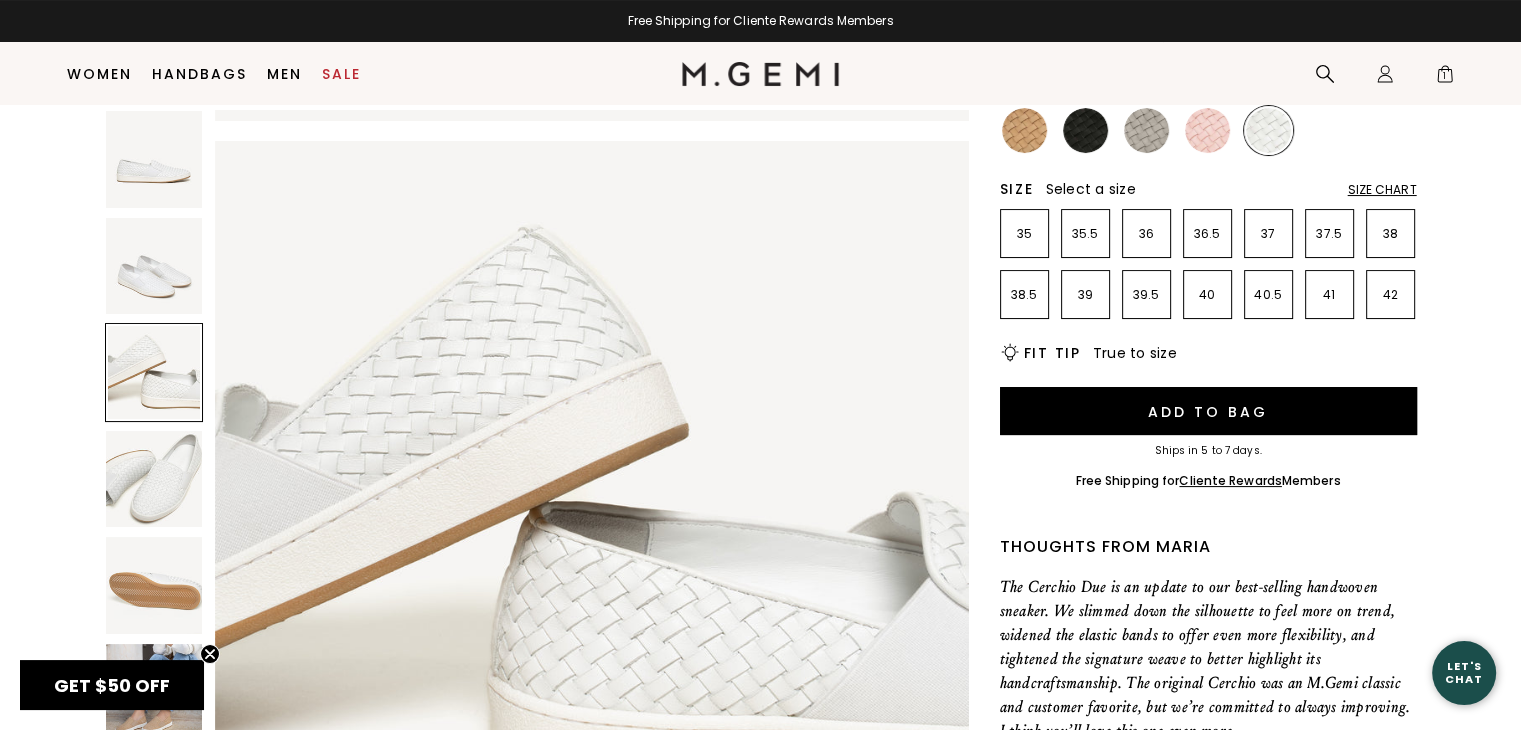 click at bounding box center [154, 479] 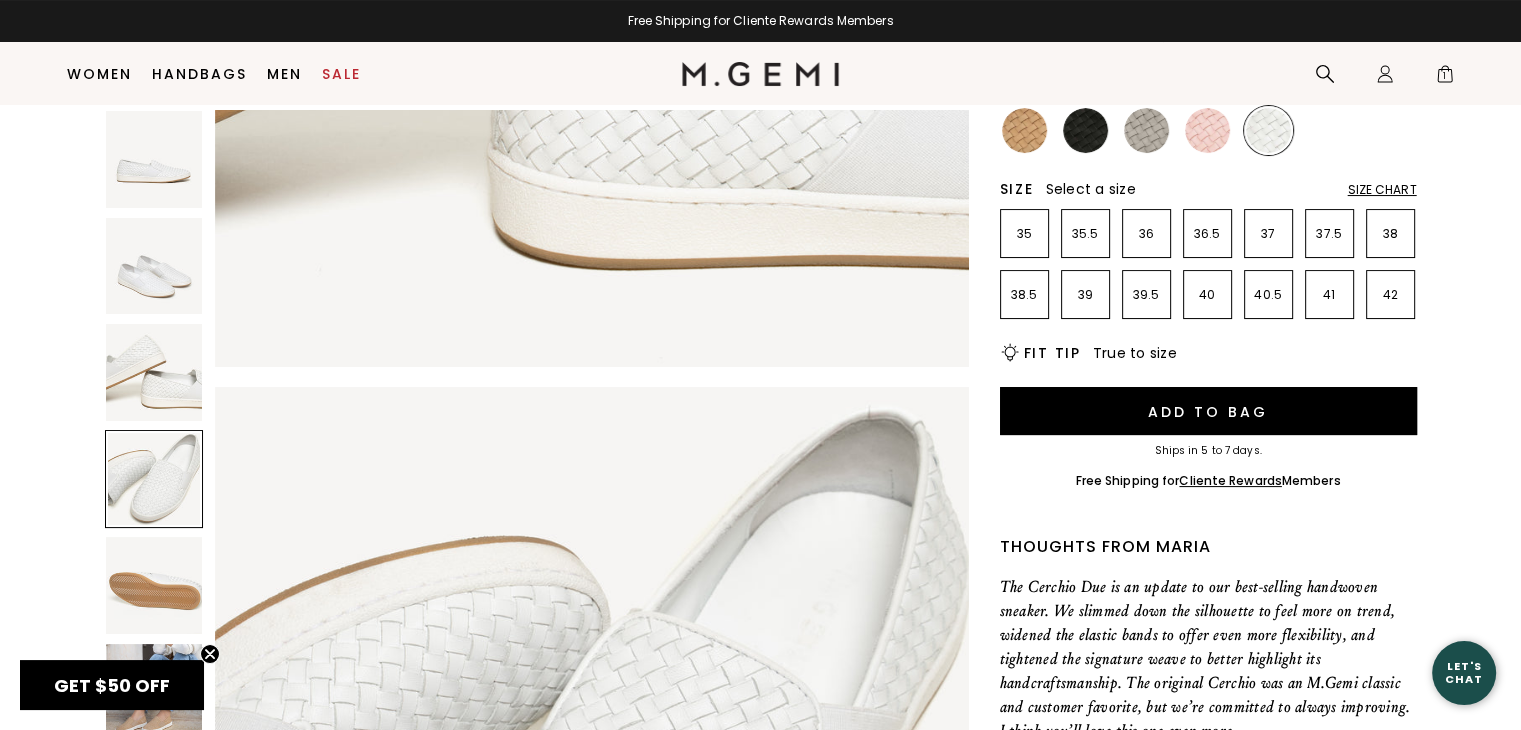 scroll, scrollTop: 2275, scrollLeft: 0, axis: vertical 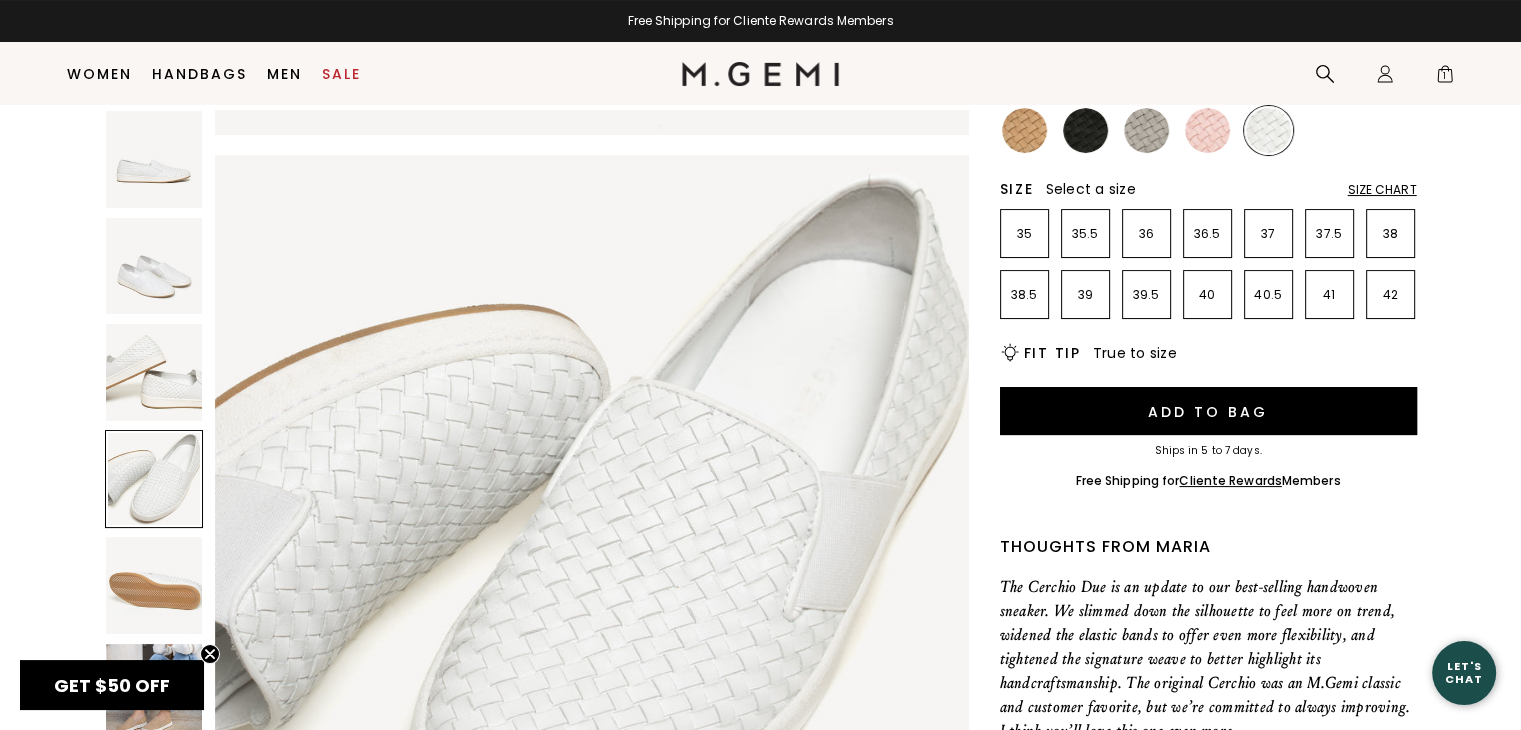 click on "Free Shipping for Cliente Rewards Members" at bounding box center [760, 21] 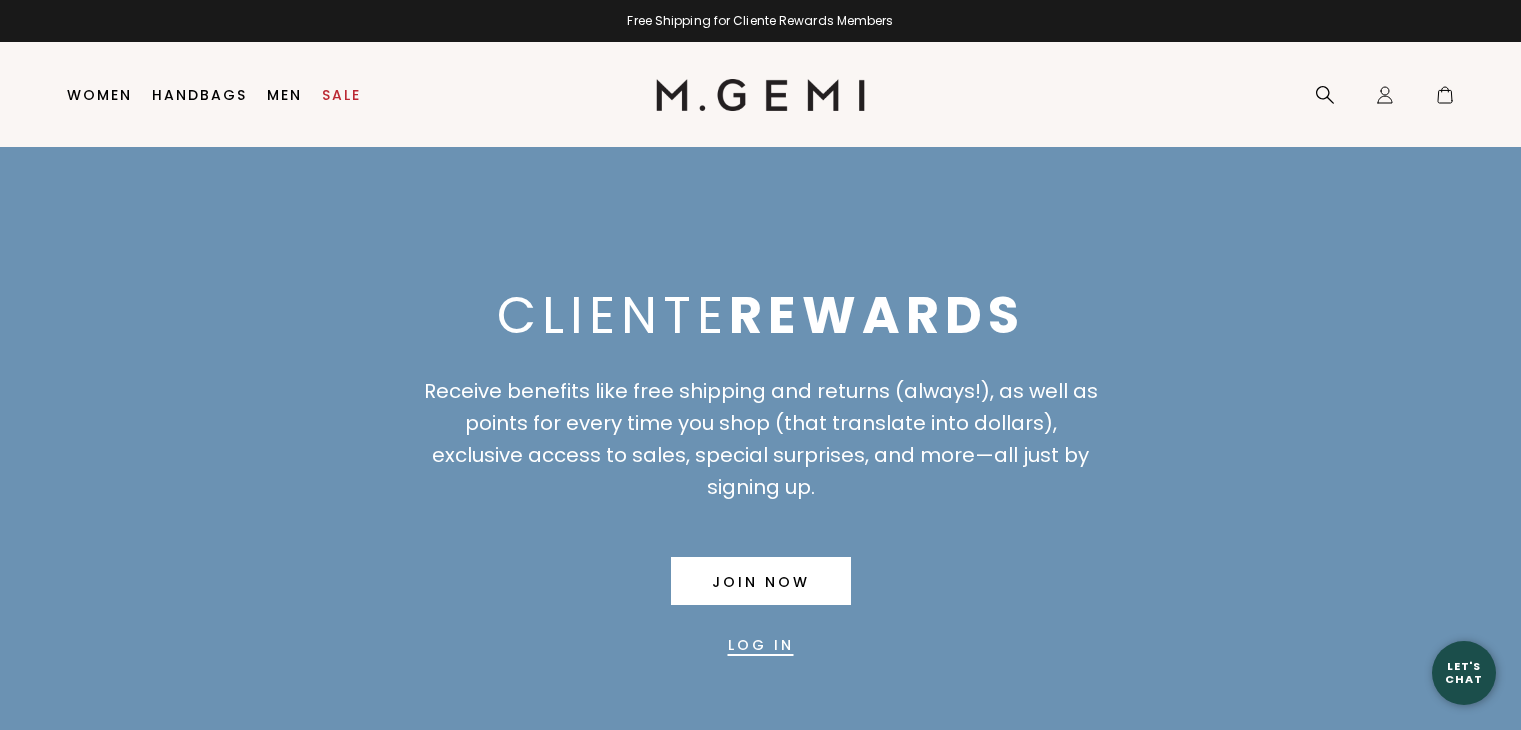 scroll, scrollTop: 0, scrollLeft: 0, axis: both 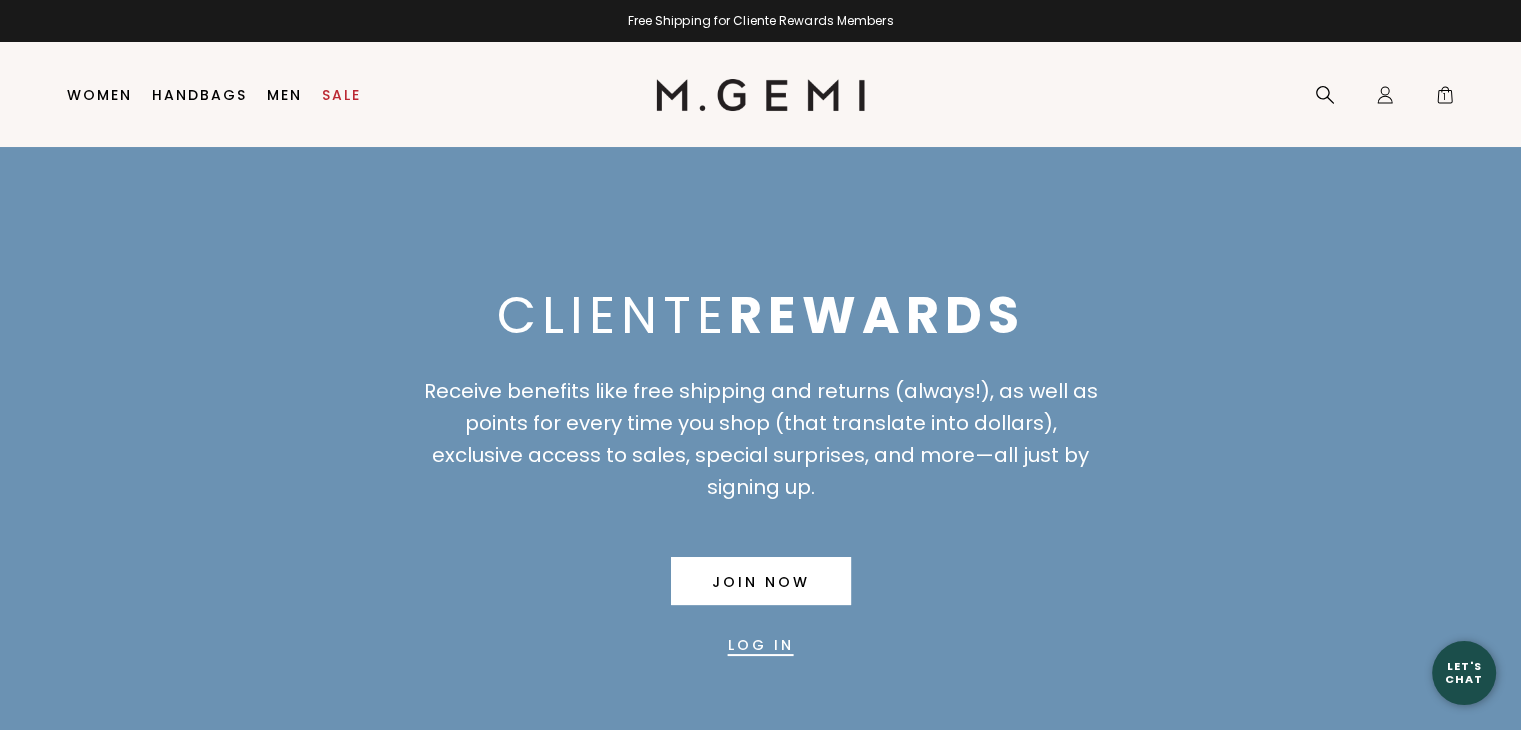 click on "Women" at bounding box center (99, 95) 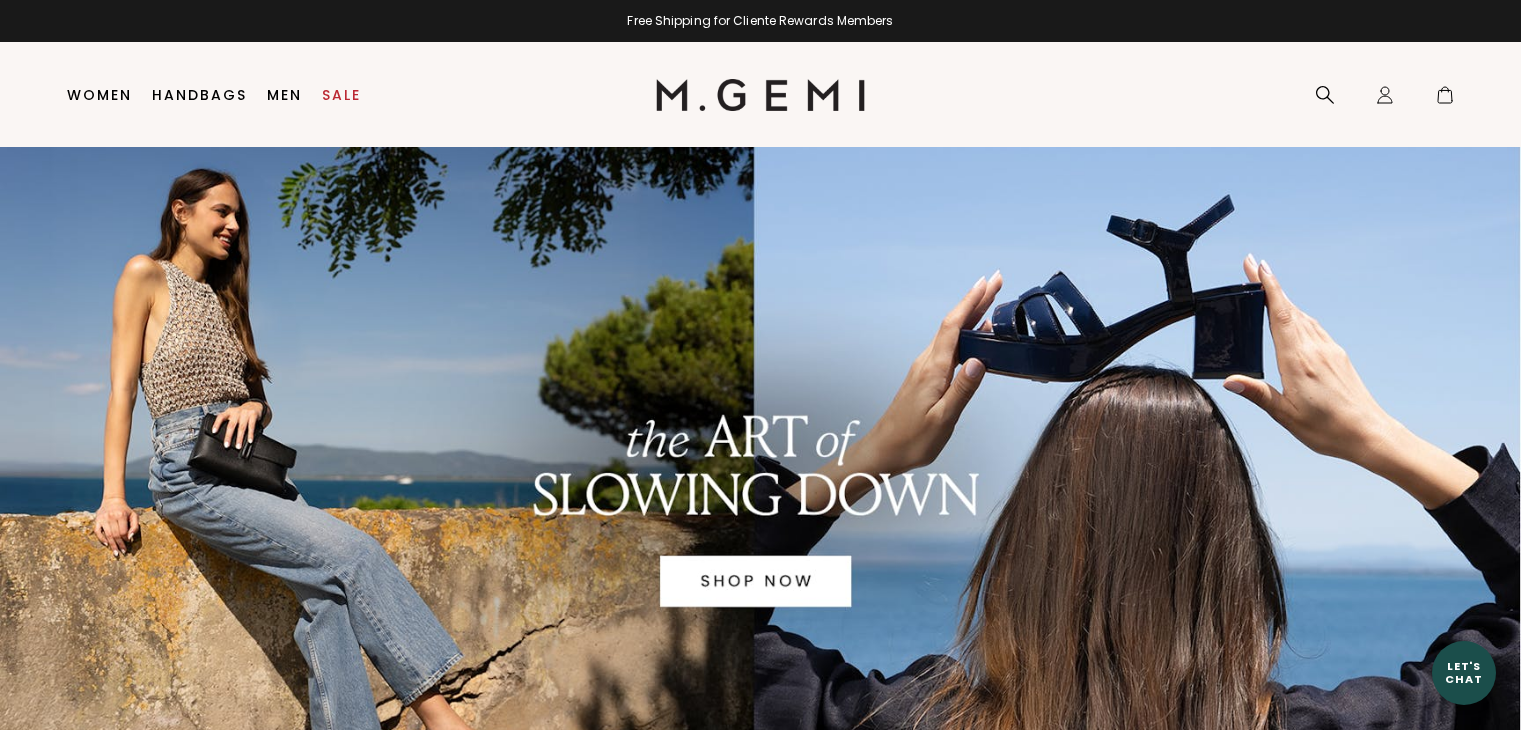 scroll, scrollTop: 0, scrollLeft: 0, axis: both 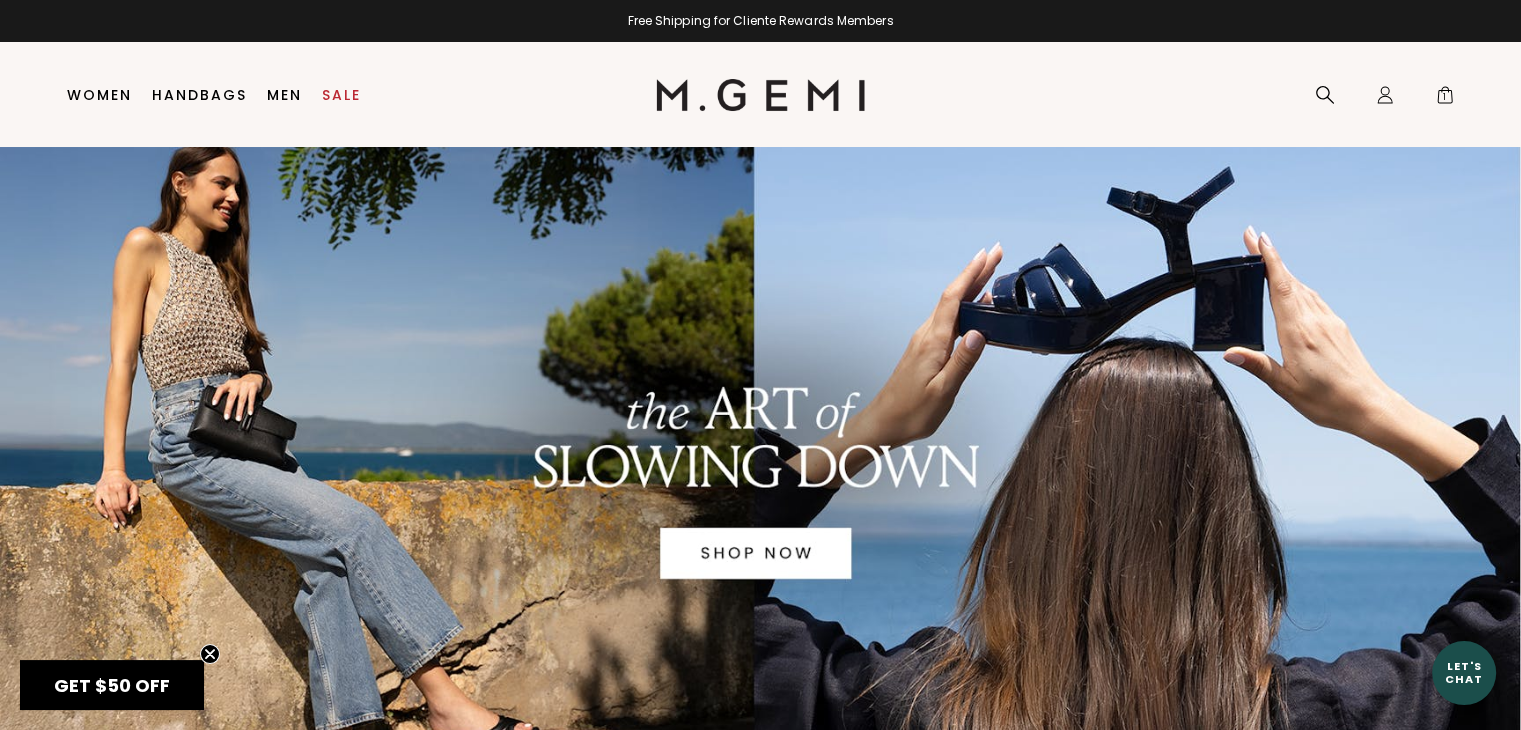 click at bounding box center [760, 487] 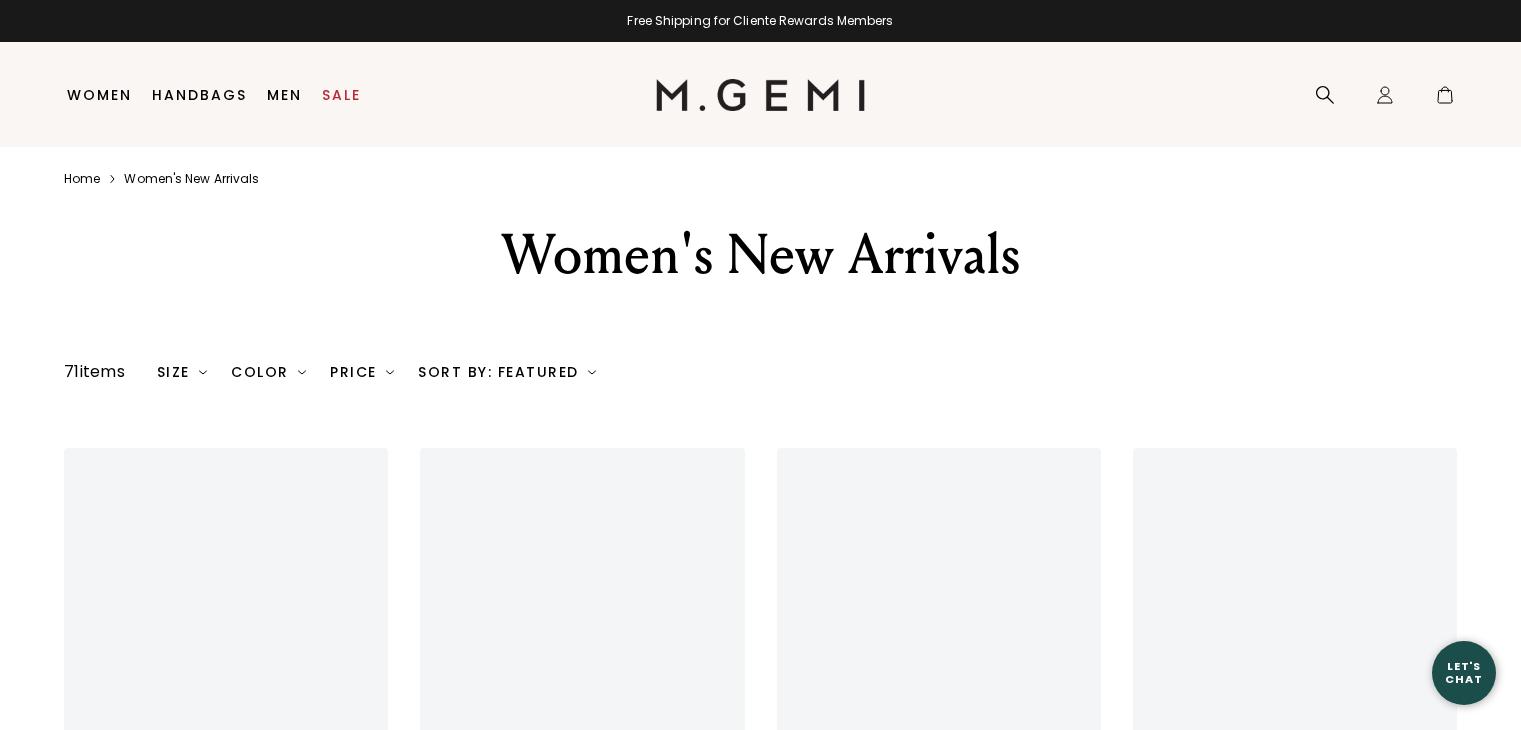 scroll, scrollTop: 0, scrollLeft: 0, axis: both 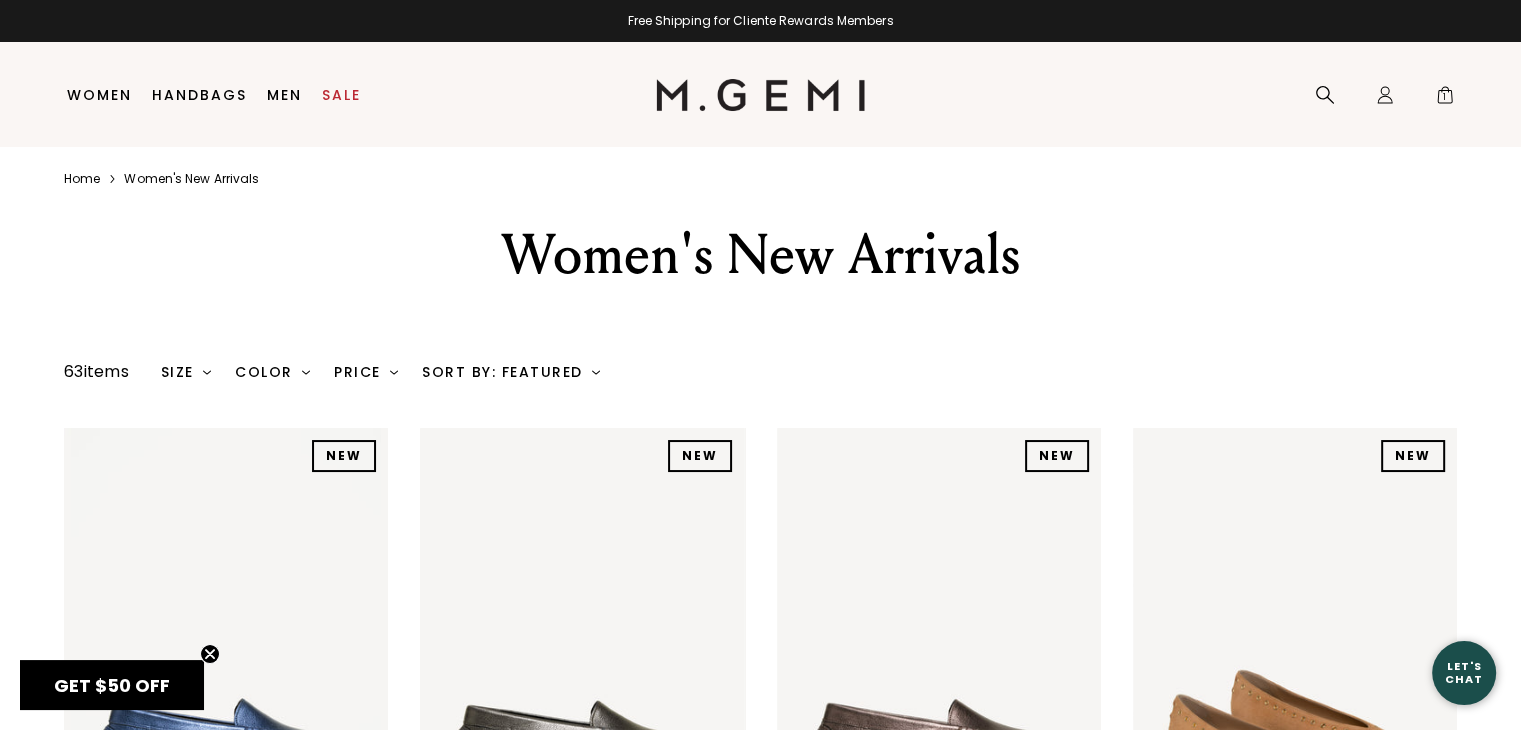 click on "Size" at bounding box center [186, 372] 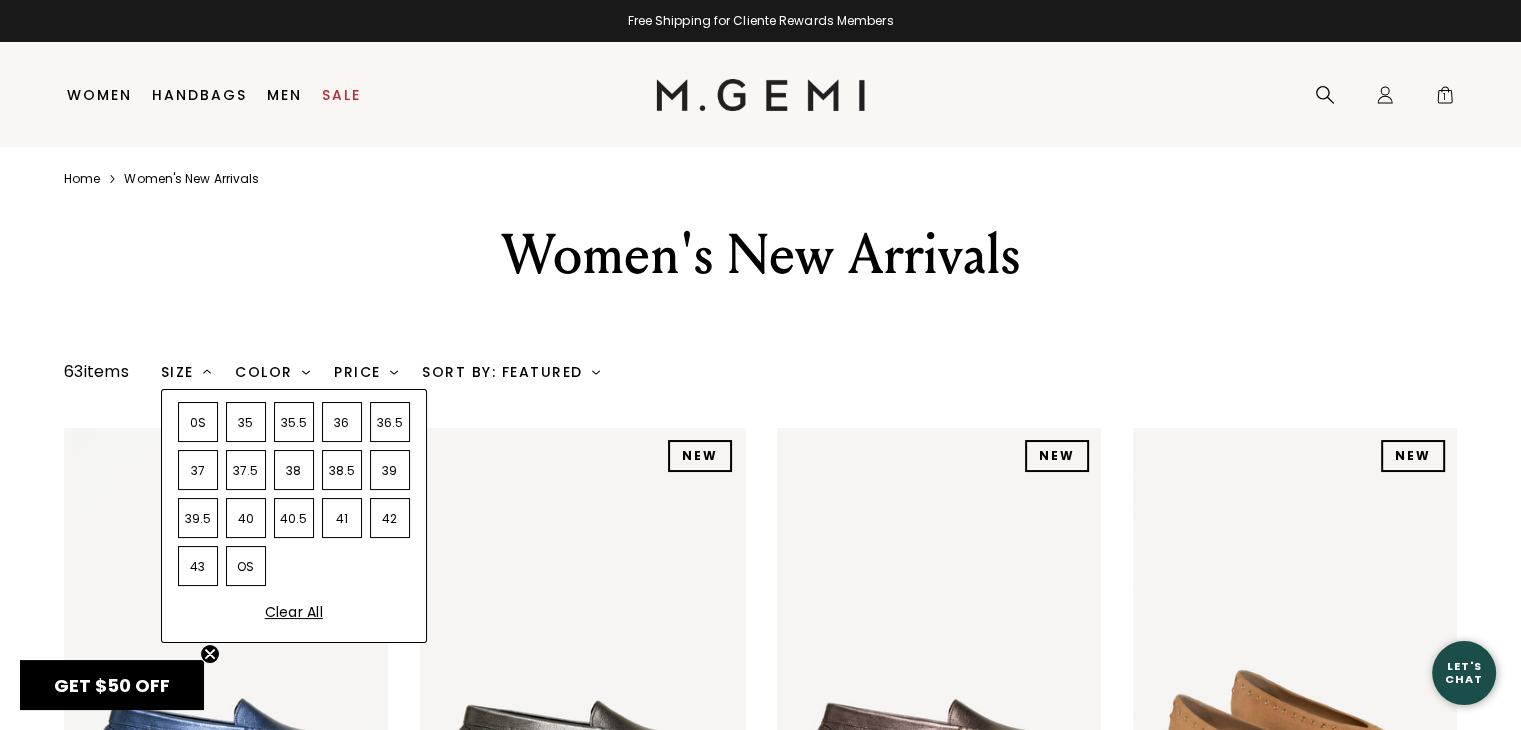 click on "41" at bounding box center (342, 518) 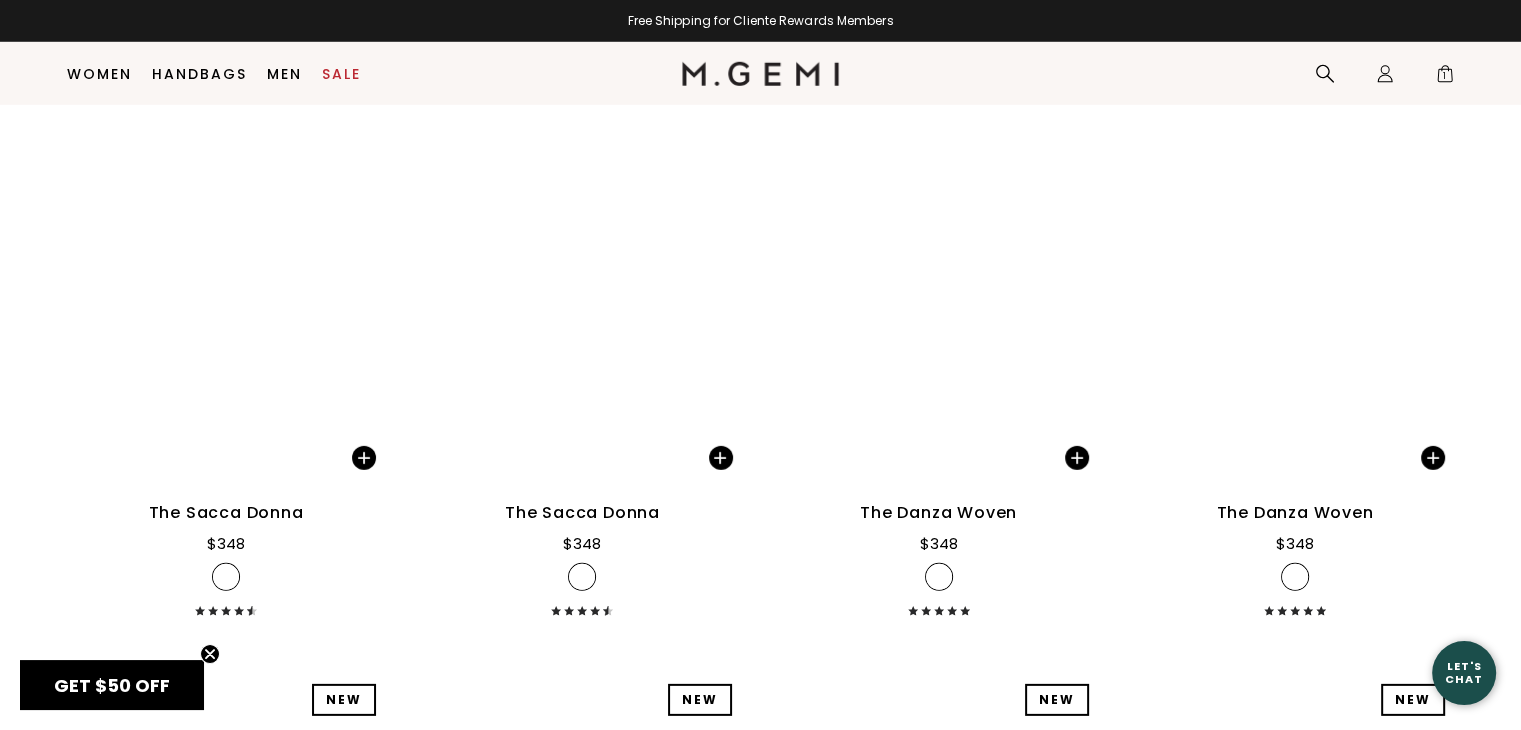 scroll, scrollTop: 5961, scrollLeft: 0, axis: vertical 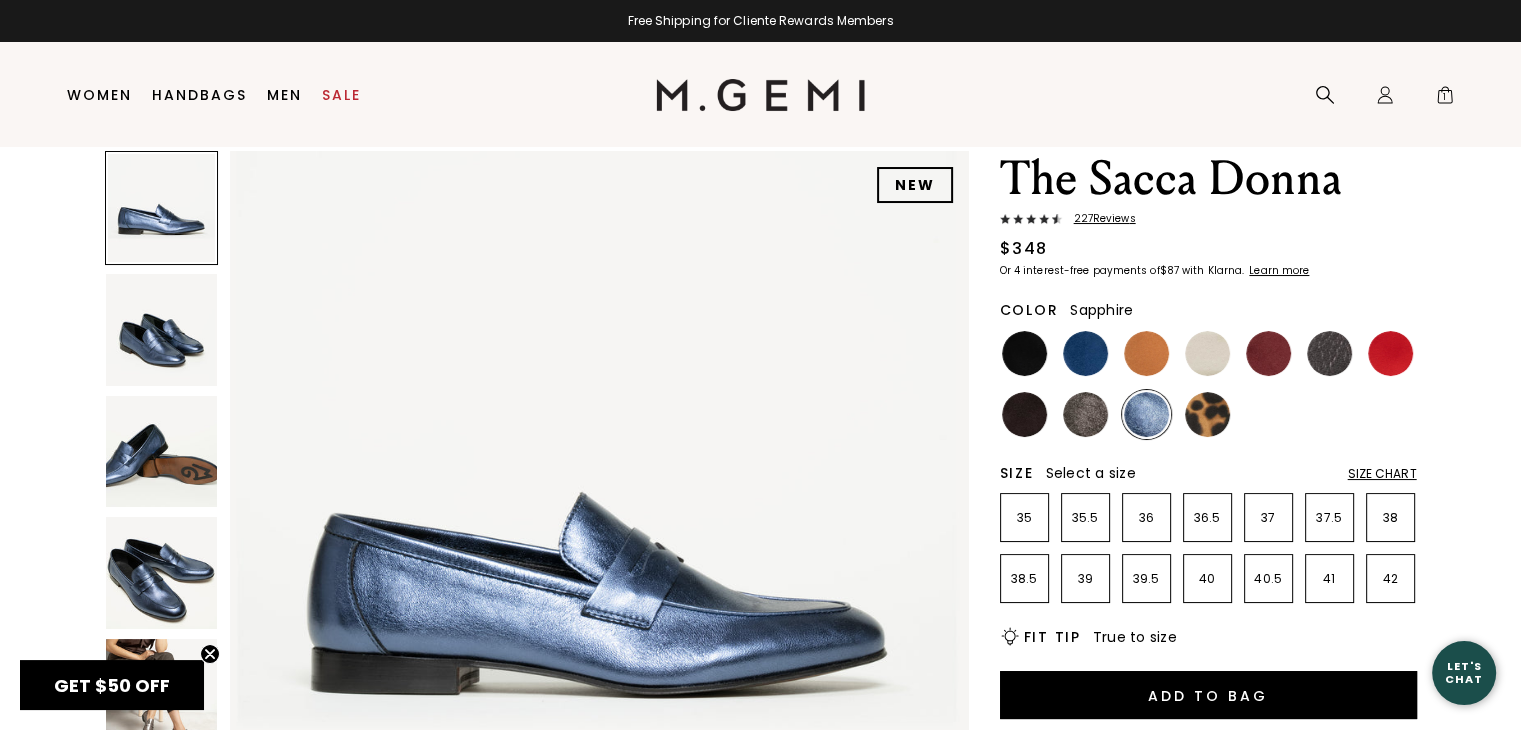 click at bounding box center (162, 330) 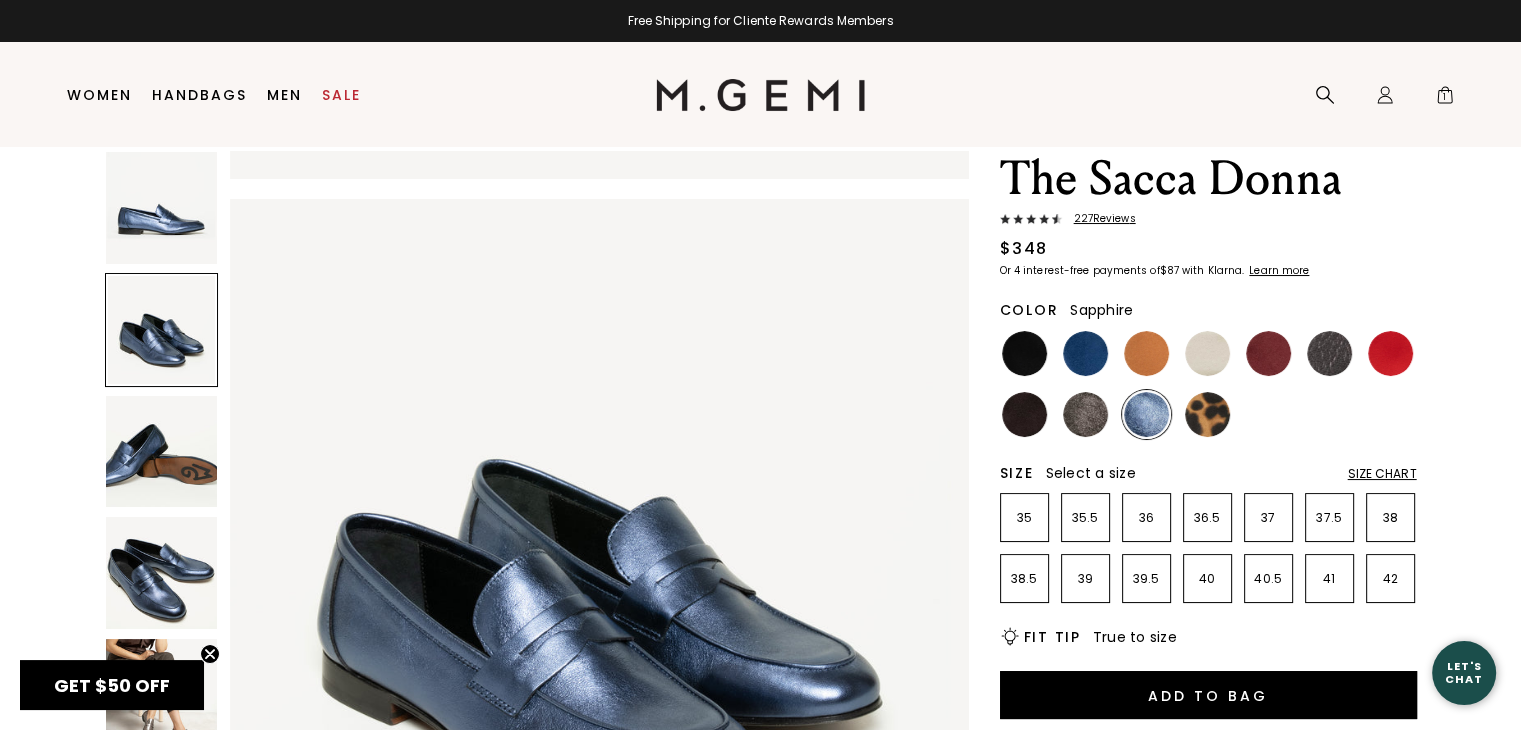 scroll, scrollTop: 743, scrollLeft: 0, axis: vertical 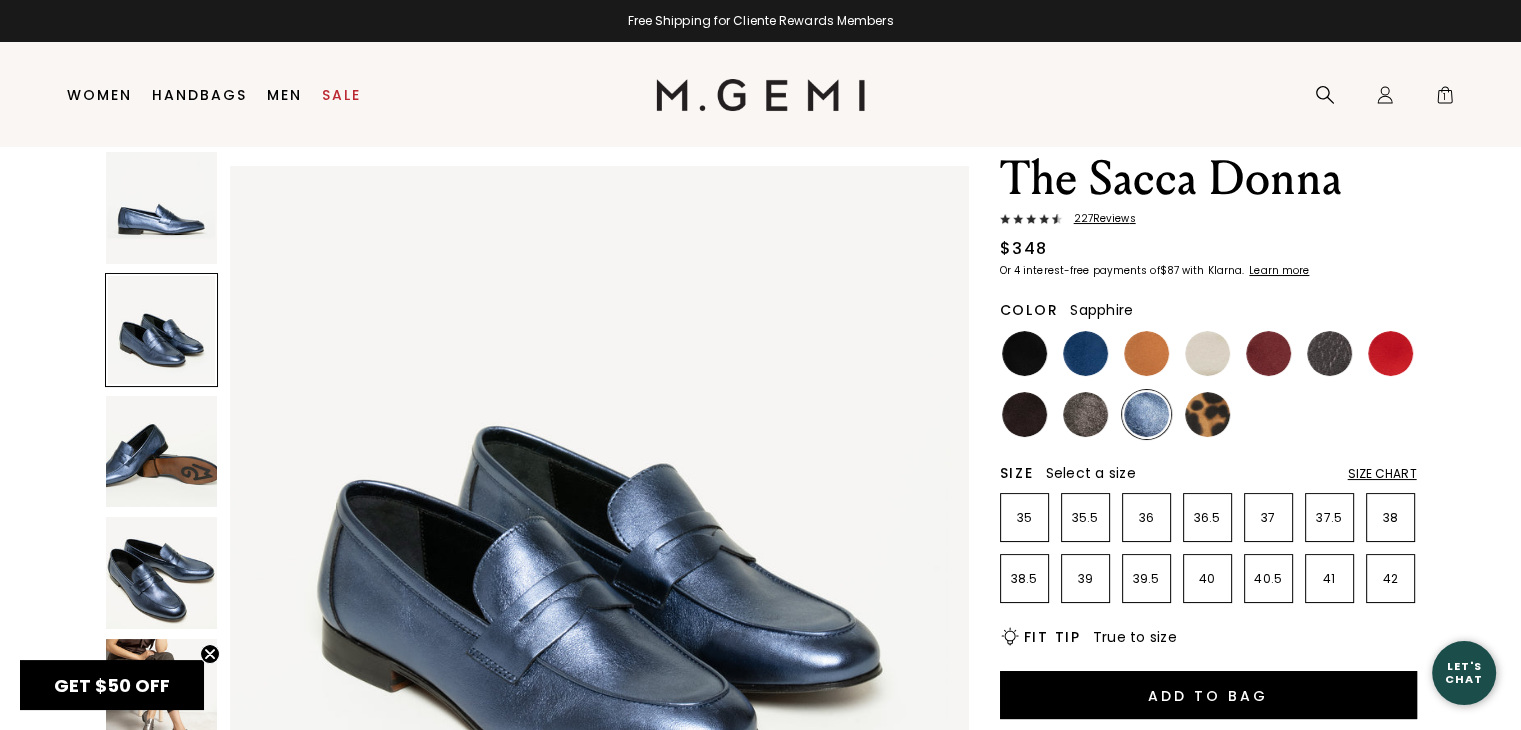click at bounding box center [162, 452] 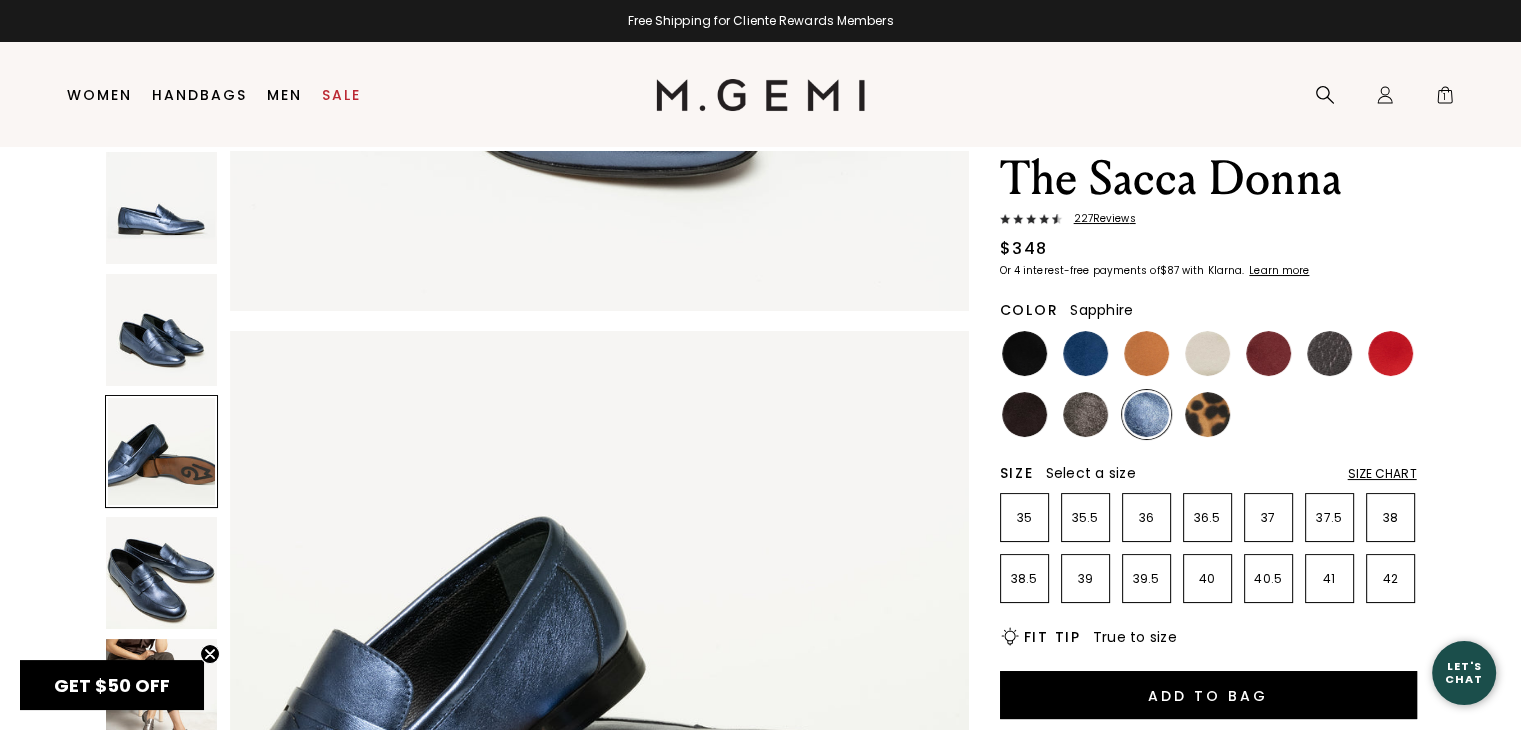 scroll, scrollTop: 1486, scrollLeft: 0, axis: vertical 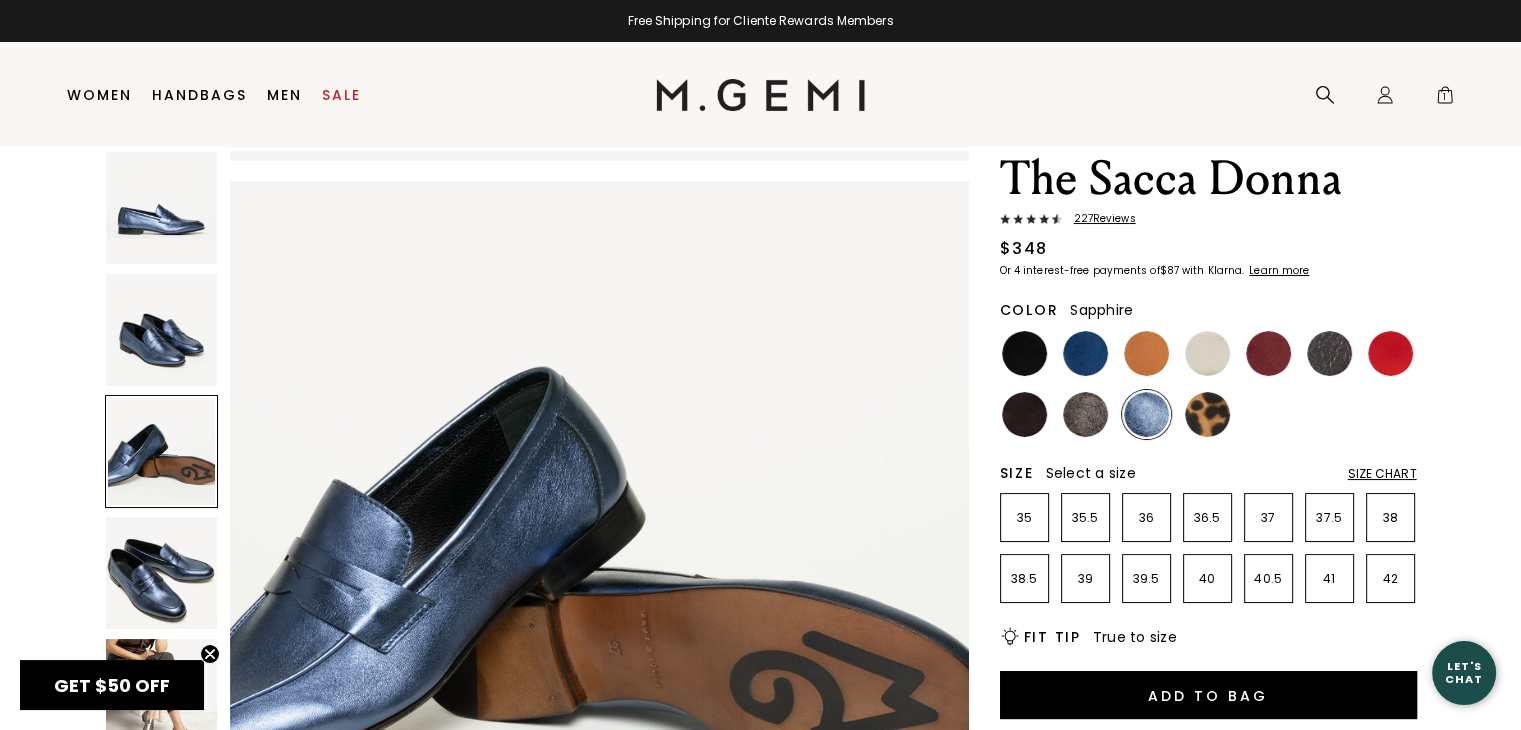 click at bounding box center (1085, 353) 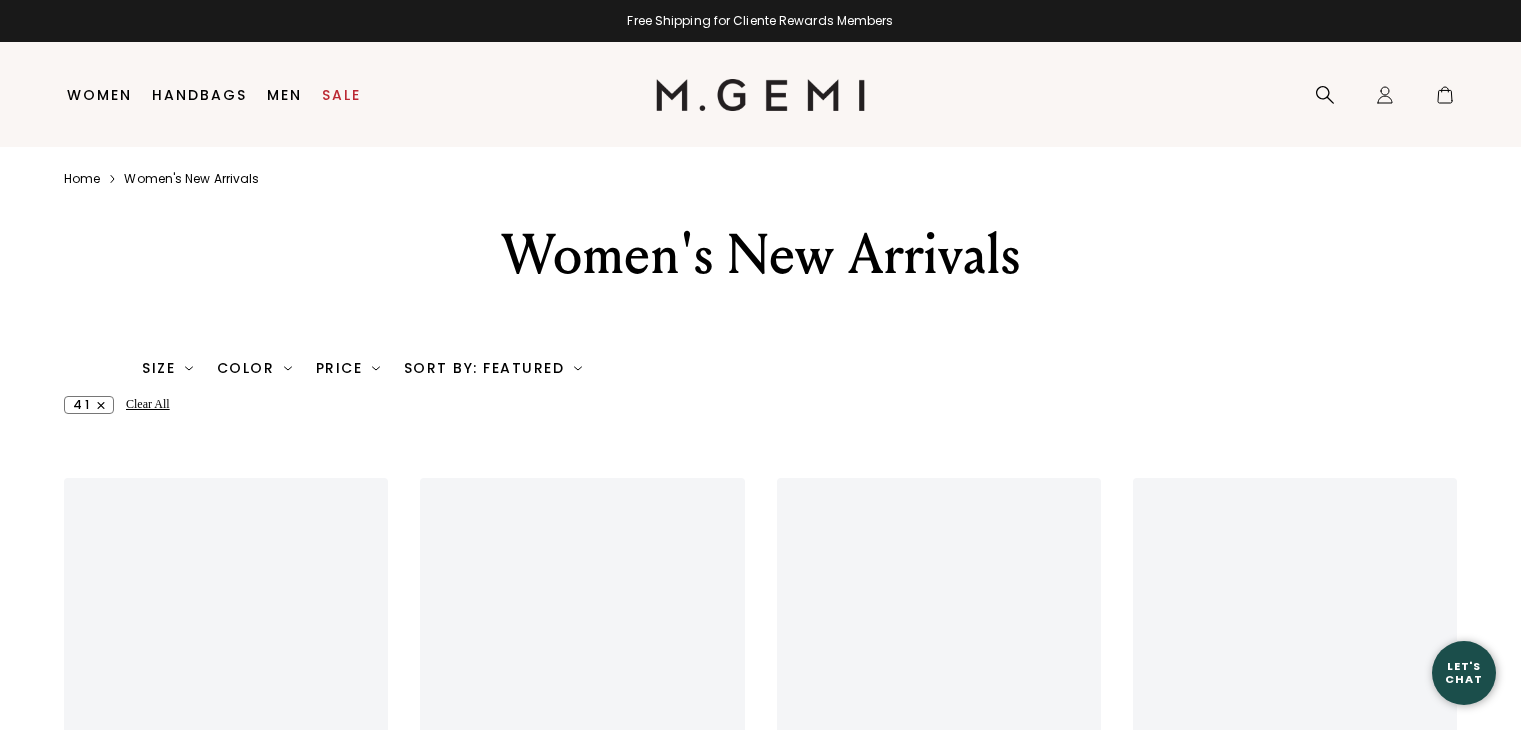 scroll, scrollTop: 0, scrollLeft: 0, axis: both 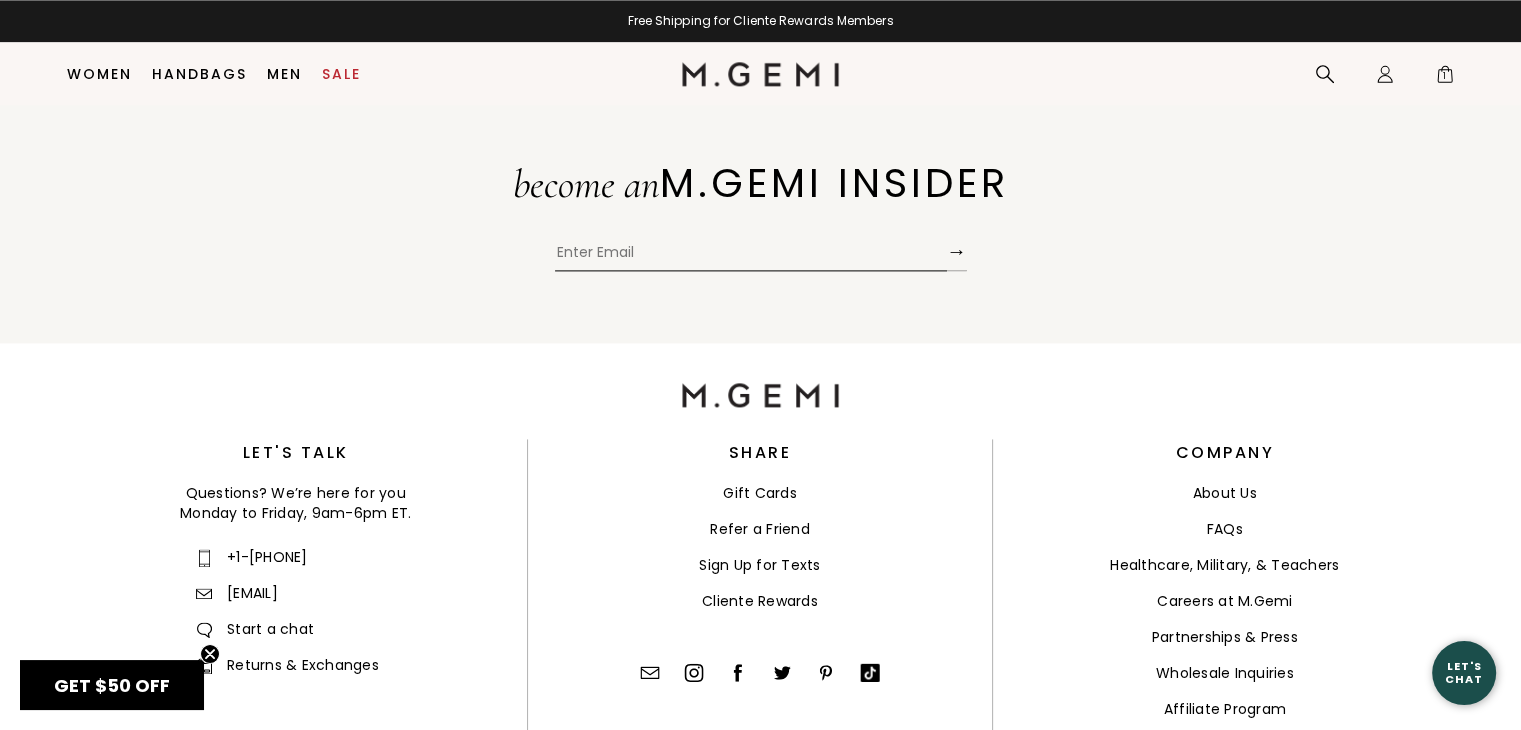 click on "Handbags" at bounding box center [199, 74] 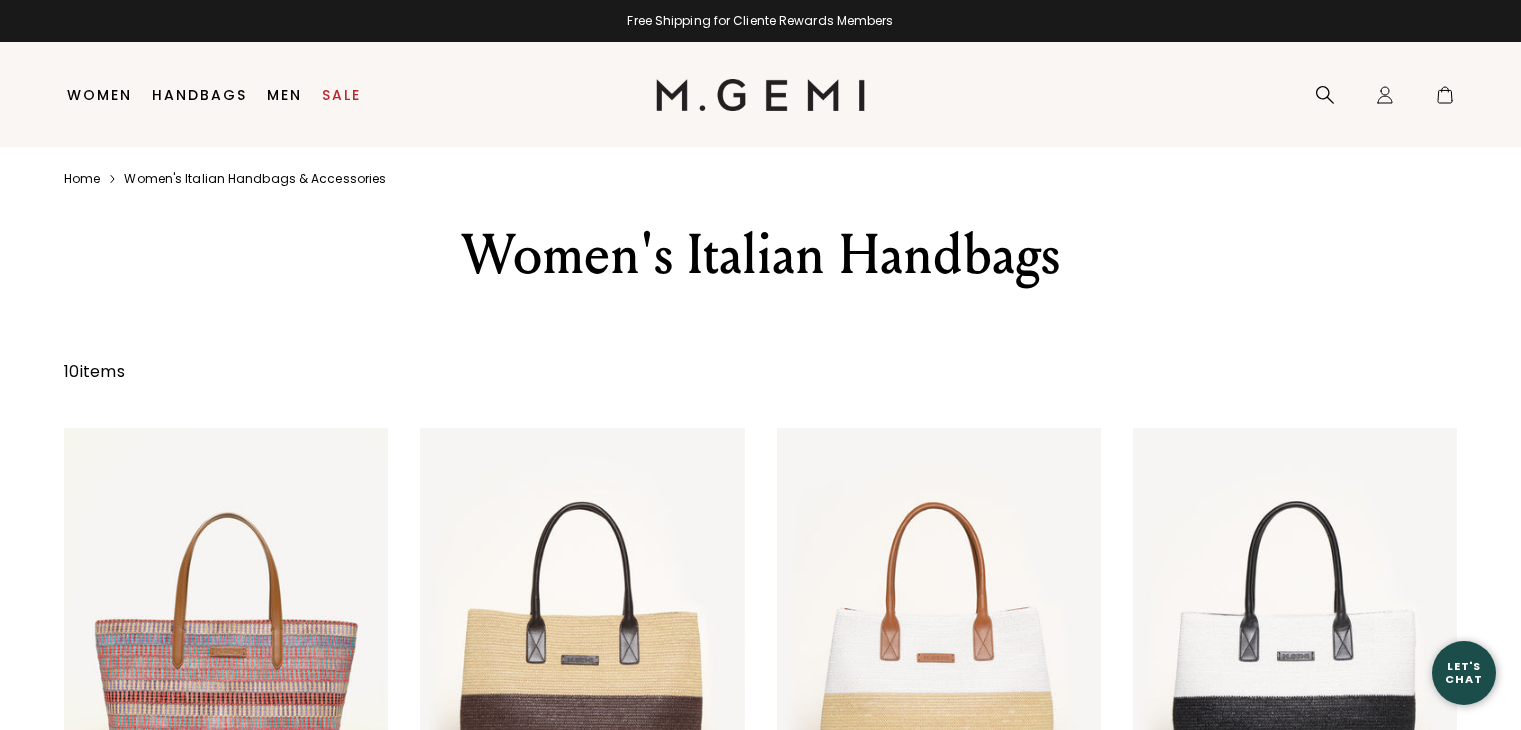 scroll, scrollTop: 149, scrollLeft: 0, axis: vertical 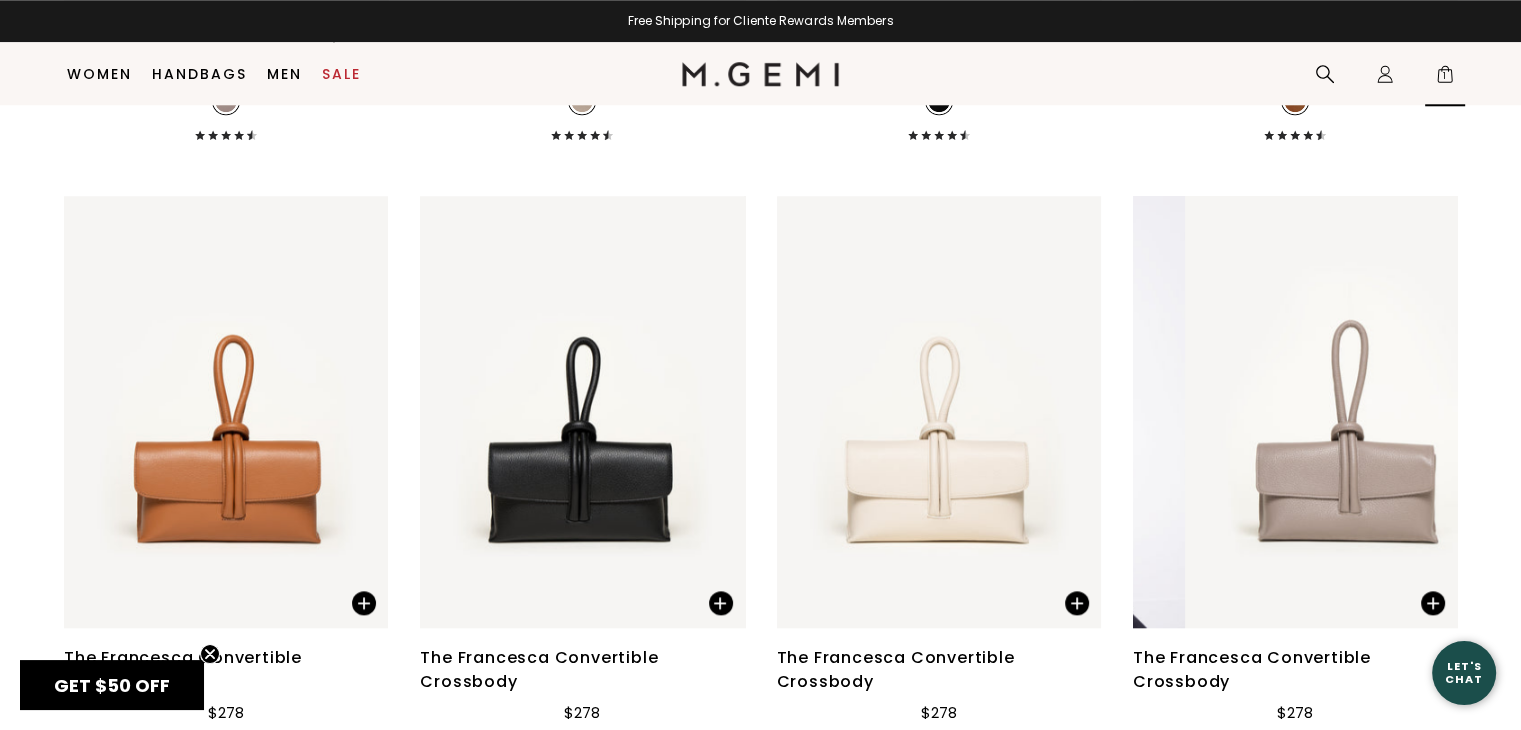 click on "1" at bounding box center [1445, 78] 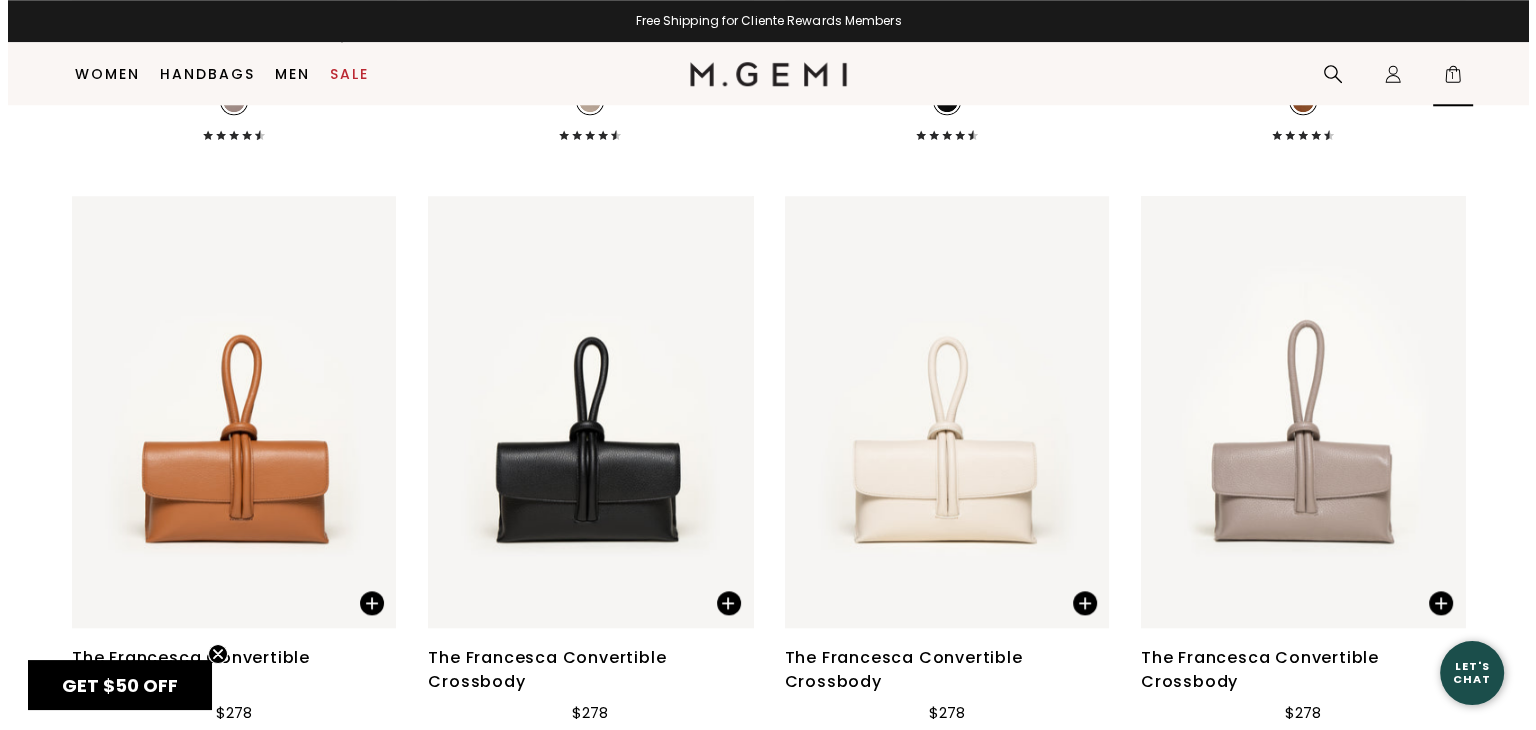 scroll, scrollTop: 0, scrollLeft: 0, axis: both 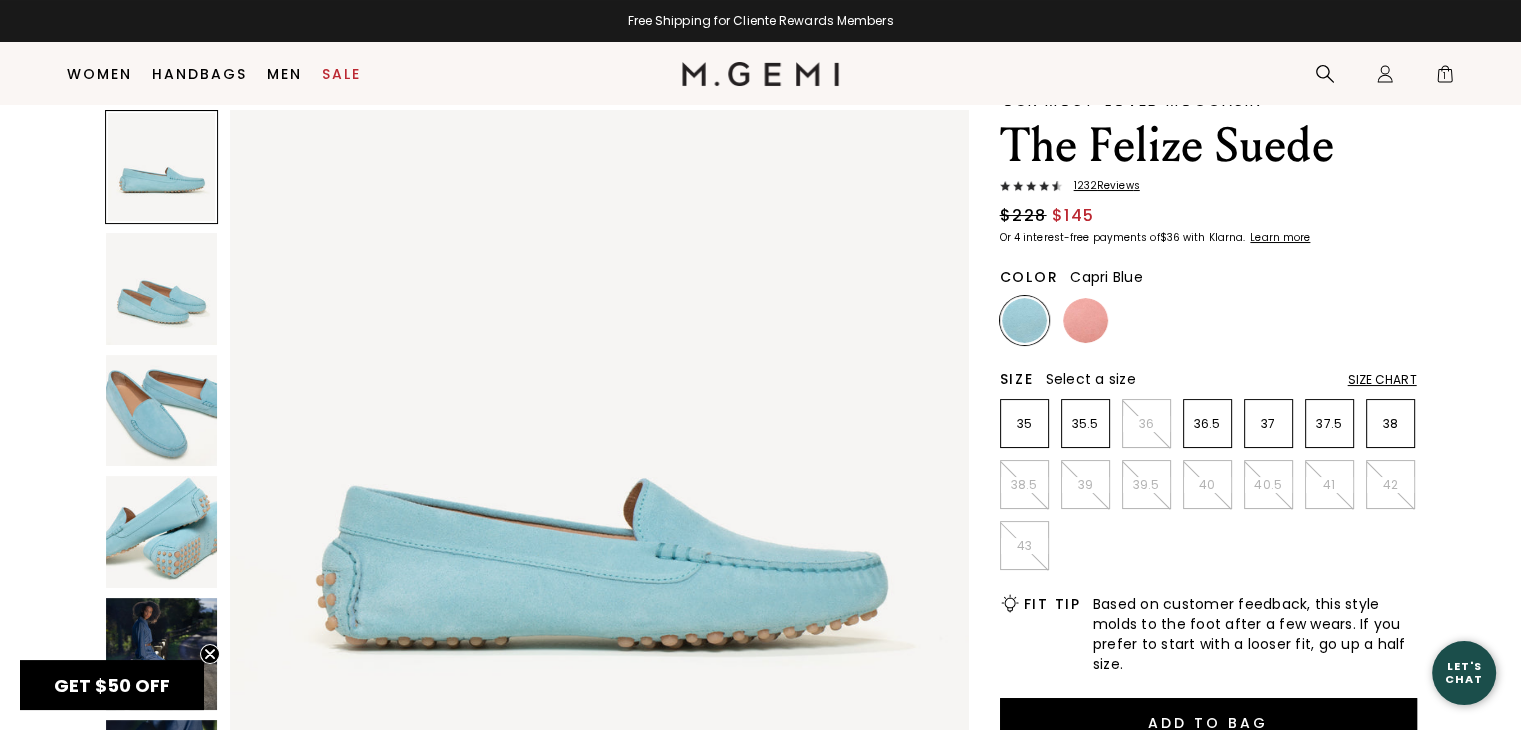click at bounding box center [1085, 320] 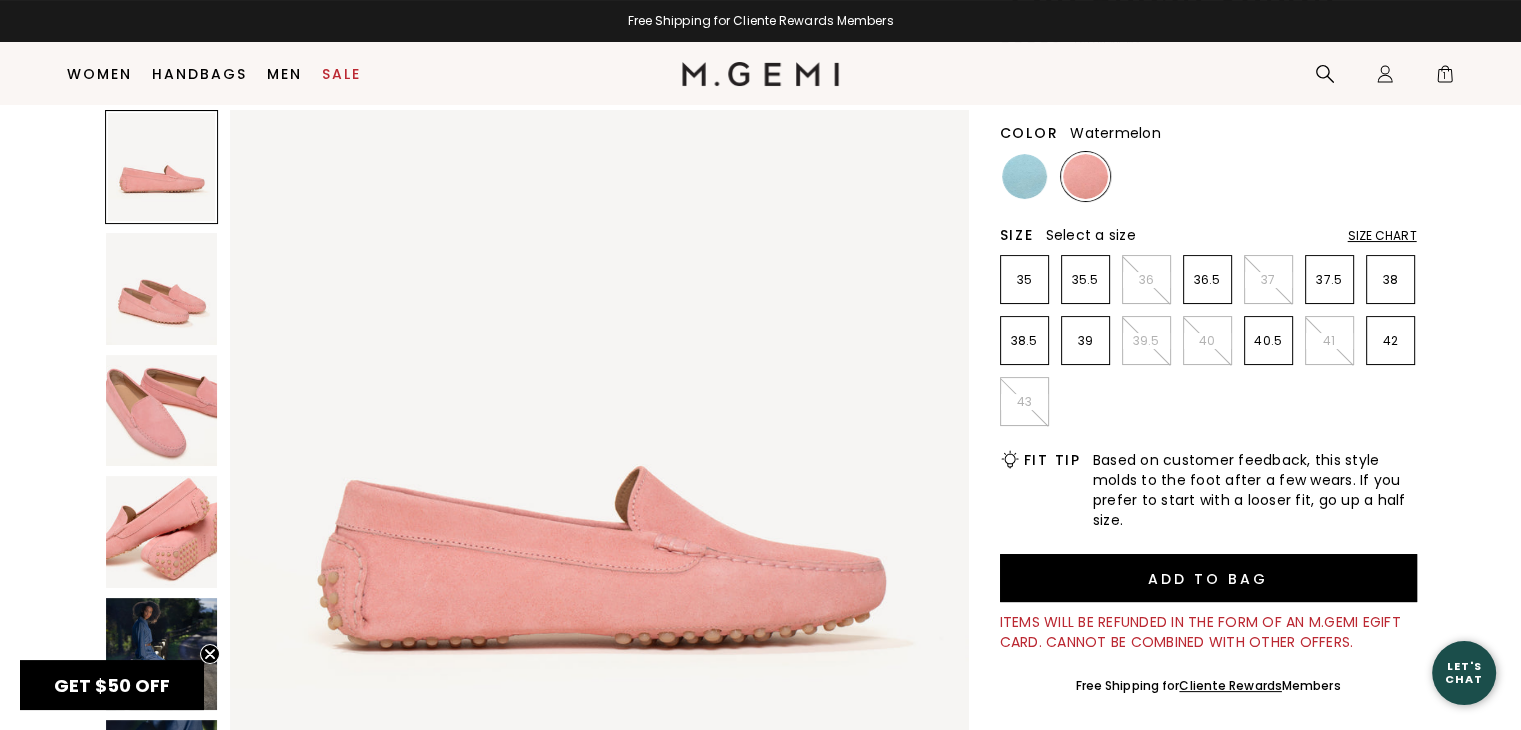 scroll, scrollTop: 0, scrollLeft: 0, axis: both 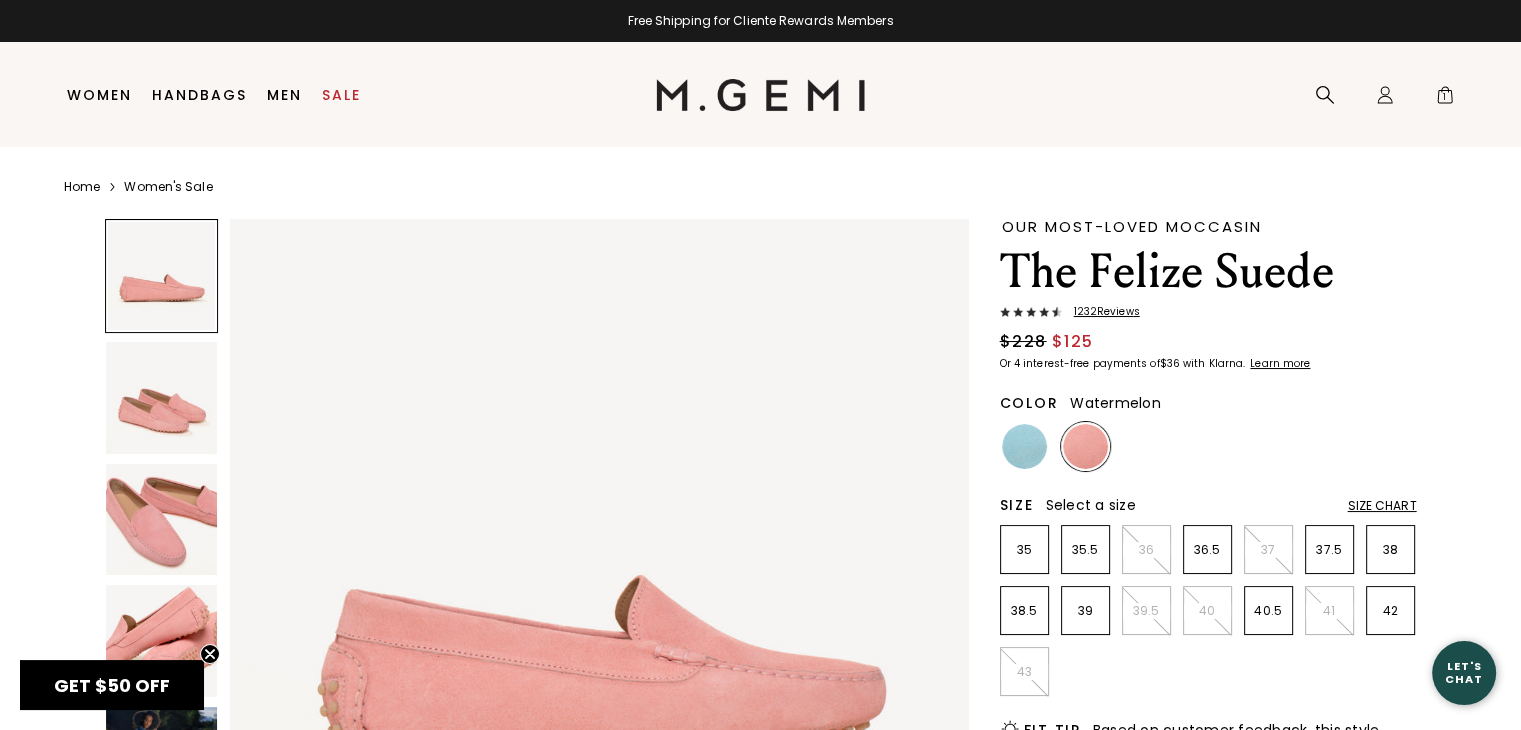 click on "Women" at bounding box center (99, 95) 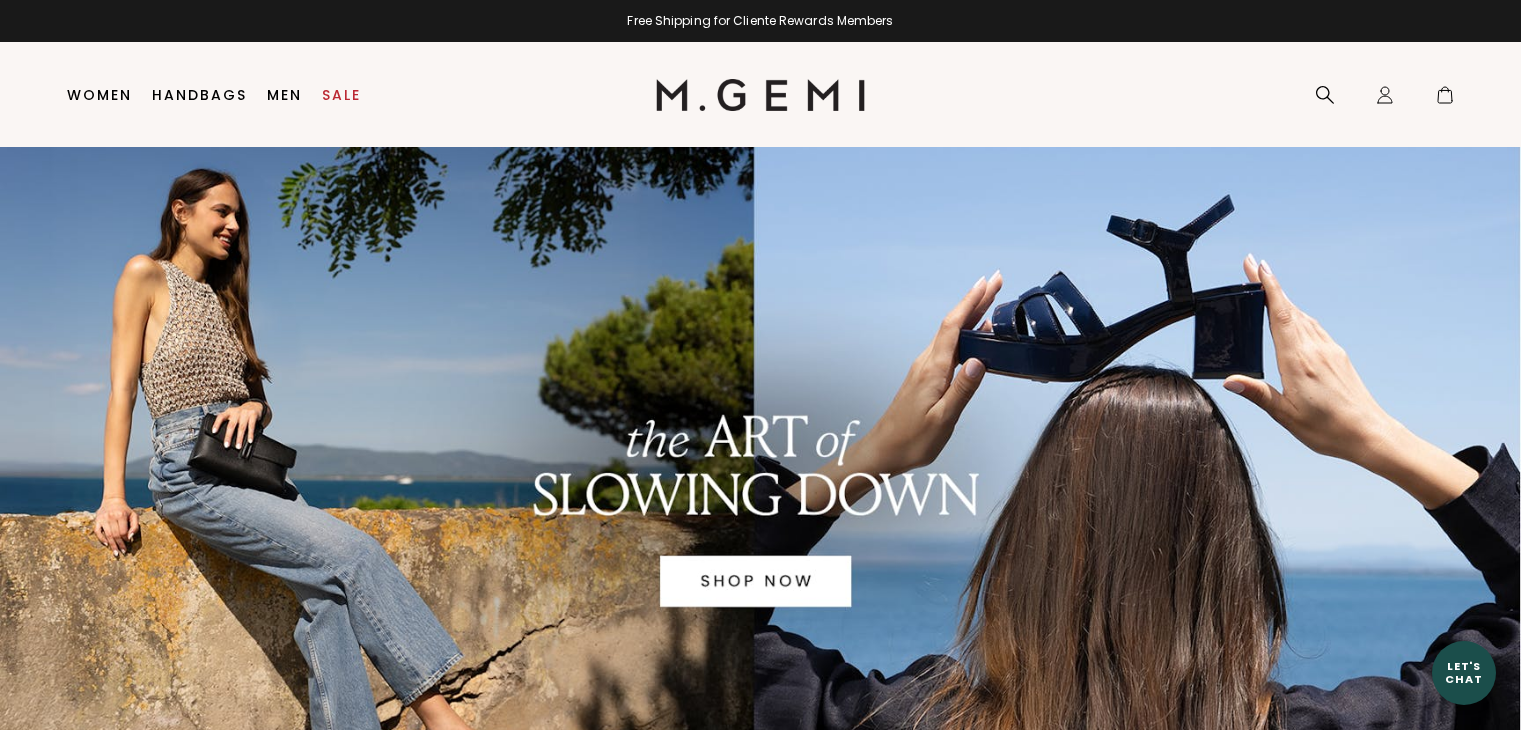 scroll, scrollTop: 0, scrollLeft: 0, axis: both 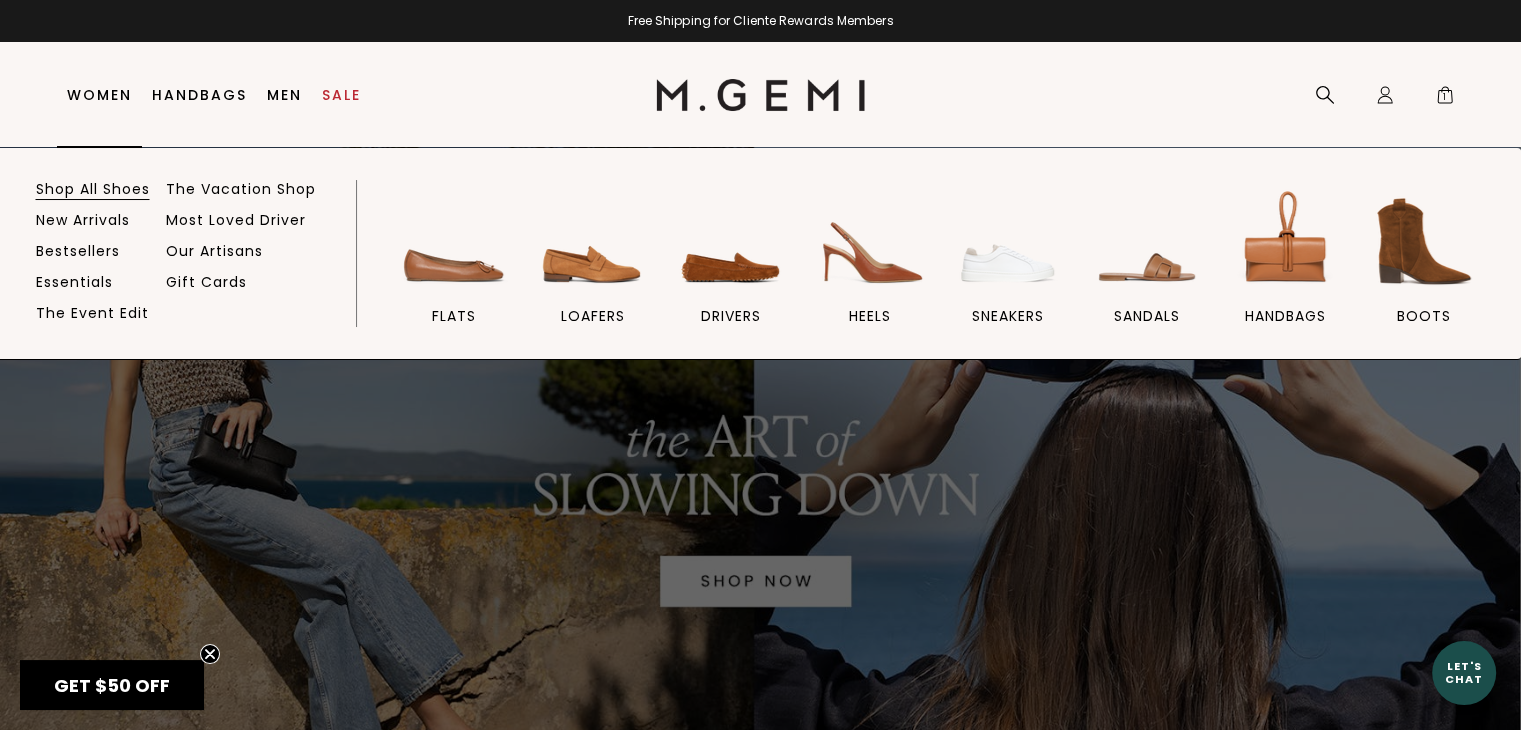 click on "Shop All Shoes" at bounding box center [93, 189] 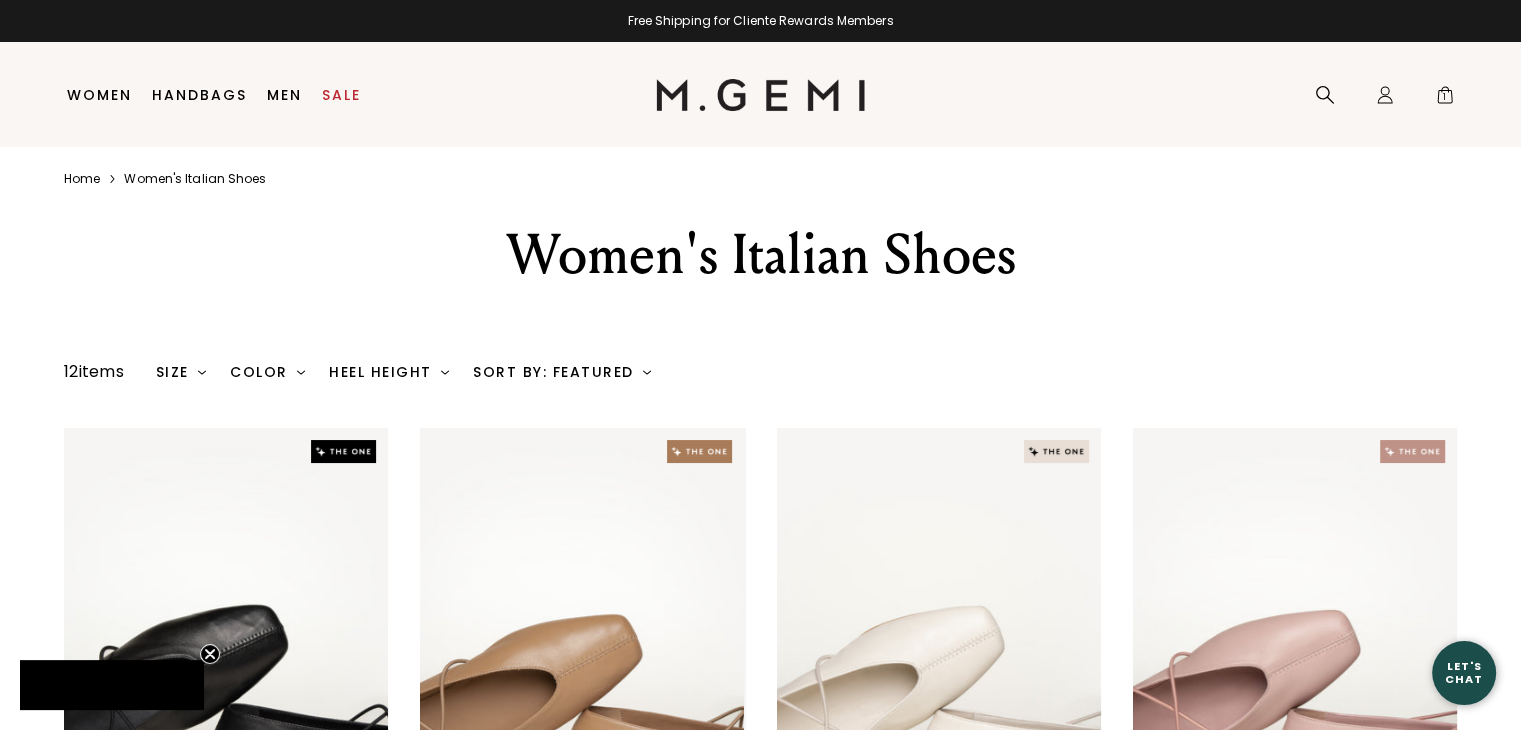 scroll, scrollTop: 12, scrollLeft: 0, axis: vertical 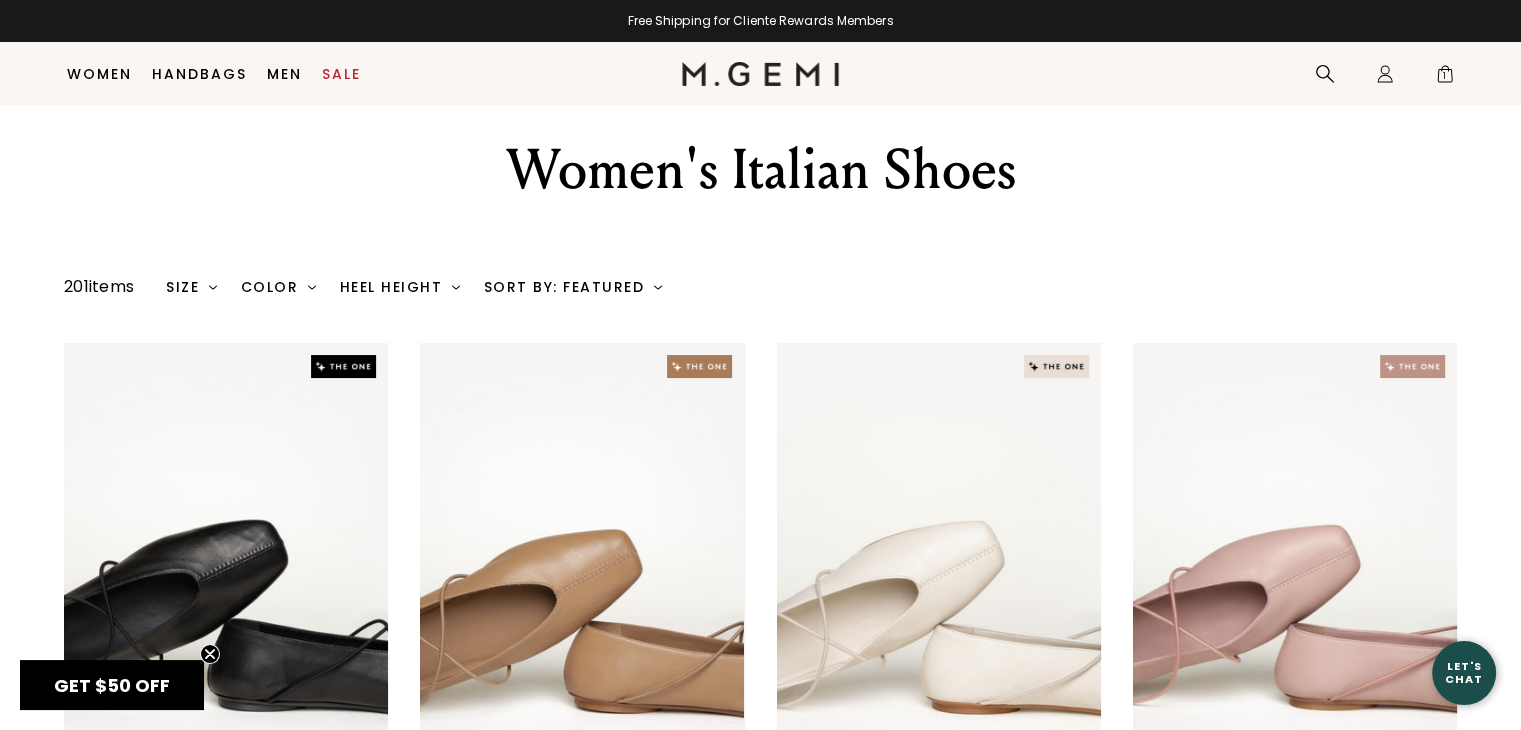 click on "Size" at bounding box center [191, 287] 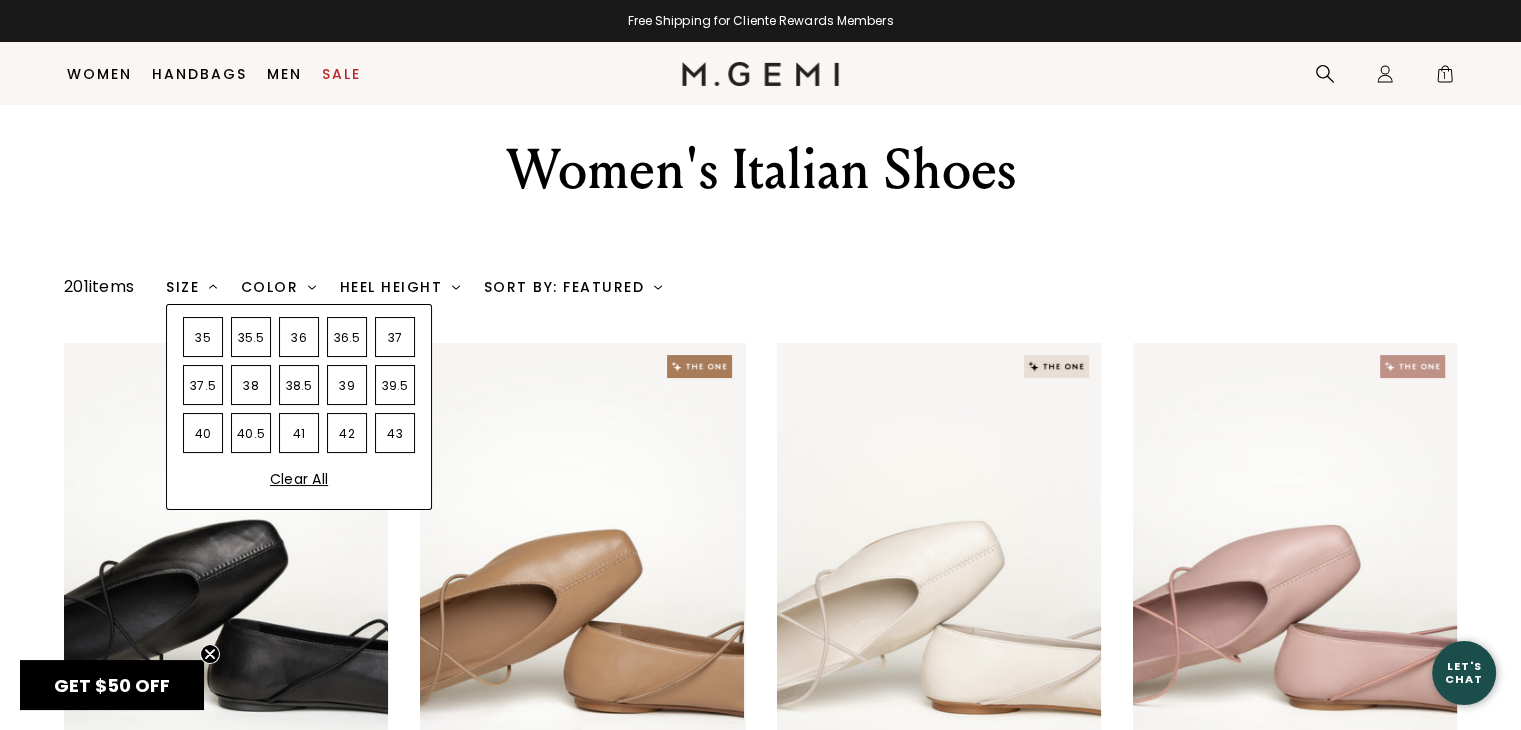 click on "41" at bounding box center (299, 433) 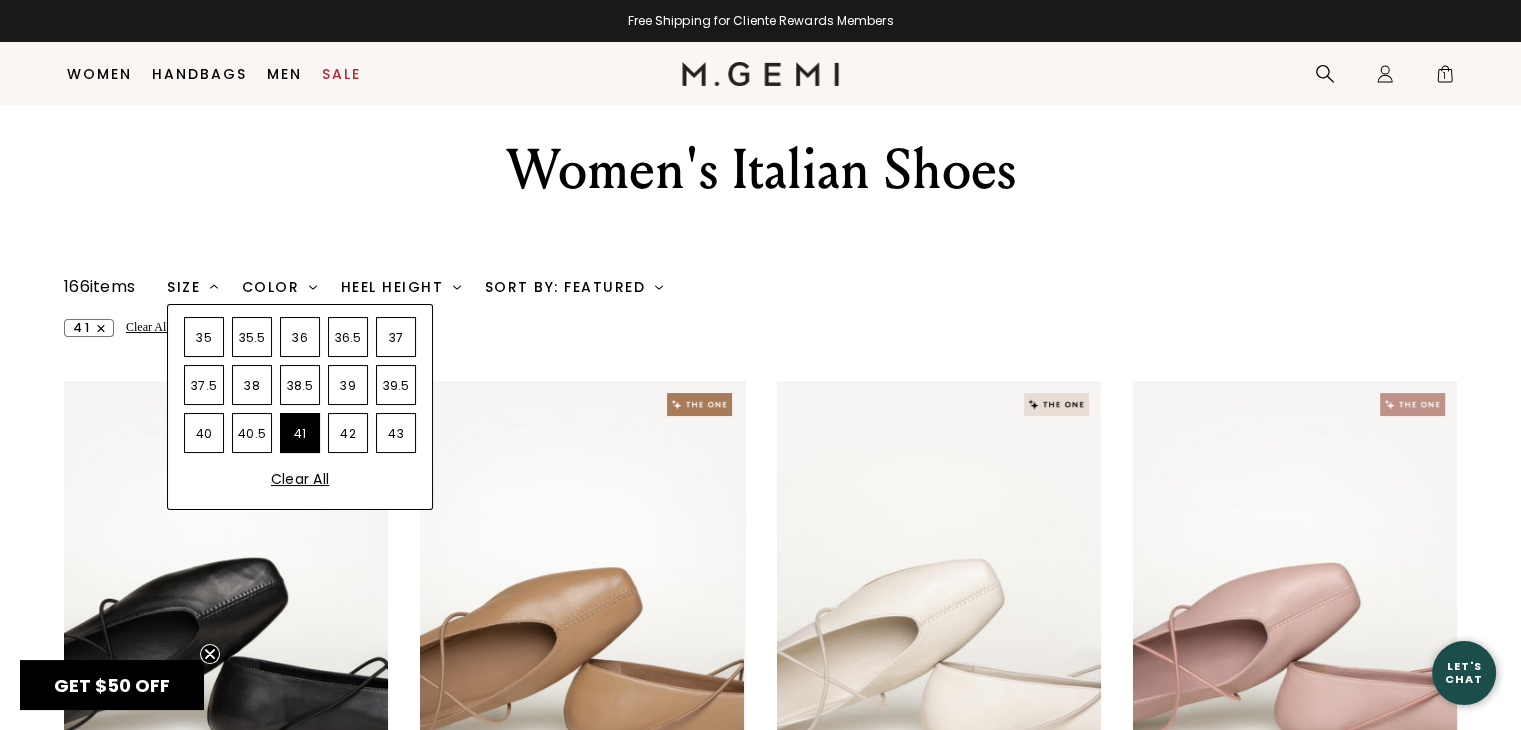 click on "Sort By: Featured" at bounding box center (574, 287) 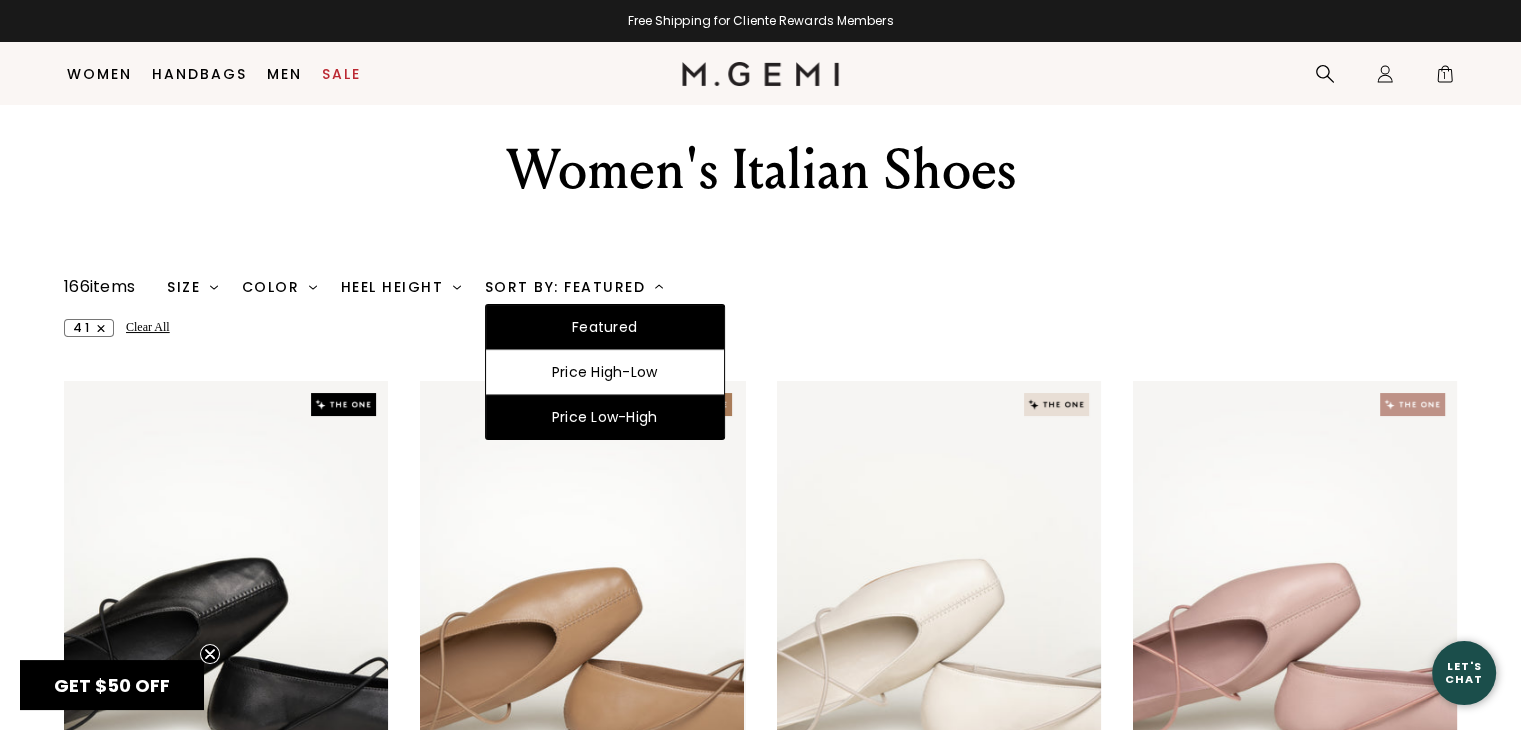 click on "Price Low-High" at bounding box center [605, 417] 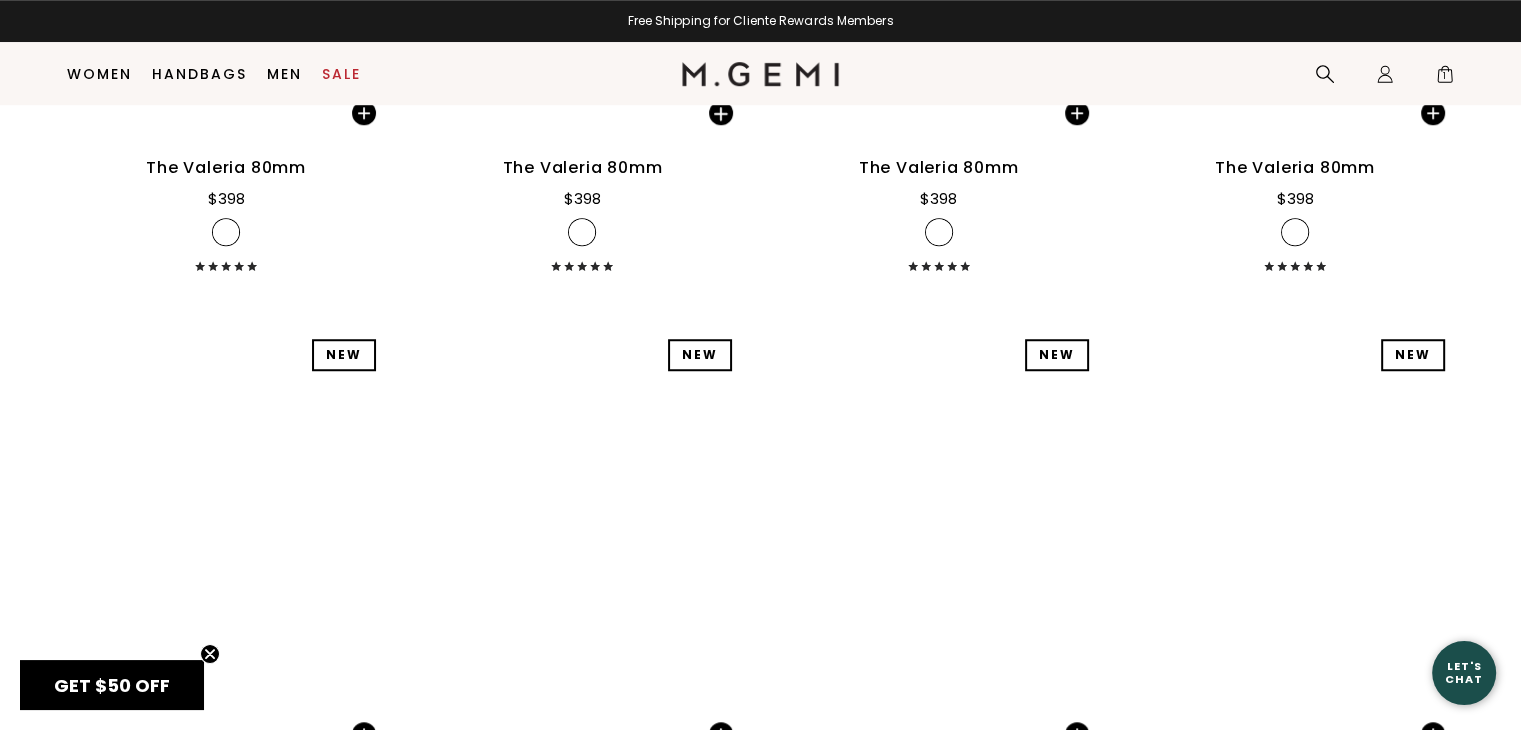 scroll, scrollTop: 24260, scrollLeft: 0, axis: vertical 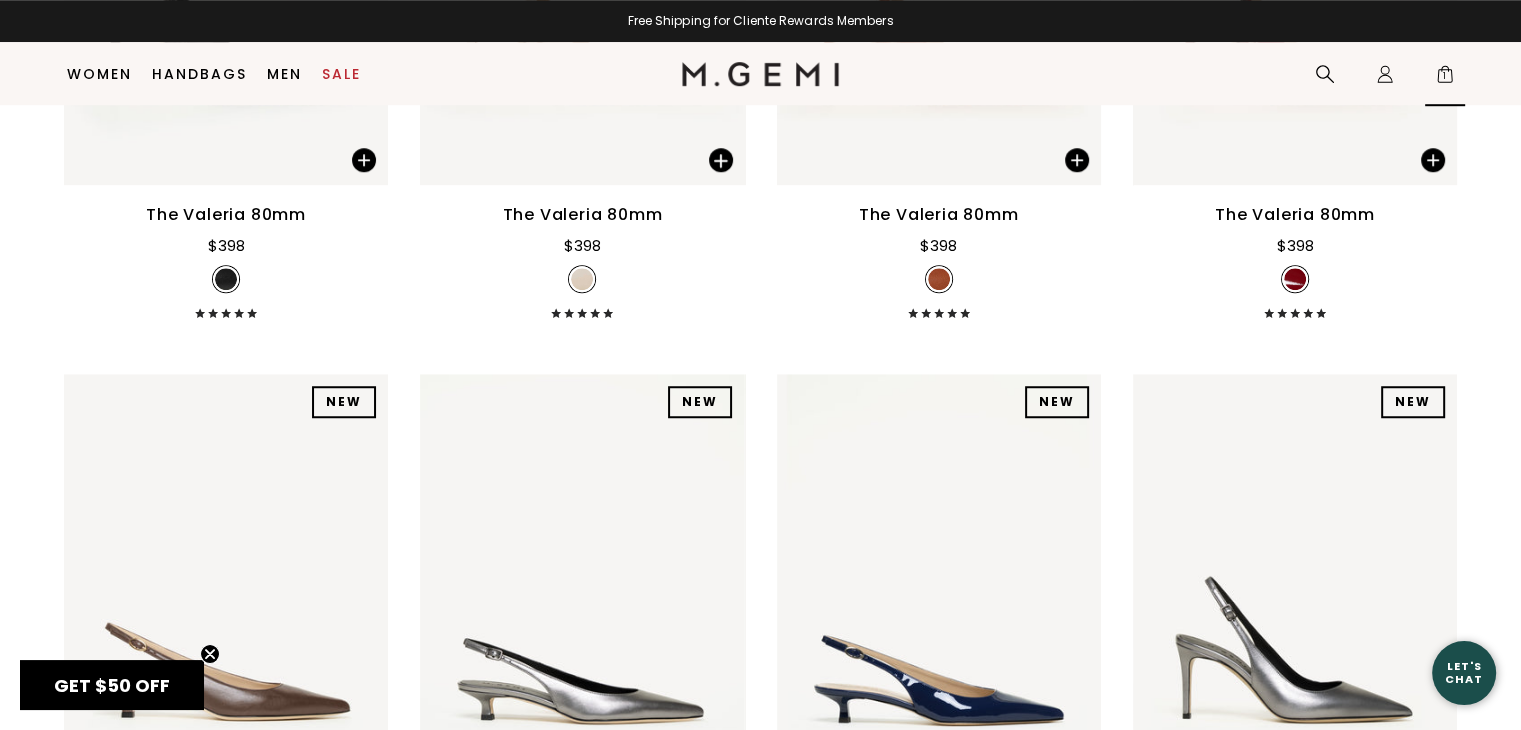 click on "1" at bounding box center [1445, 78] 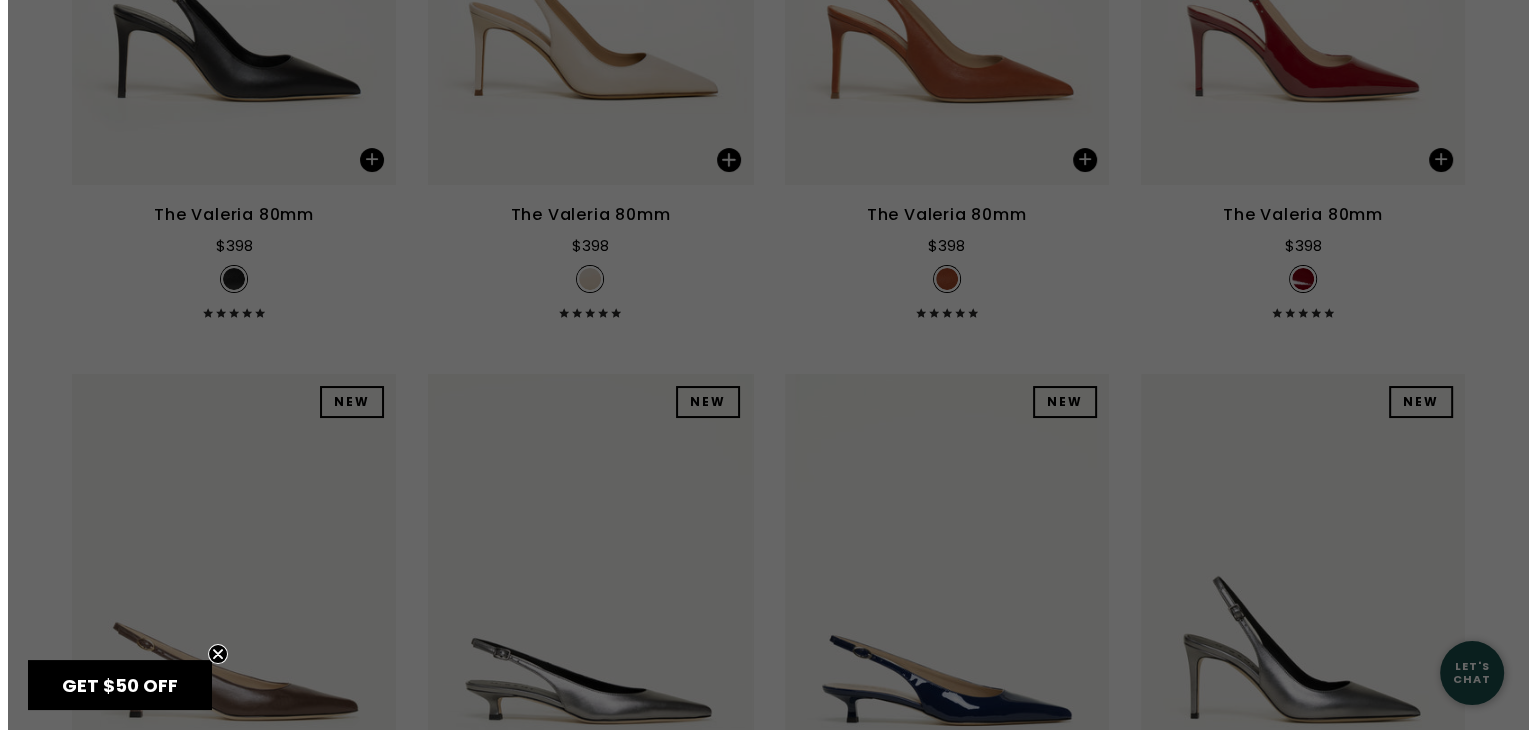 scroll, scrollTop: 0, scrollLeft: 0, axis: both 